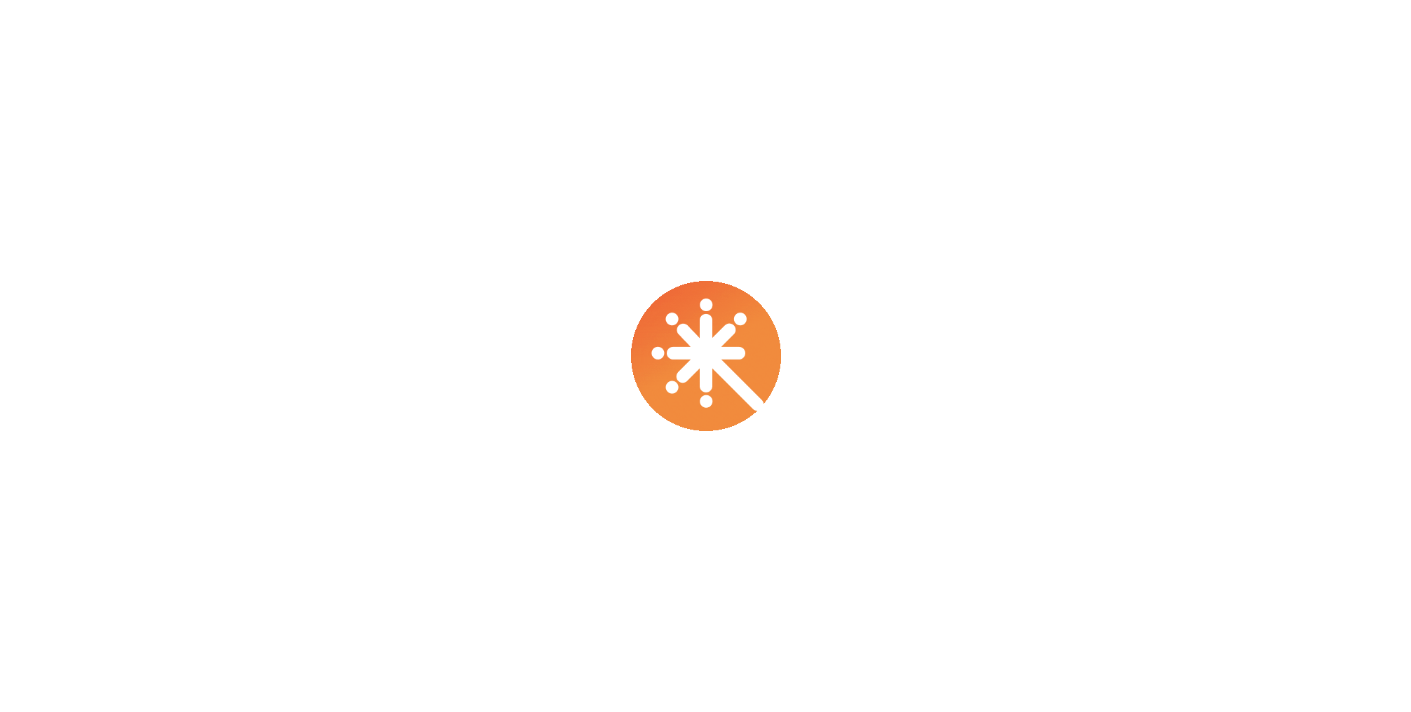 scroll, scrollTop: 0, scrollLeft: 0, axis: both 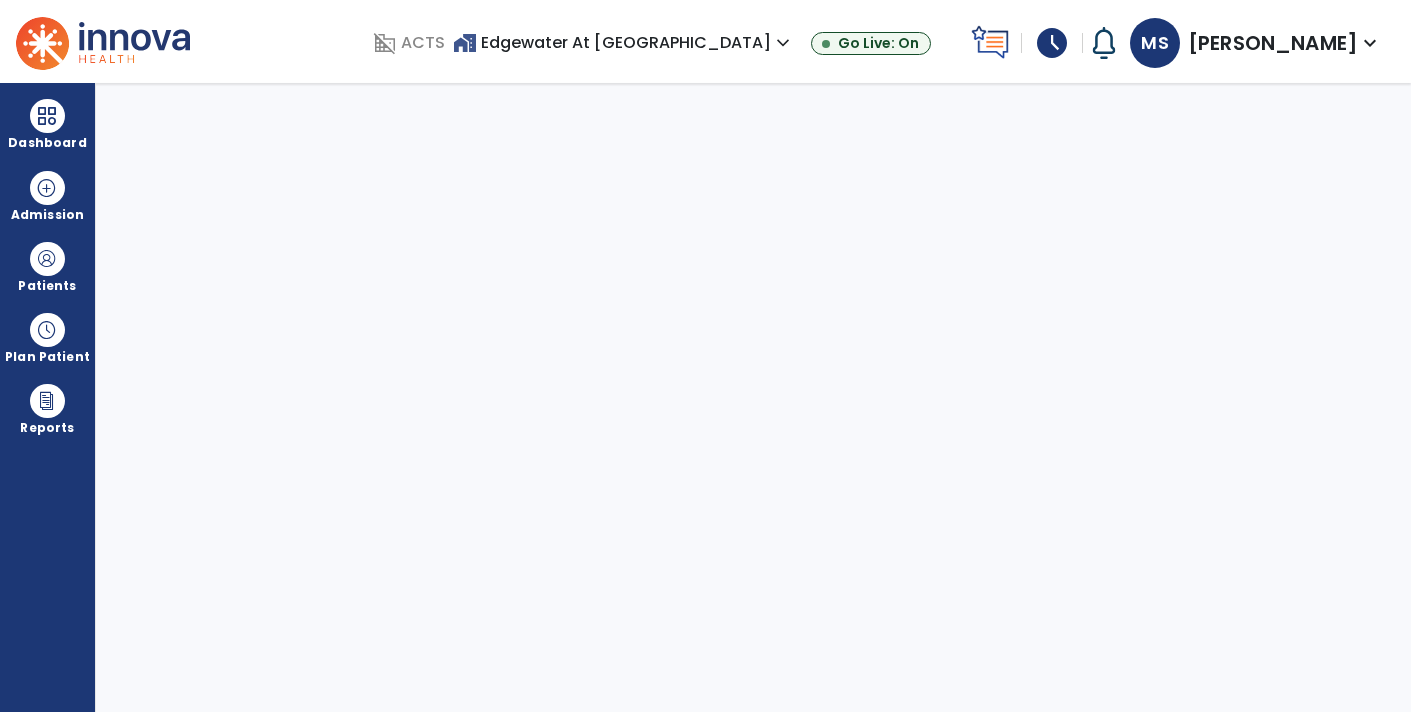 select on "****" 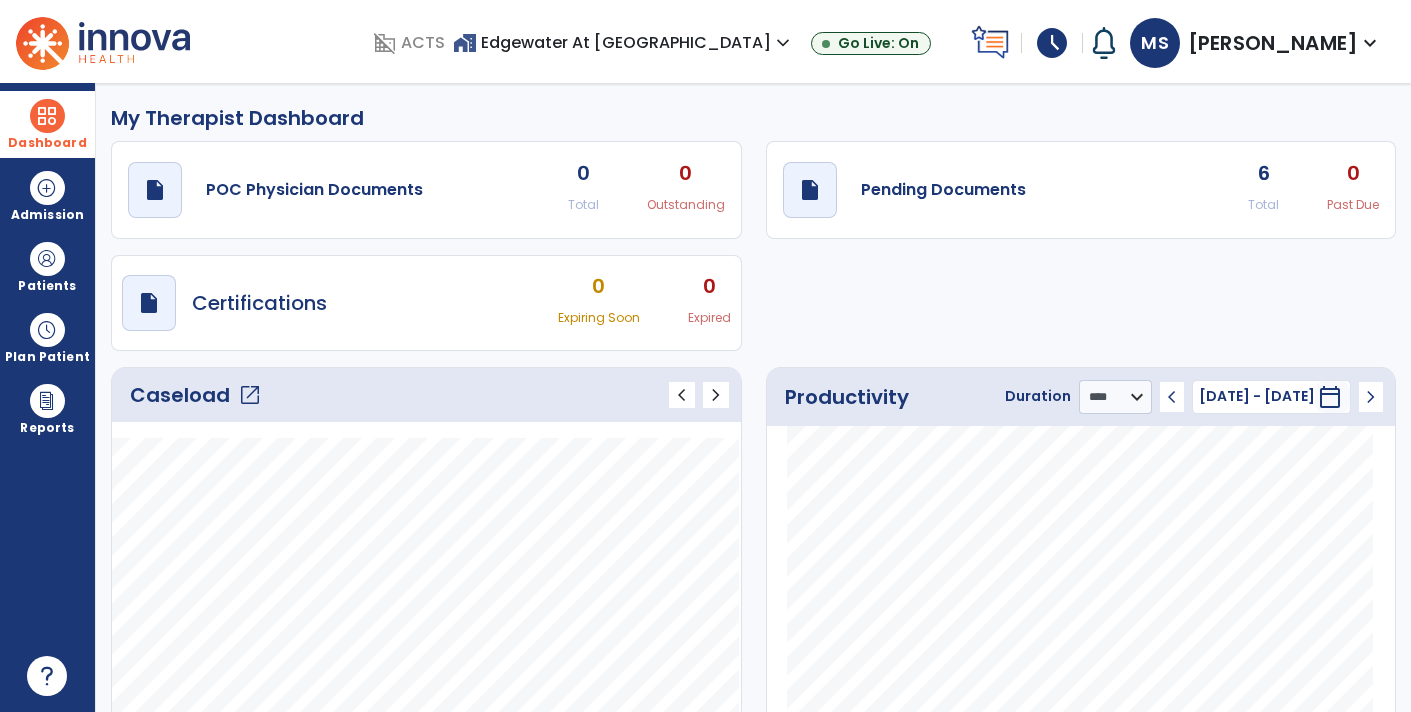 click at bounding box center (47, 116) 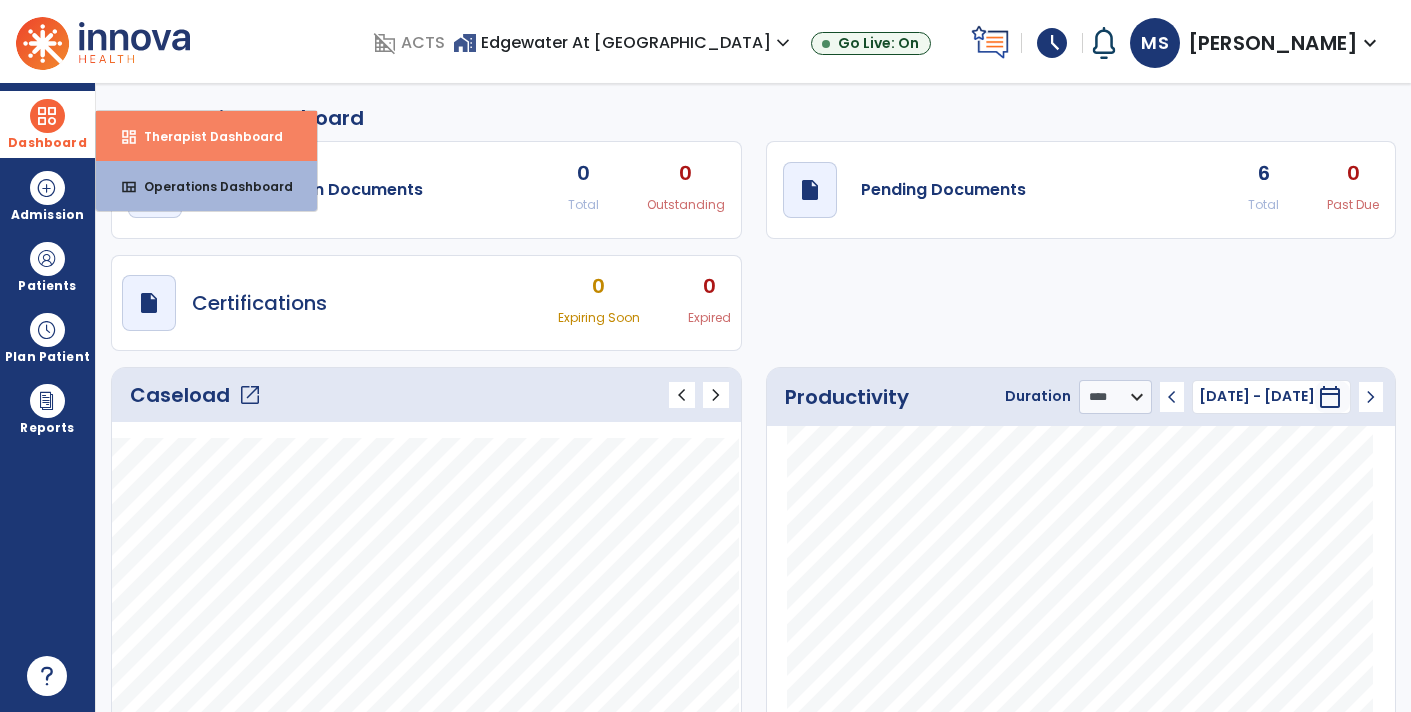 click on "Therapist Dashboard" at bounding box center [205, 136] 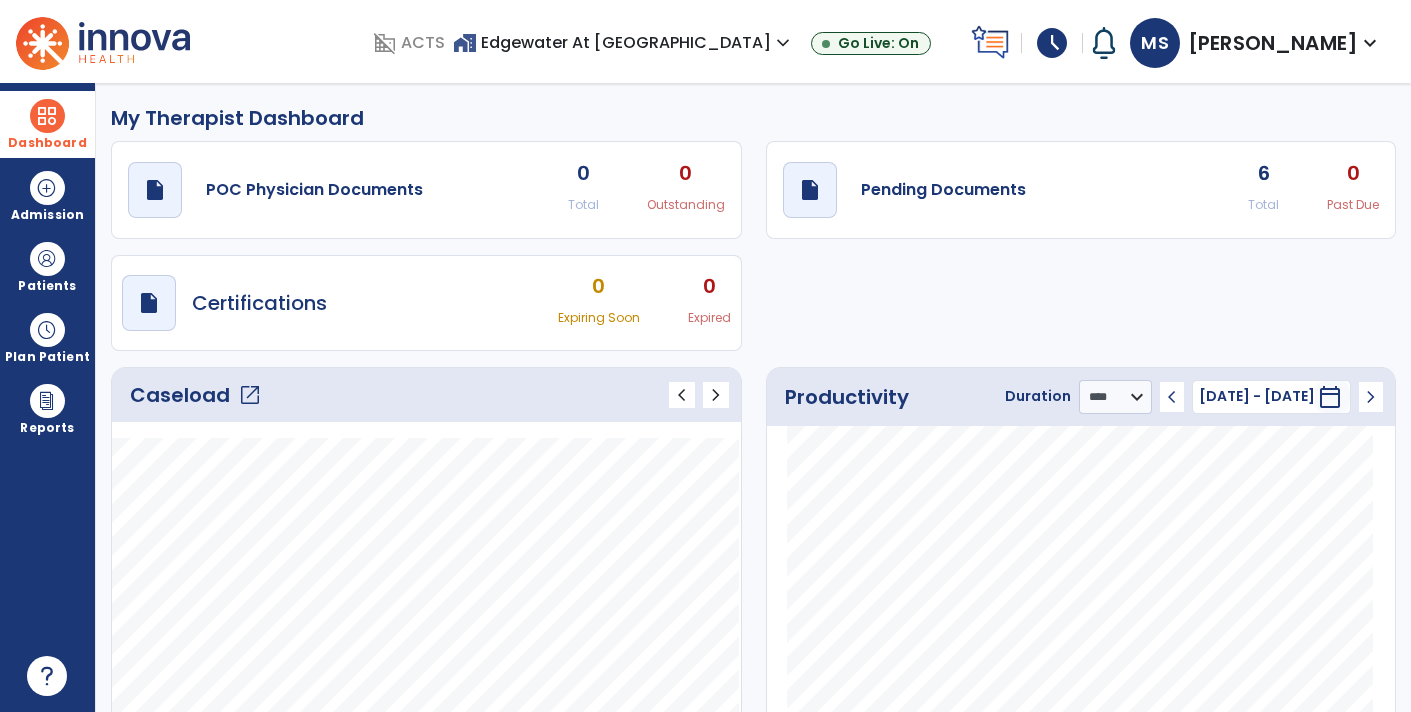 click on "Caseload   open_in_new" 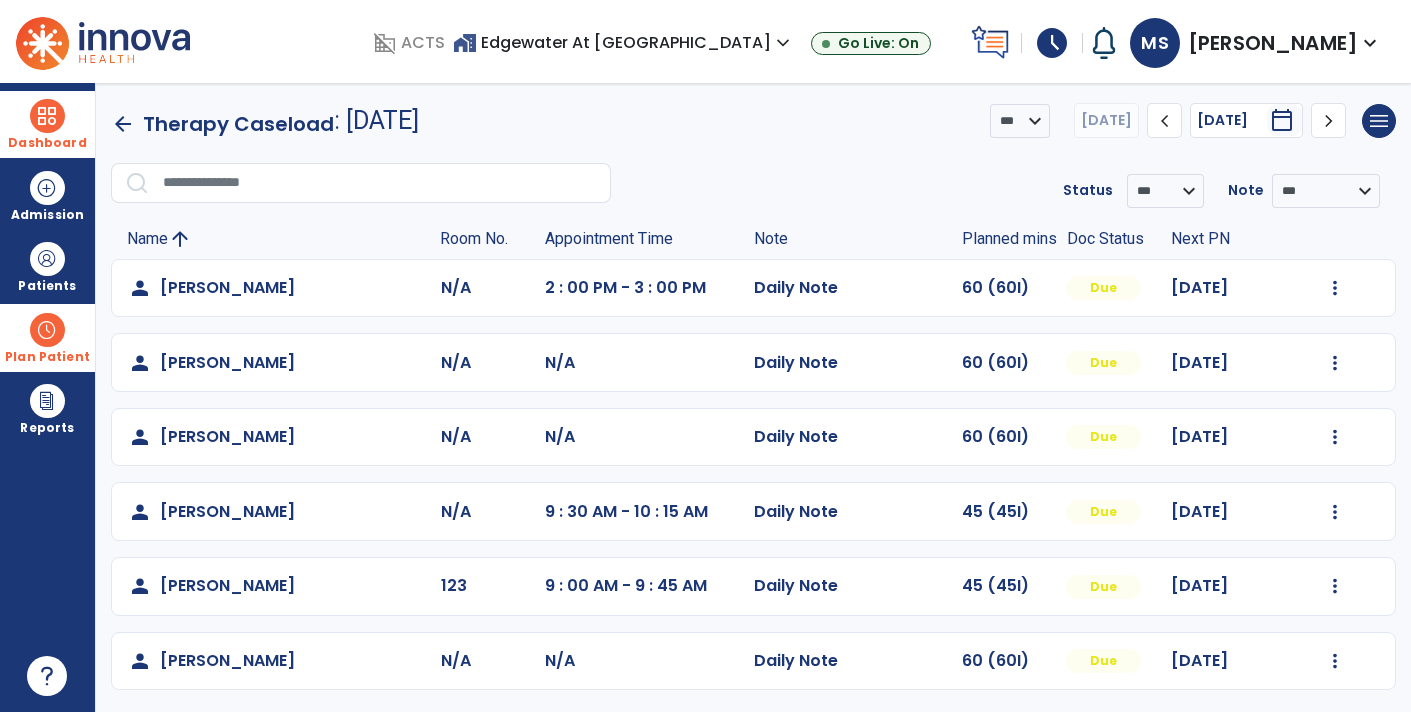 click at bounding box center [47, 330] 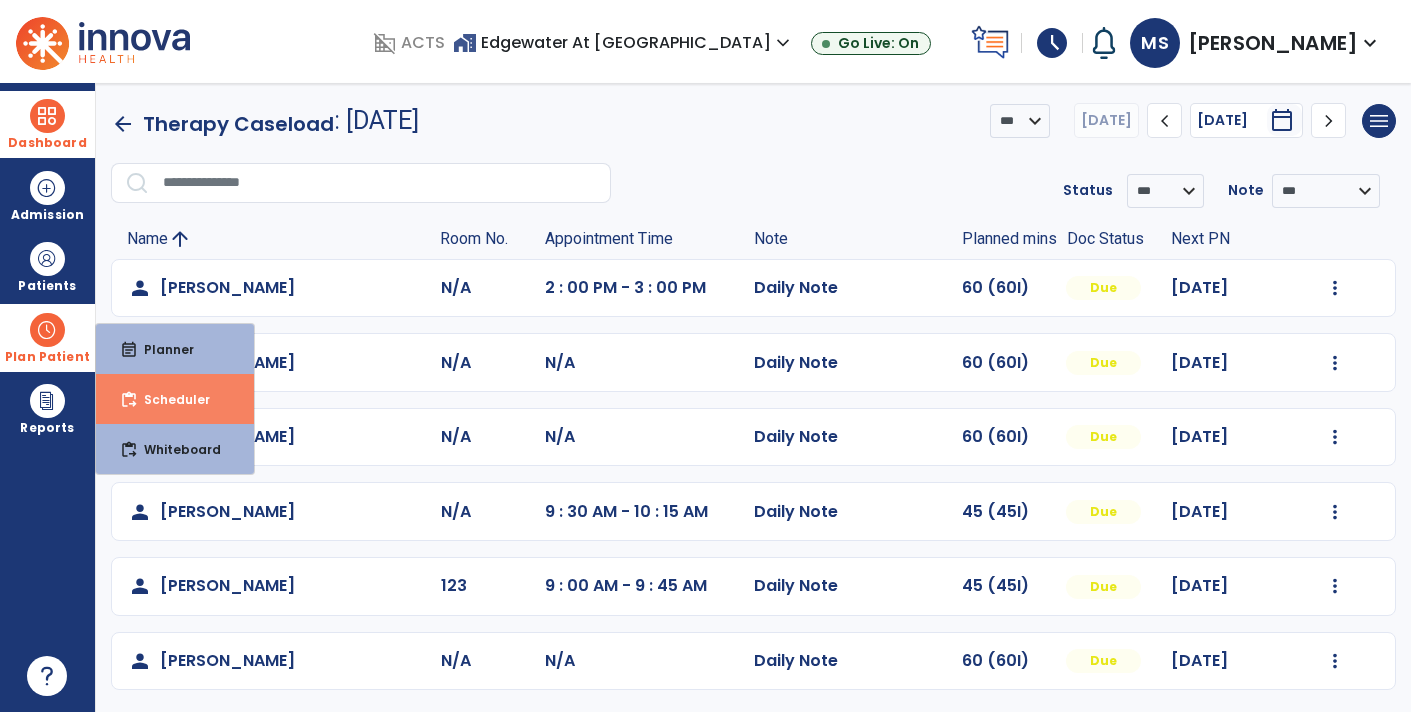 click on "Scheduler" at bounding box center [169, 399] 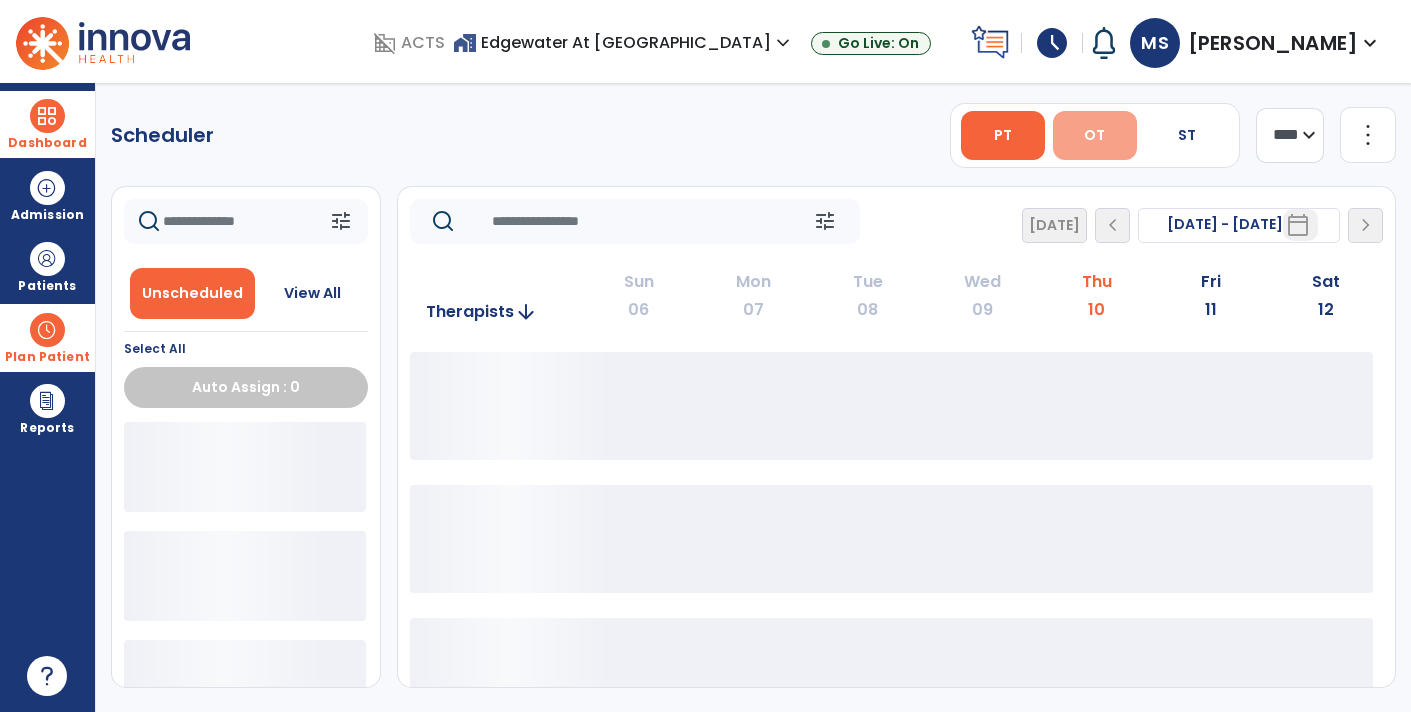 click on "OT" at bounding box center (1094, 135) 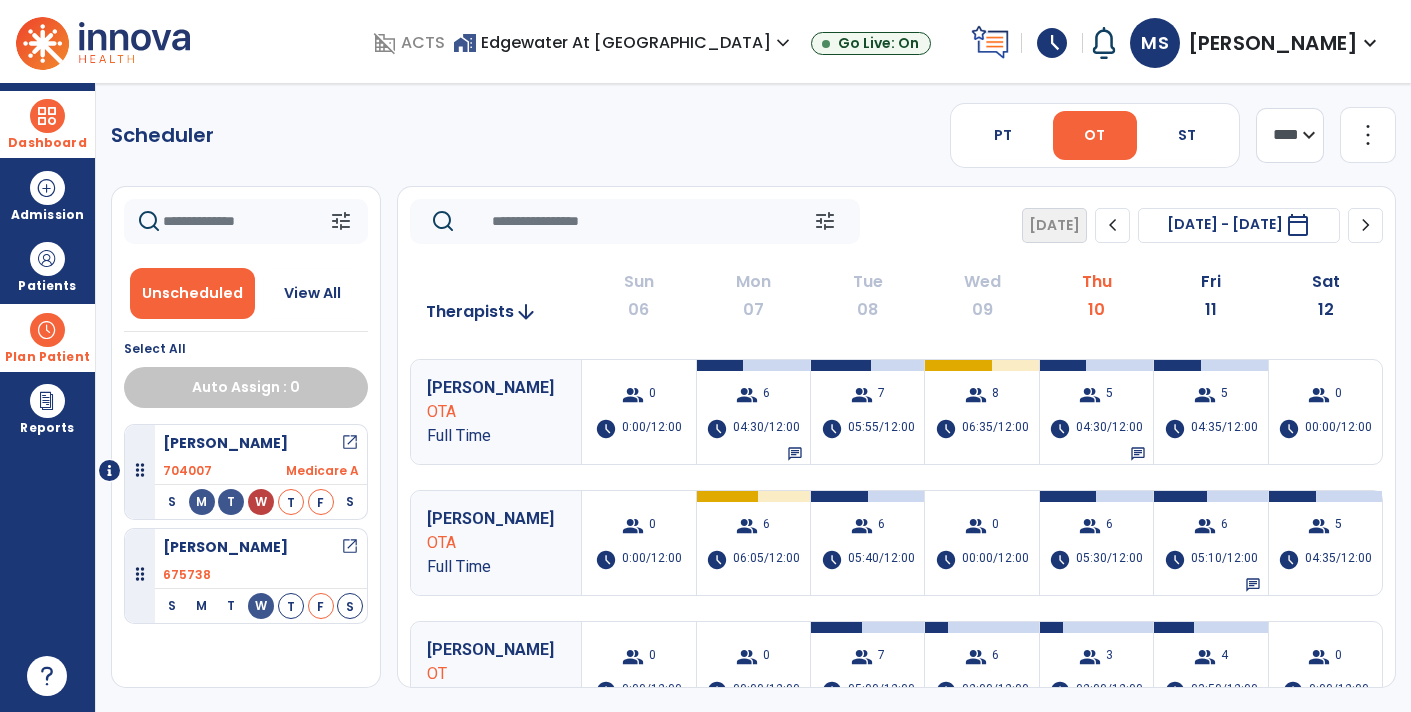 scroll, scrollTop: 129, scrollLeft: 0, axis: vertical 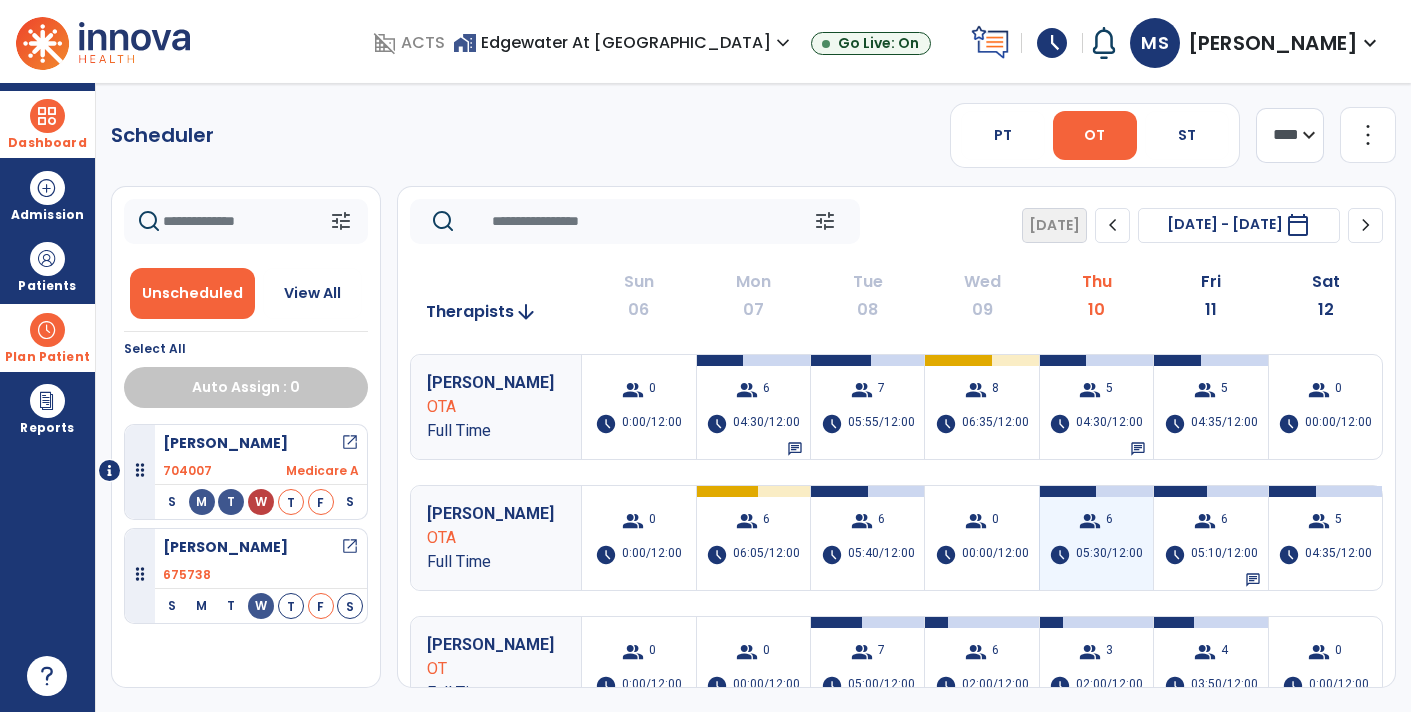 click on "group" at bounding box center (1090, 521) 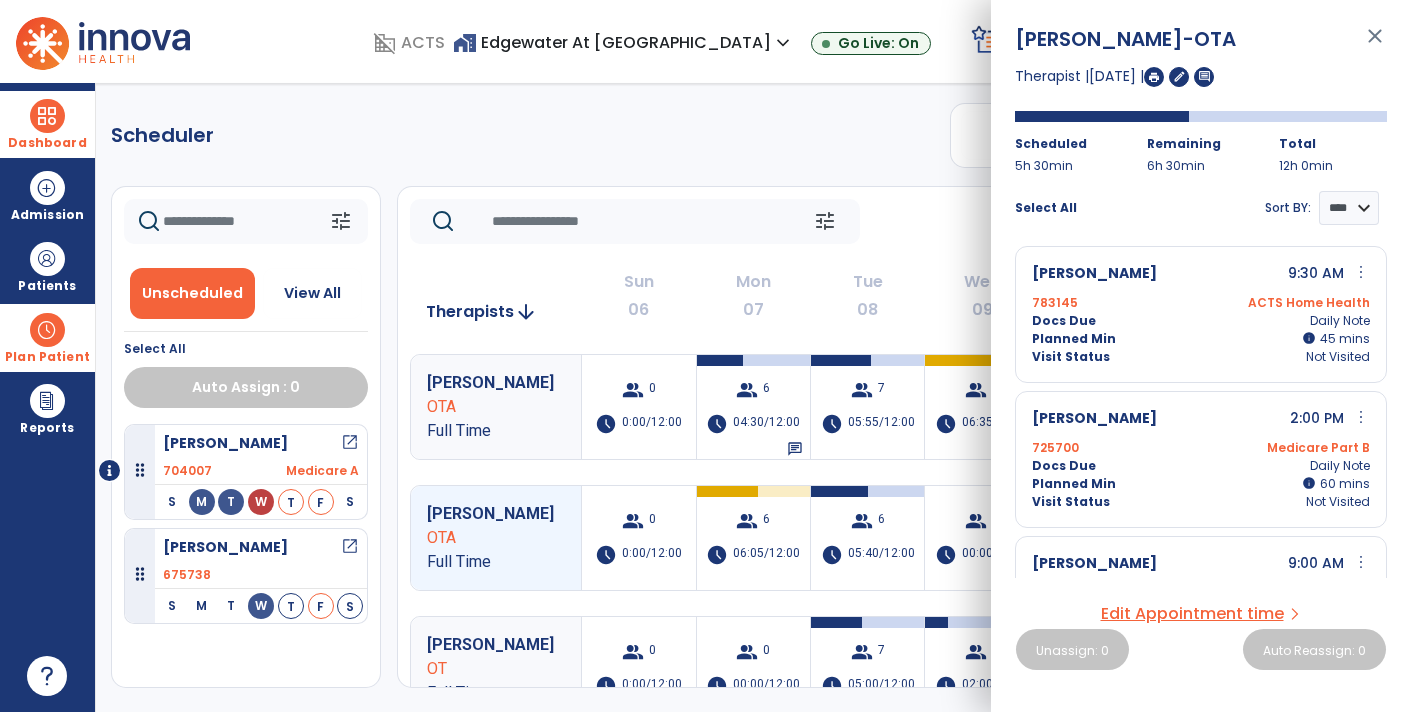 scroll, scrollTop: 0, scrollLeft: 0, axis: both 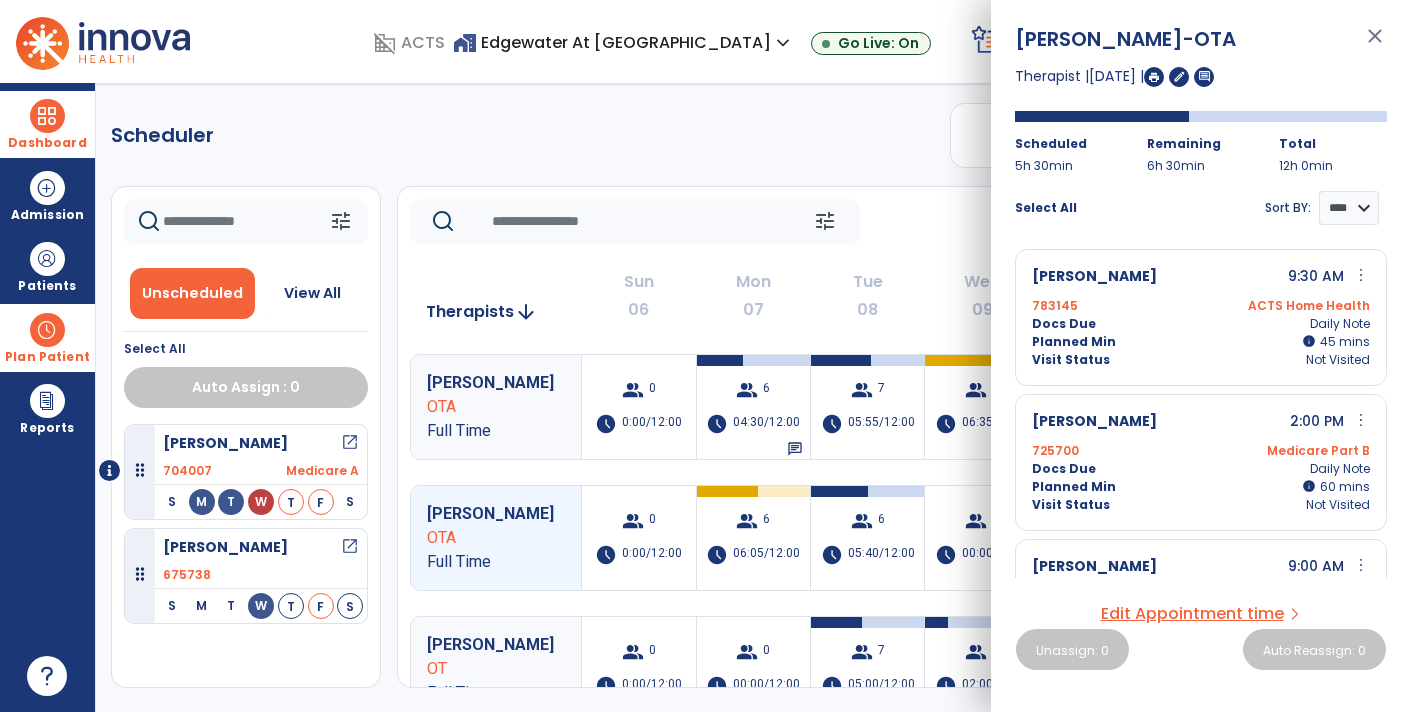 click at bounding box center (1154, 77) 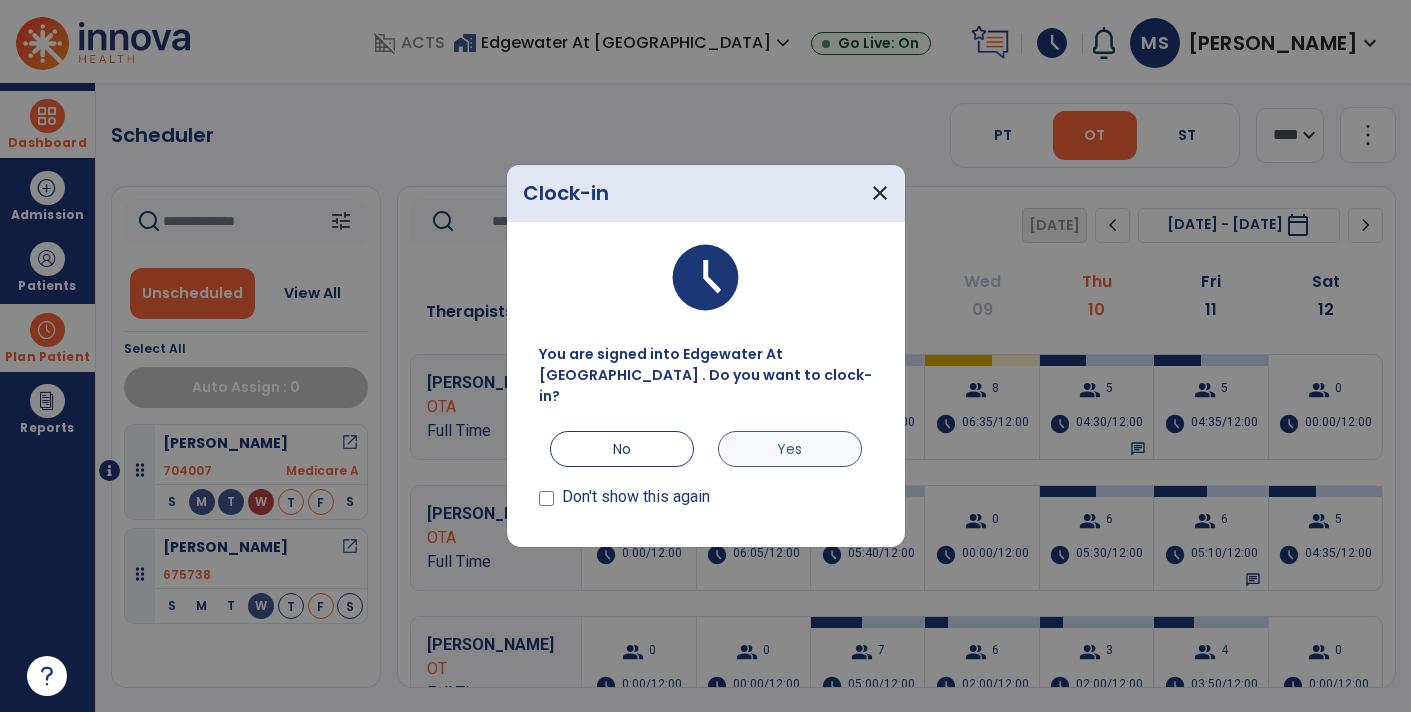 click on "Yes" at bounding box center [790, 449] 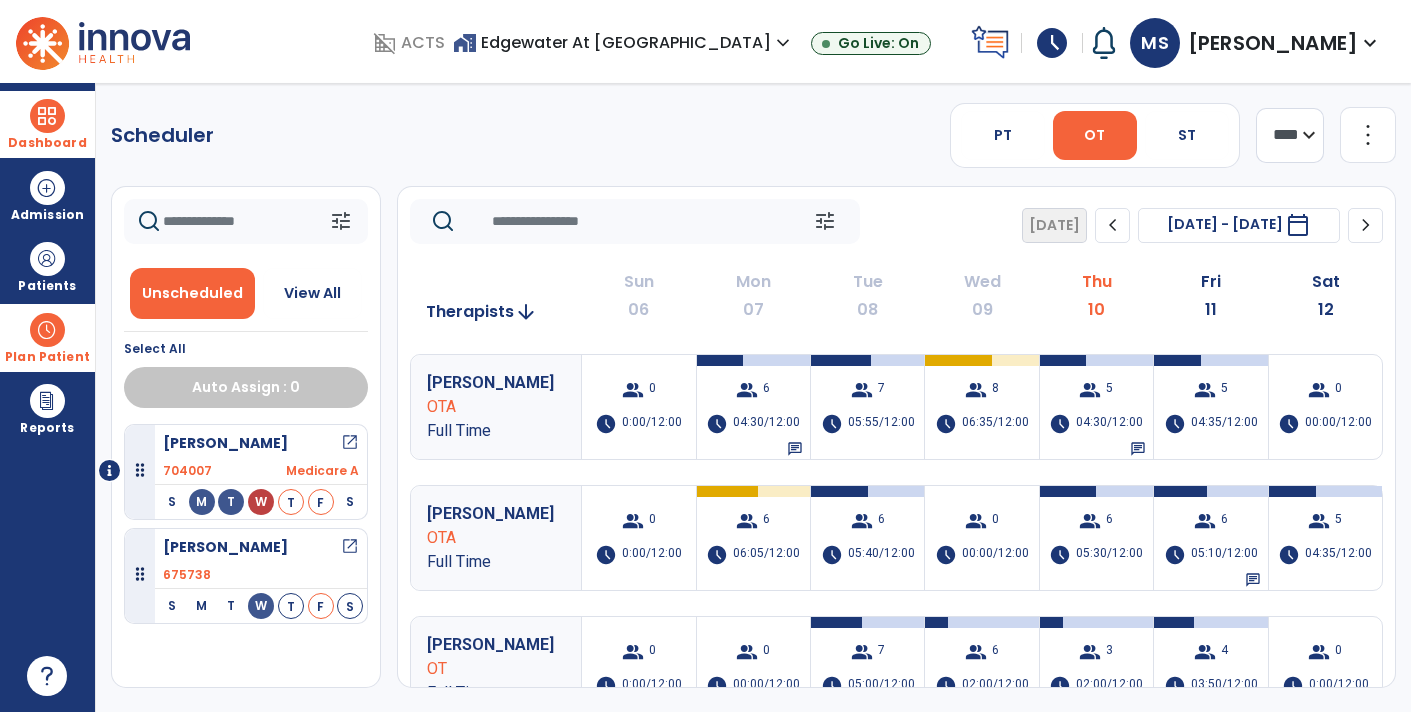click on "Dashboard" at bounding box center [47, 124] 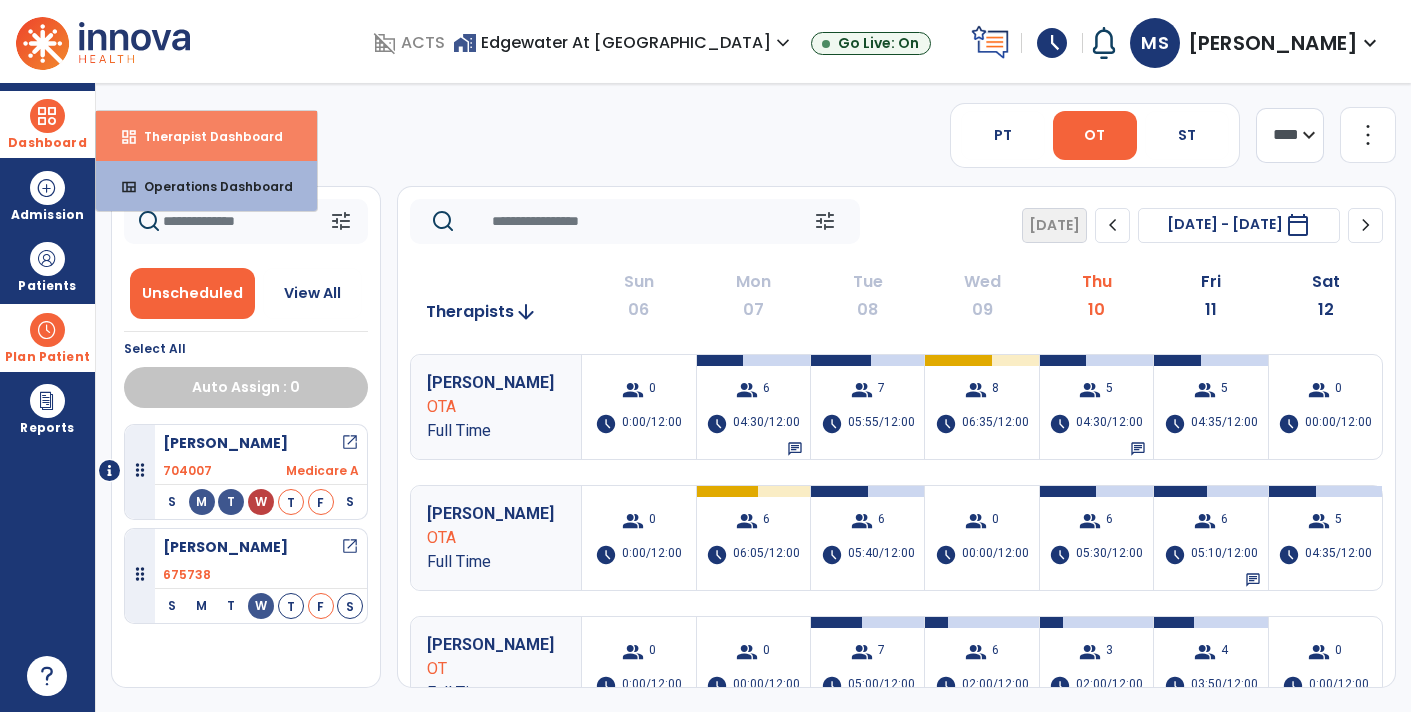 click on "Therapist Dashboard" at bounding box center (205, 136) 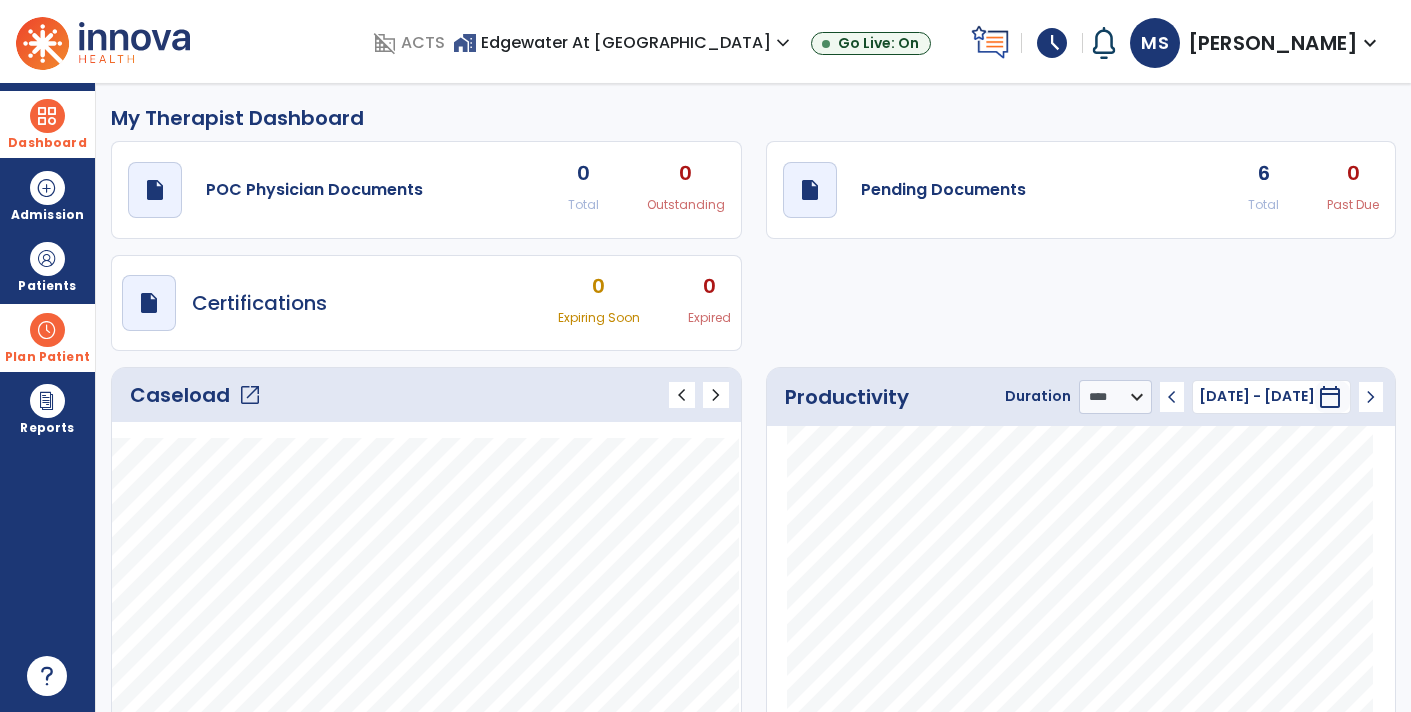 click on "open_in_new" 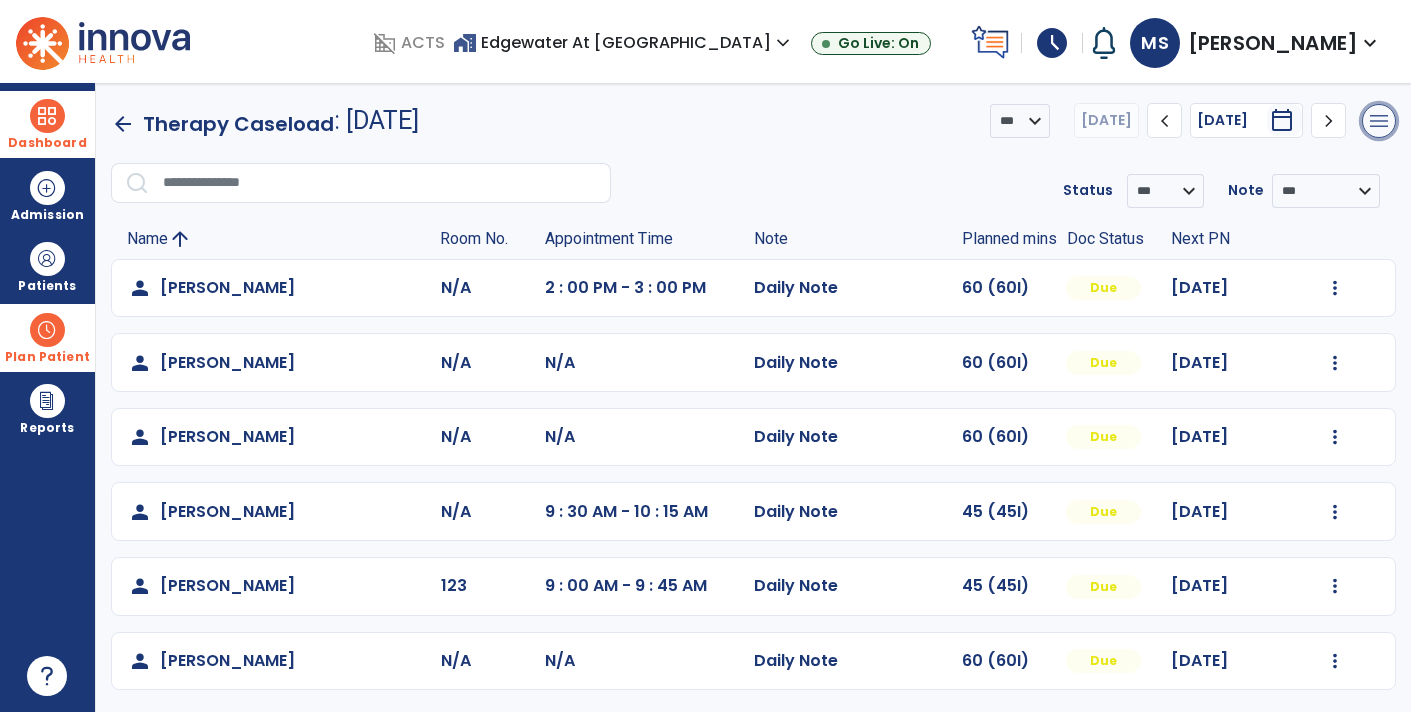 click on "menu" at bounding box center [1379, 121] 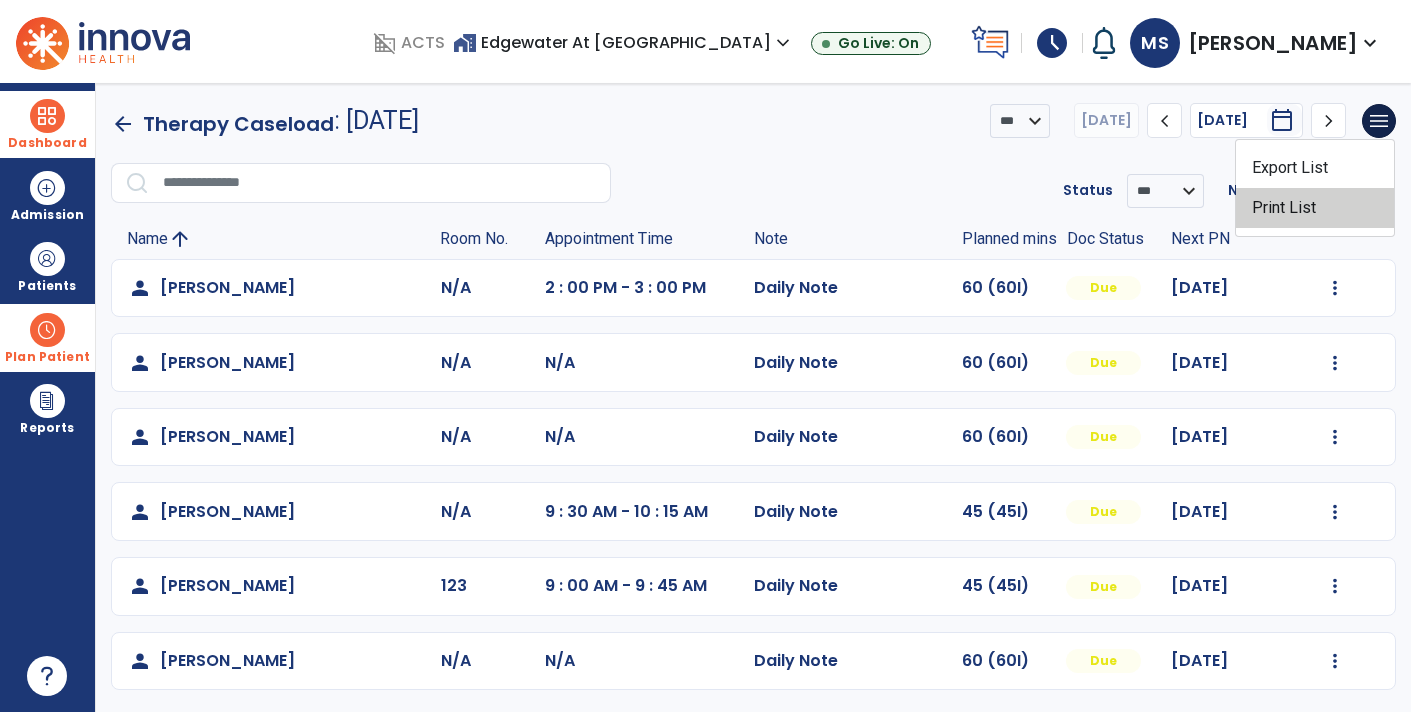 click on "Print List" 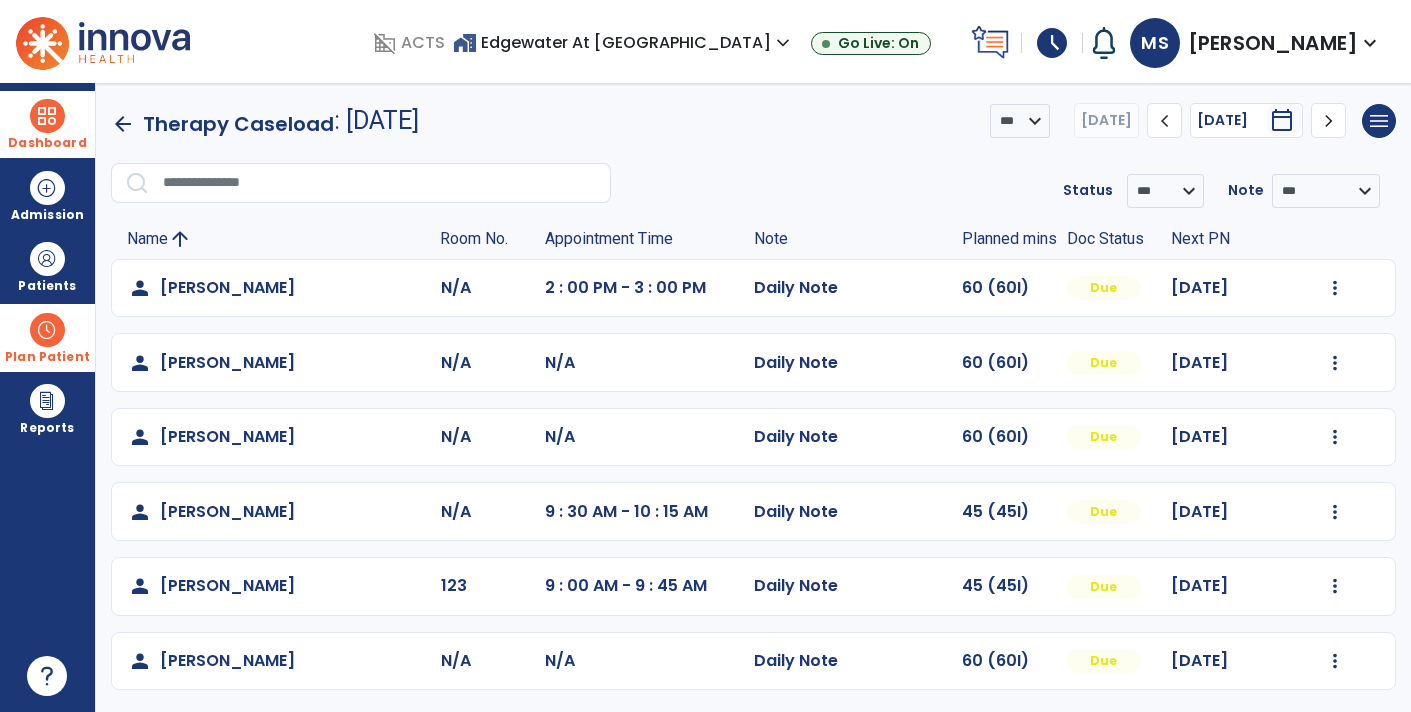 click on "schedule" at bounding box center (1052, 43) 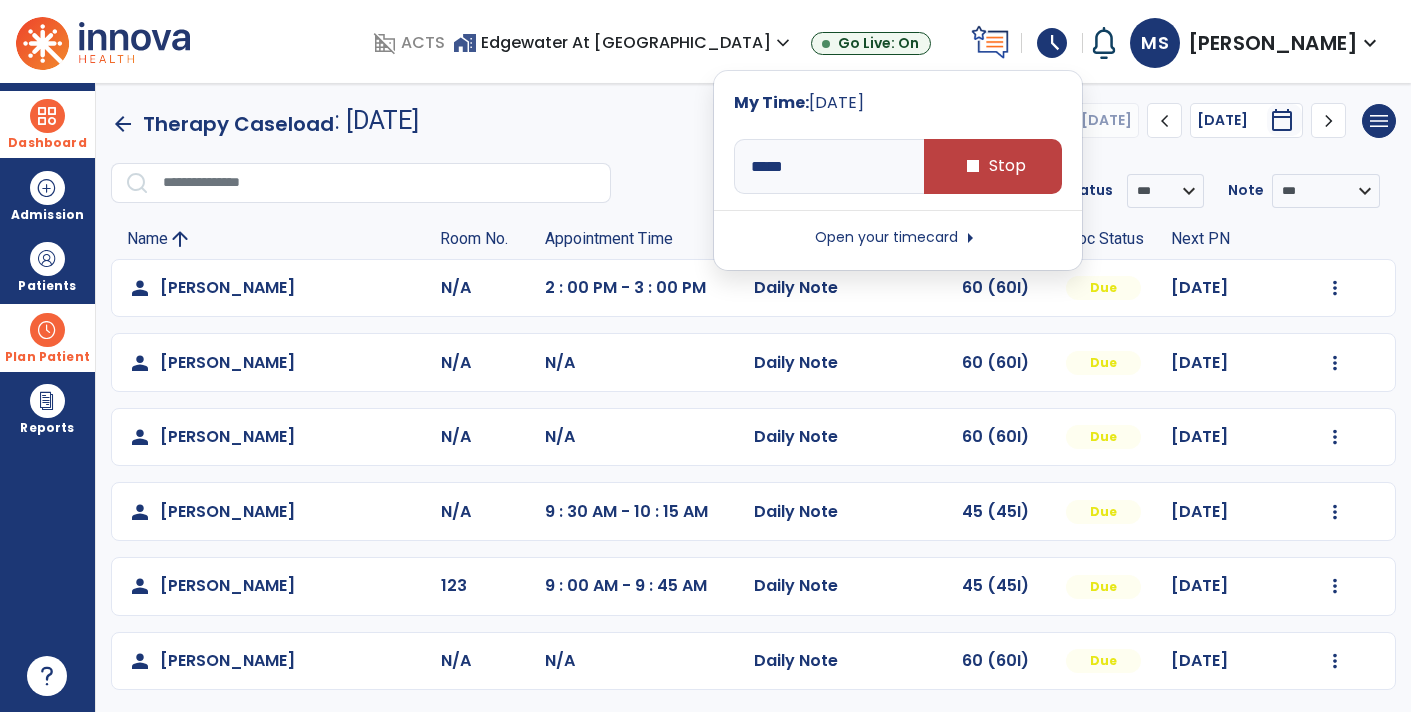 click on "**********" 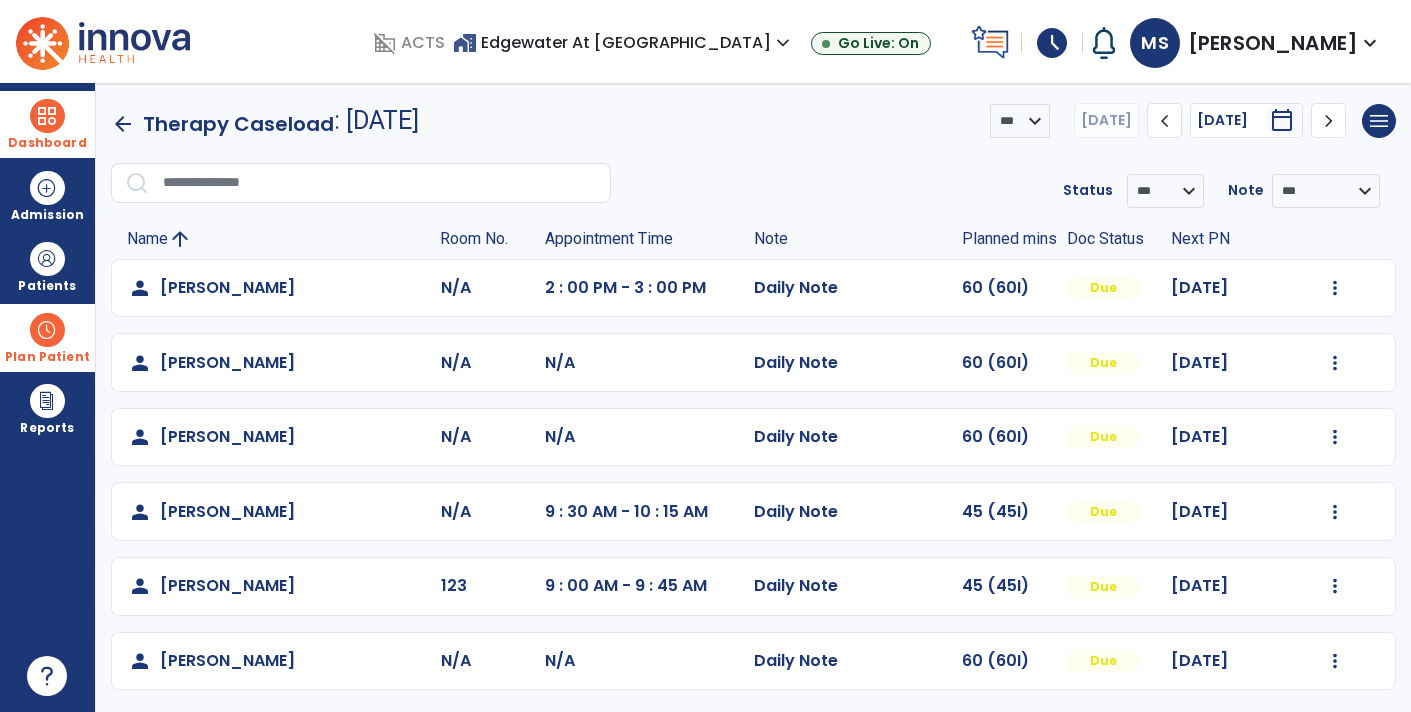 click at bounding box center (47, 330) 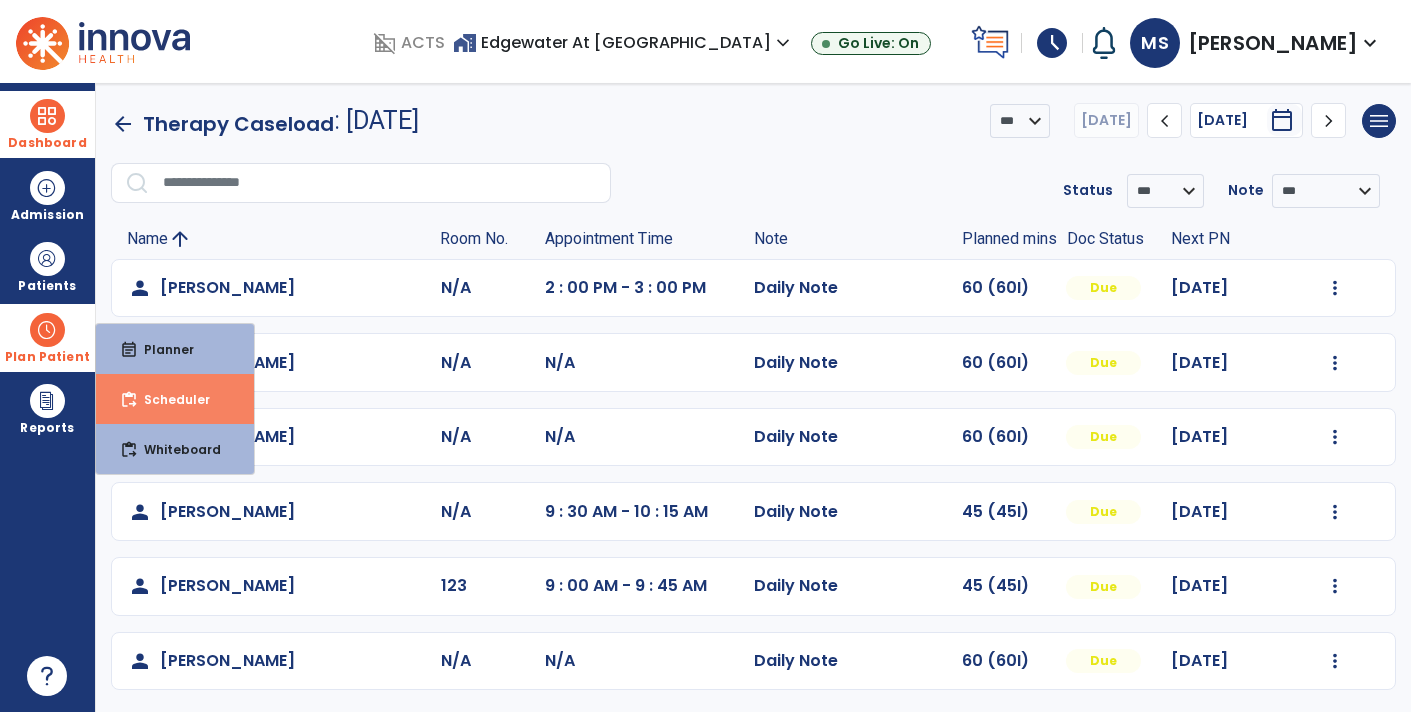 click on "Scheduler" at bounding box center (169, 399) 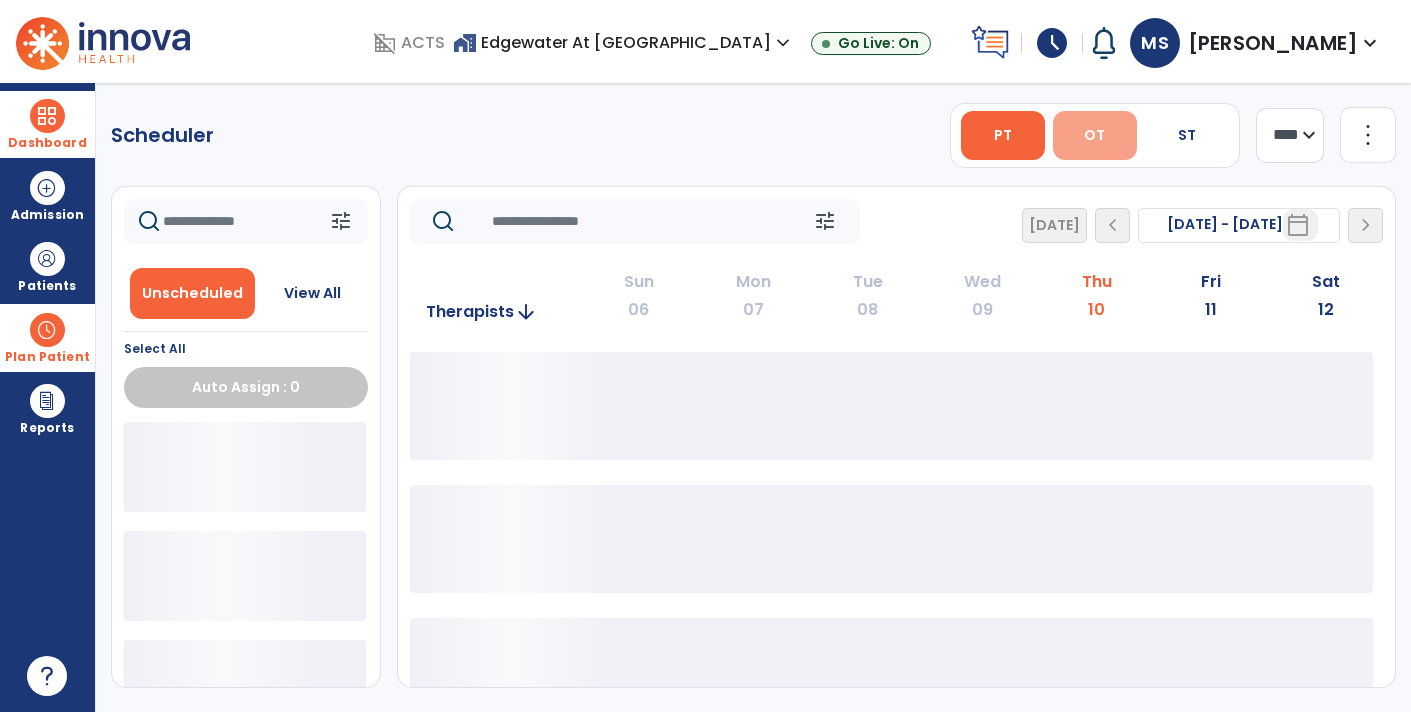 click on "OT" at bounding box center (1094, 135) 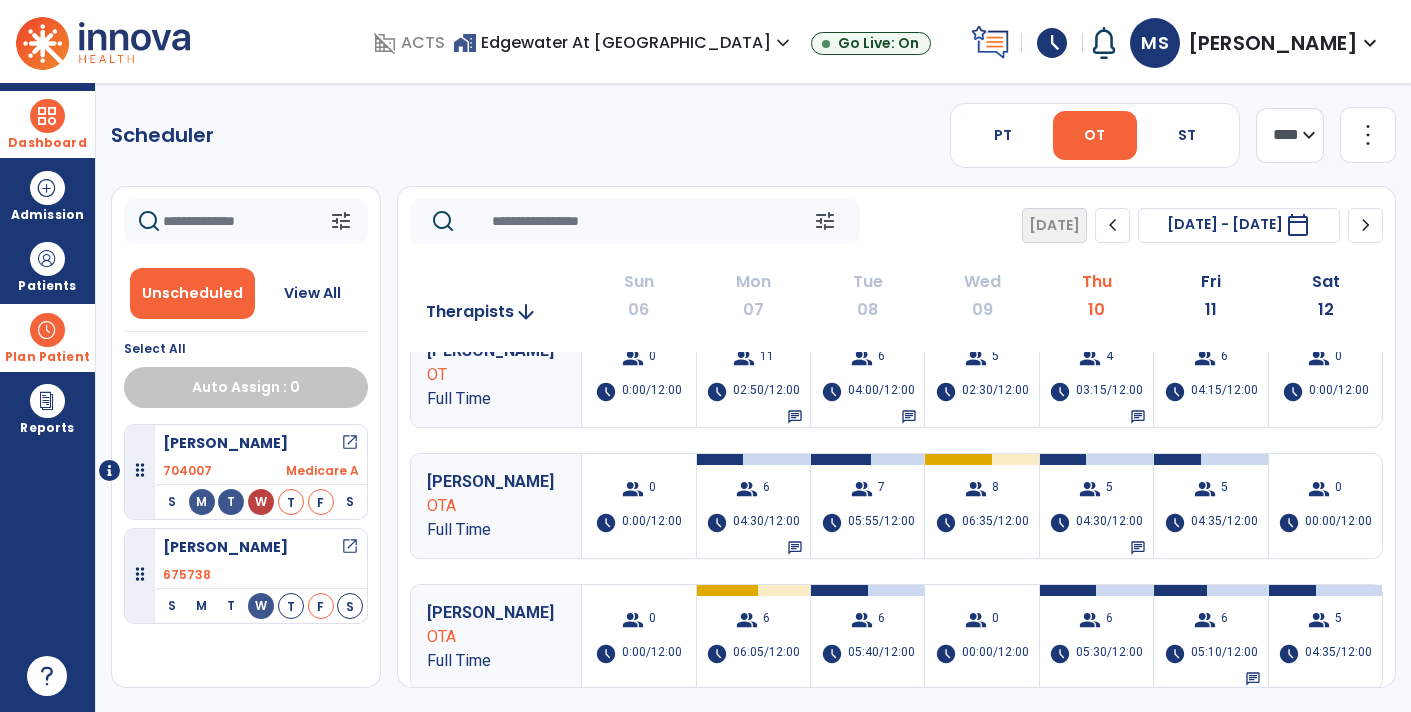 scroll, scrollTop: 0, scrollLeft: 0, axis: both 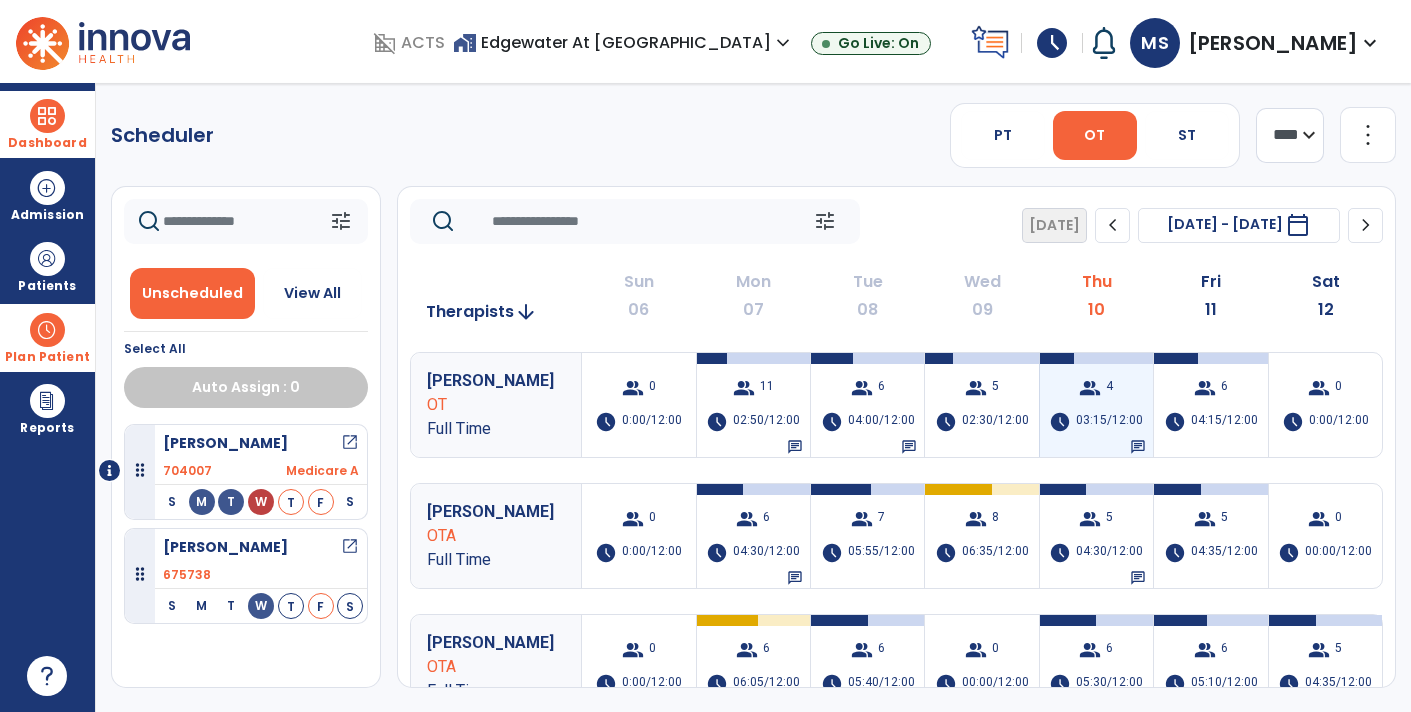 click on "group  4  schedule  03:15/12:00   chat" at bounding box center (1096, 405) 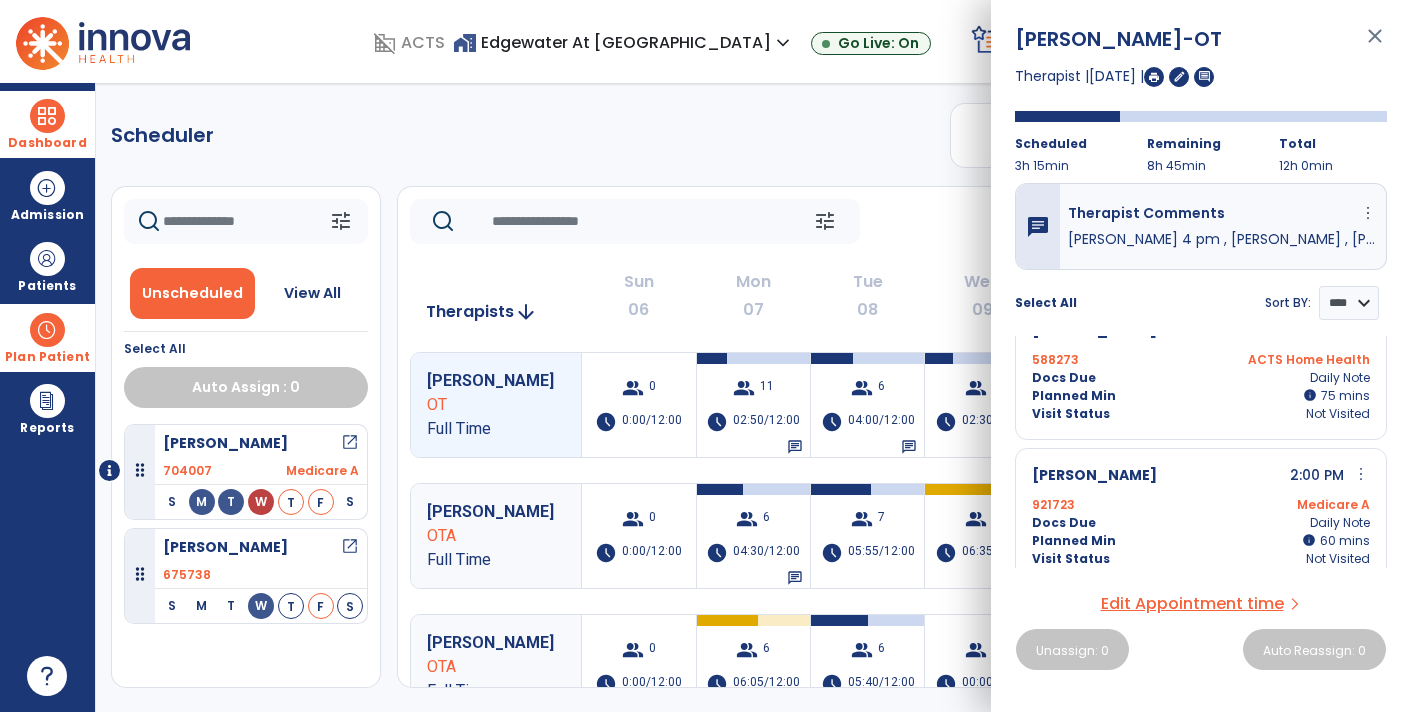 scroll, scrollTop: 0, scrollLeft: 0, axis: both 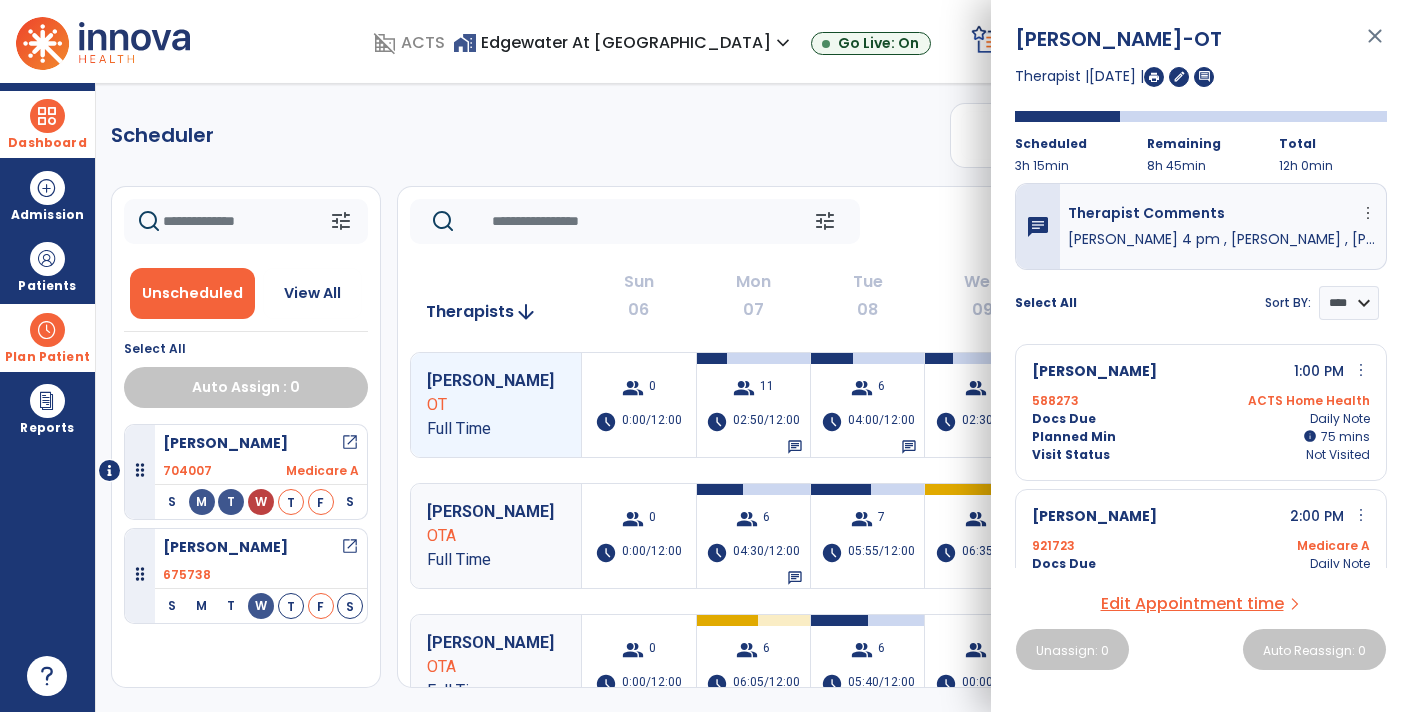 click on "Scheduler   PT   OT   ST  **** *** more_vert  Manage Labor   View All Therapists   Print" 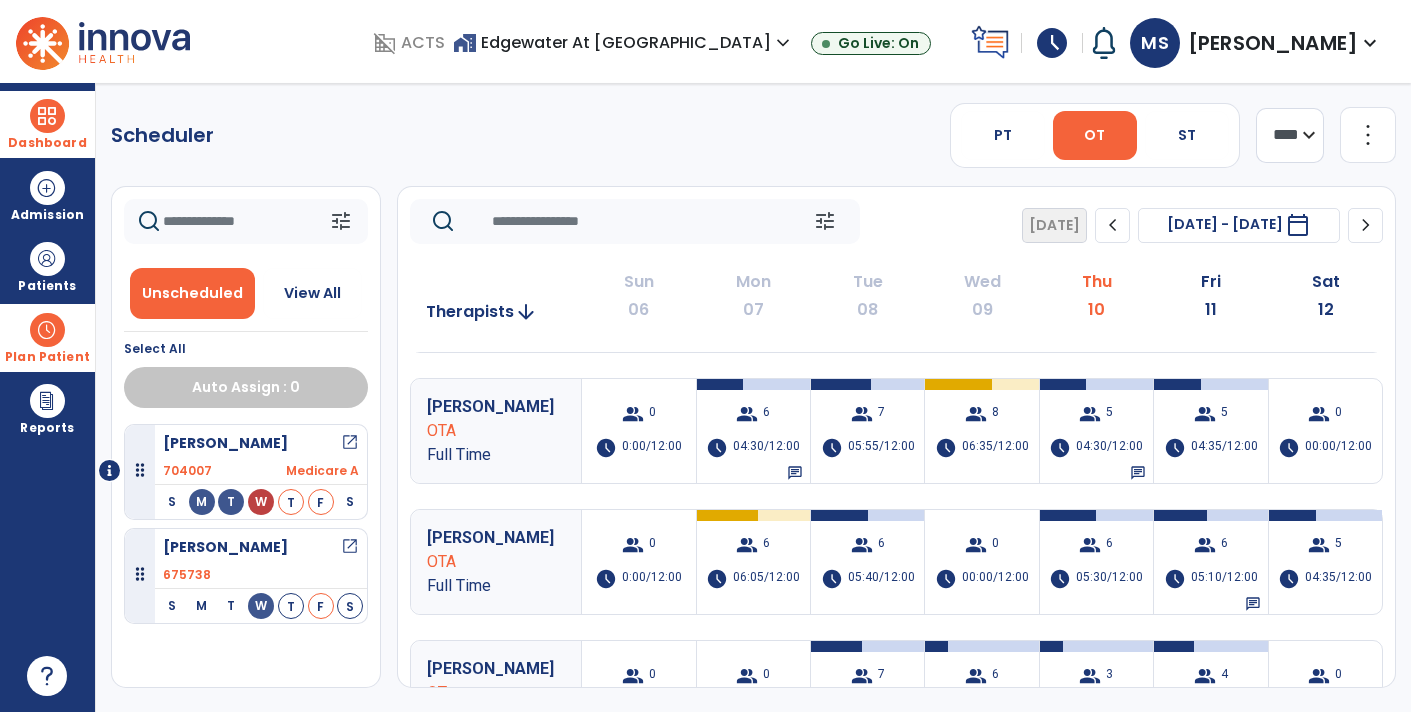 scroll, scrollTop: 0, scrollLeft: 0, axis: both 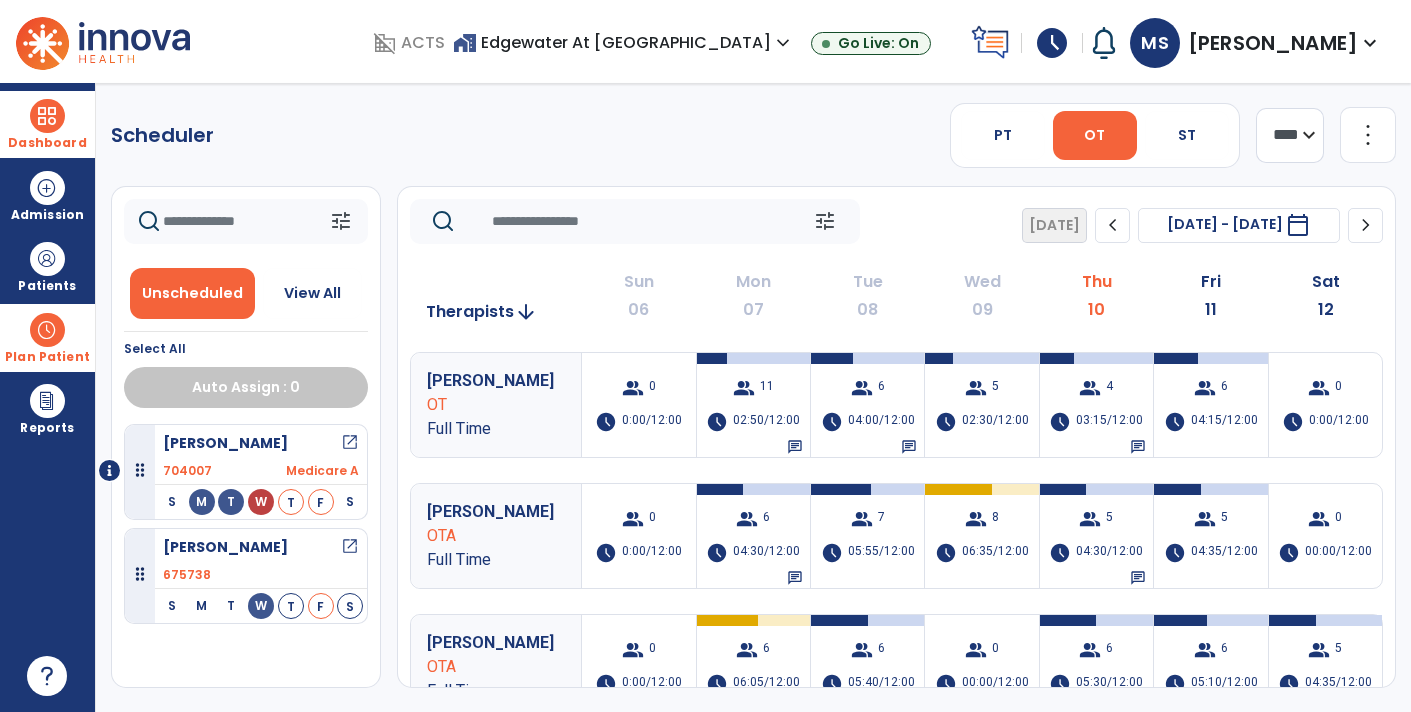 click at bounding box center (47, 116) 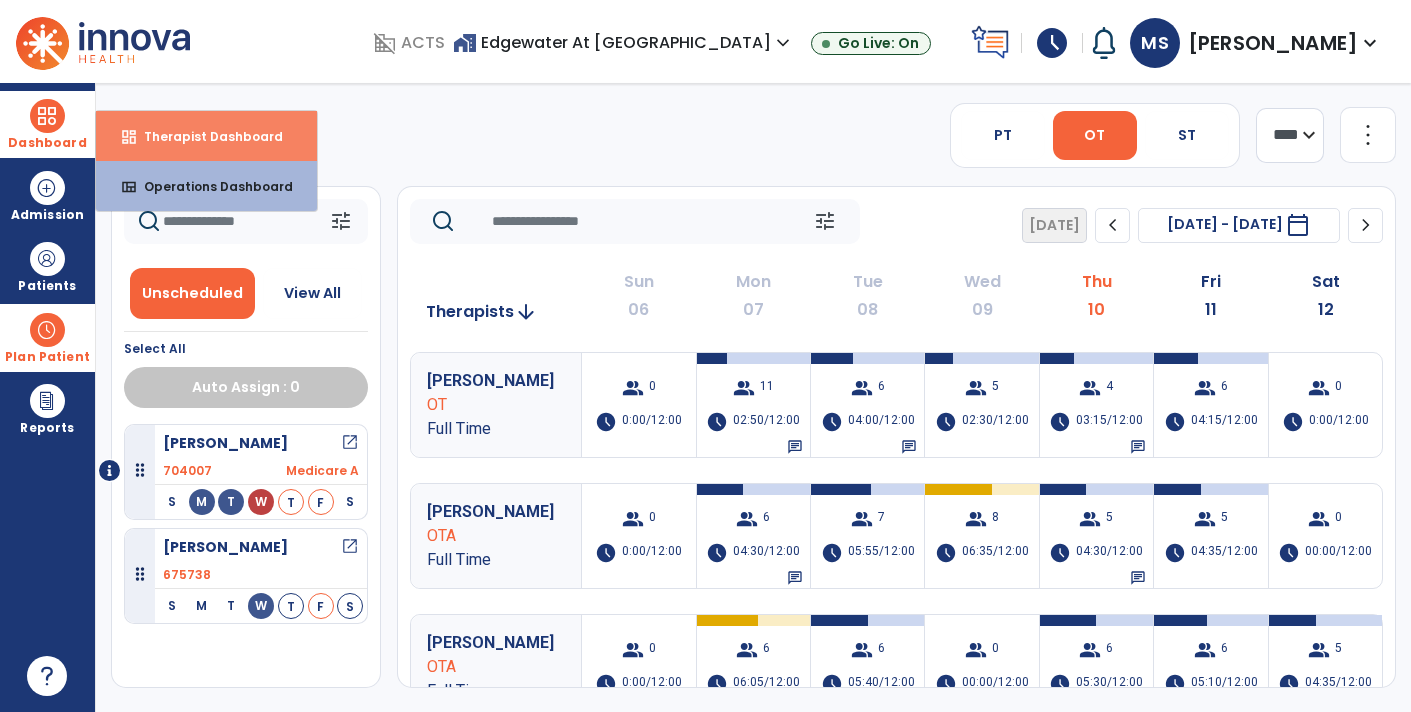 click on "Therapist Dashboard" at bounding box center (205, 136) 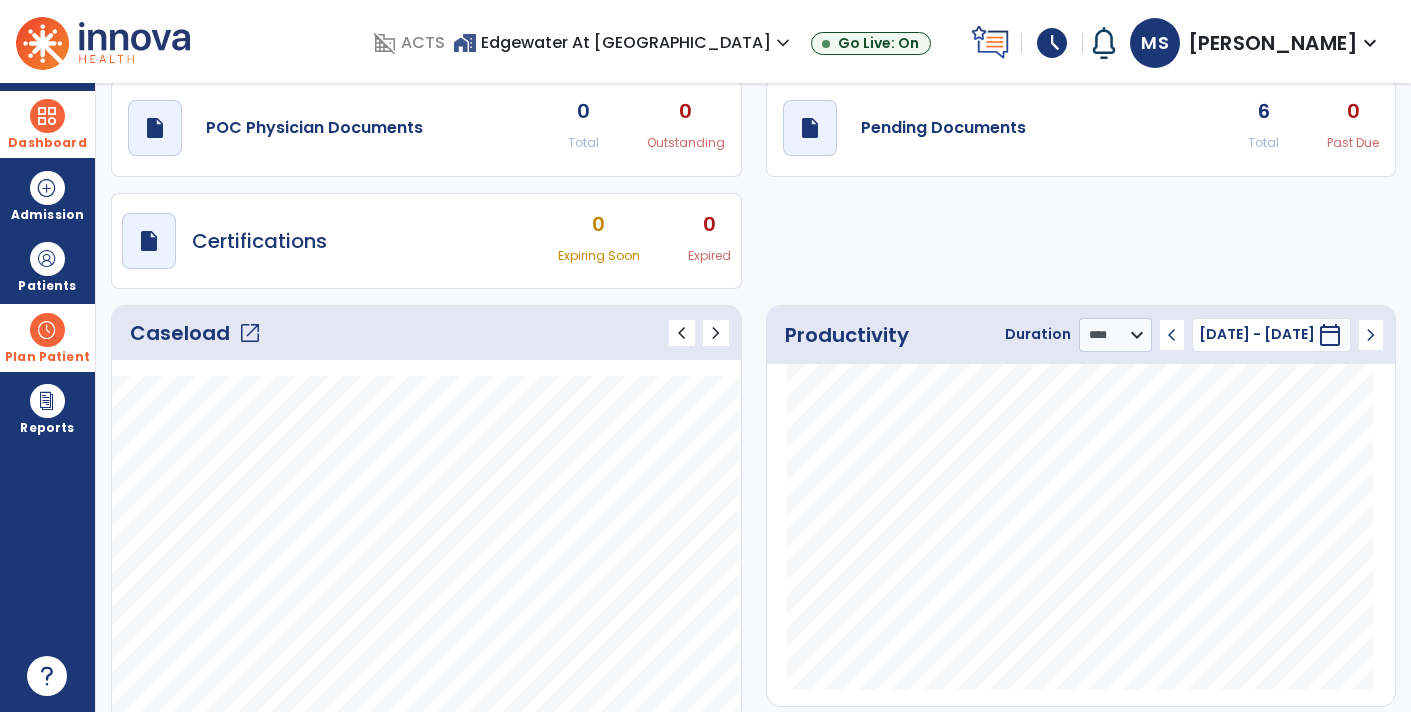 scroll, scrollTop: 0, scrollLeft: 0, axis: both 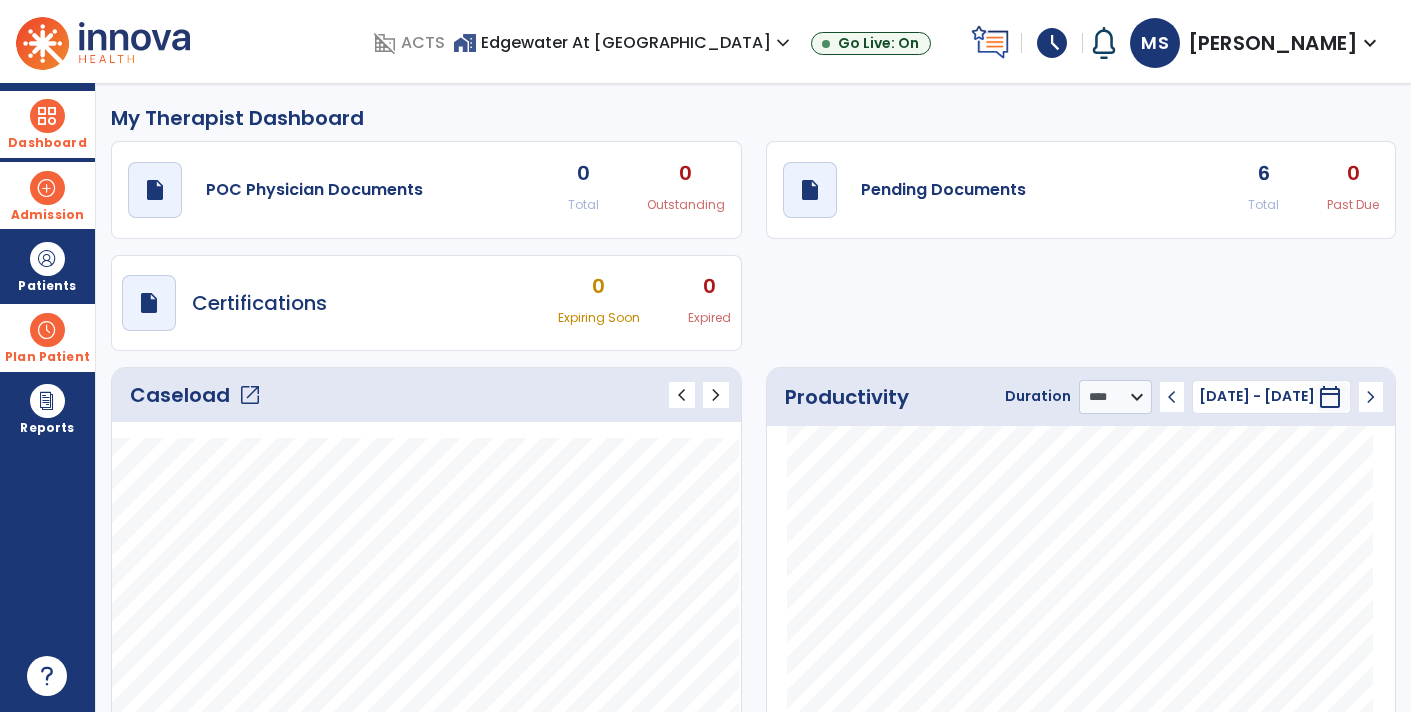 click at bounding box center (47, 188) 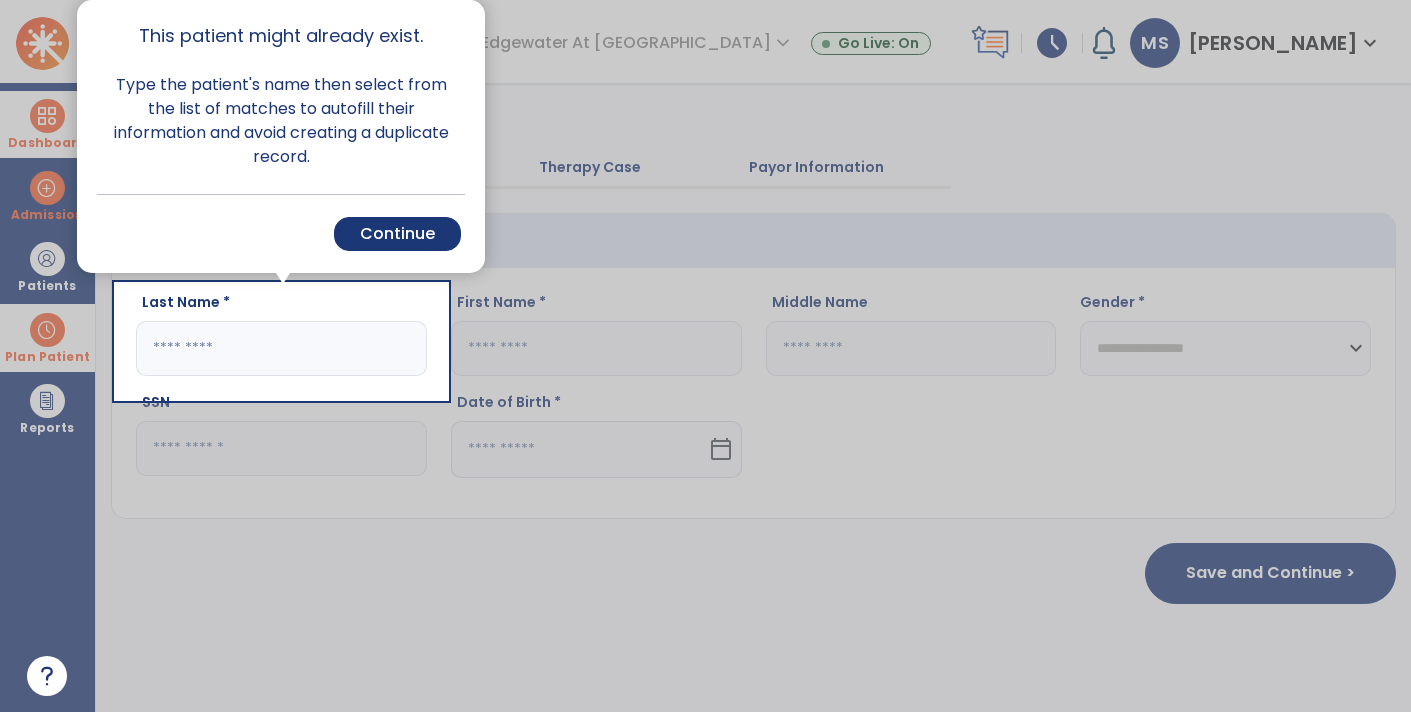 click at bounding box center (929, 356) 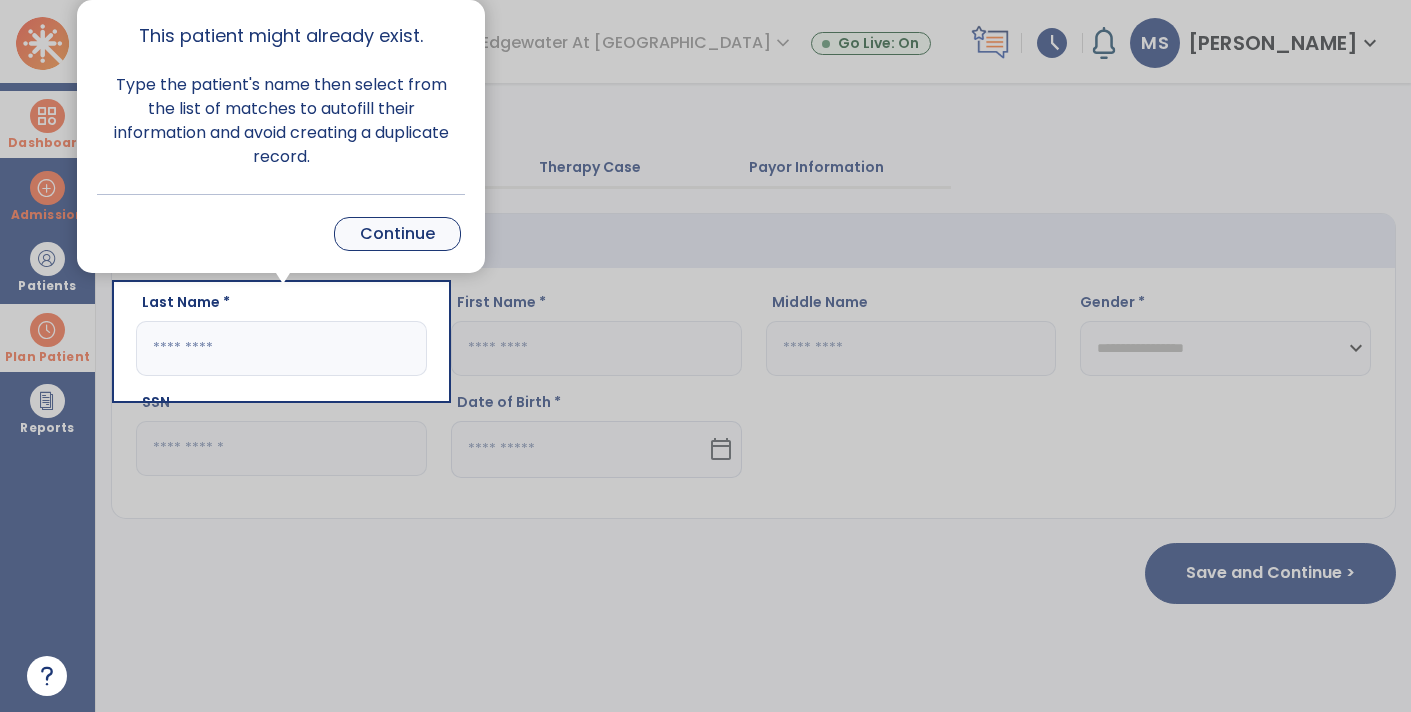 click on "Continue" at bounding box center (397, 234) 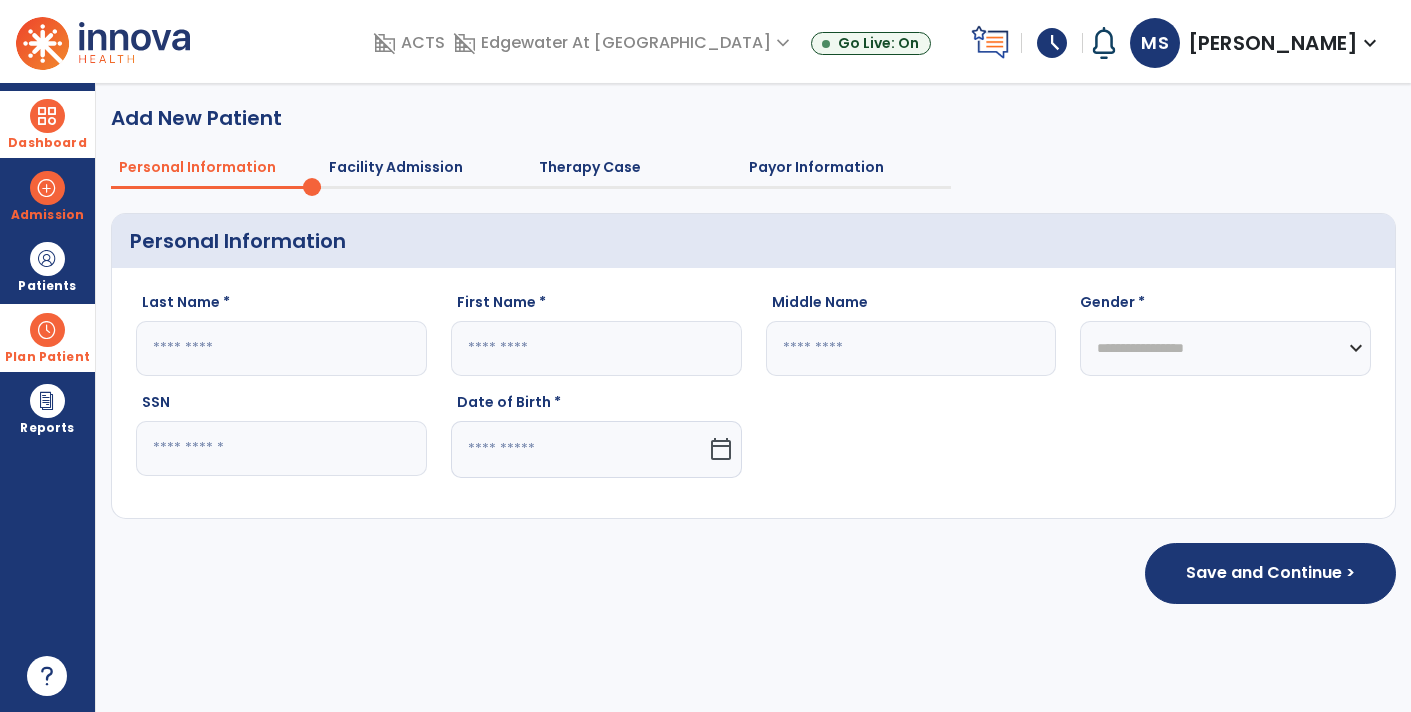 click at bounding box center [47, 116] 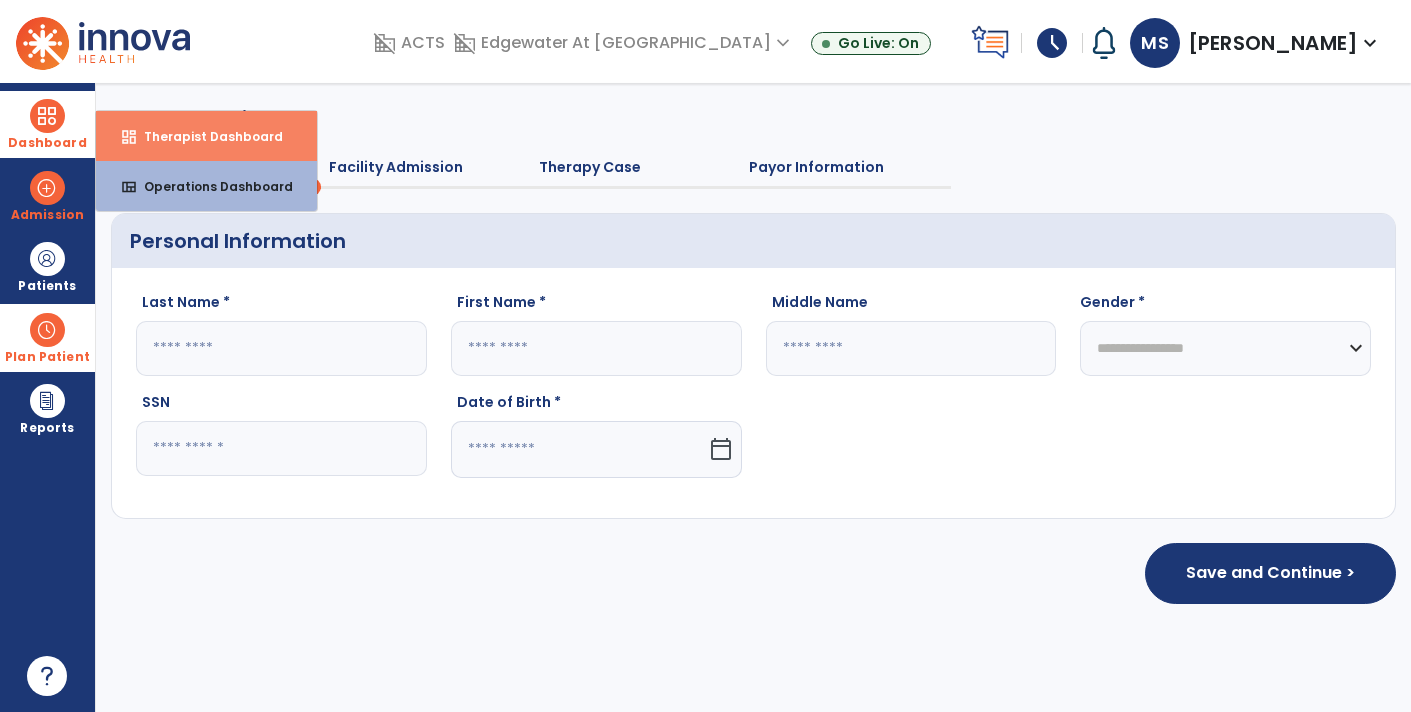 click on "Therapist Dashboard" at bounding box center [205, 136] 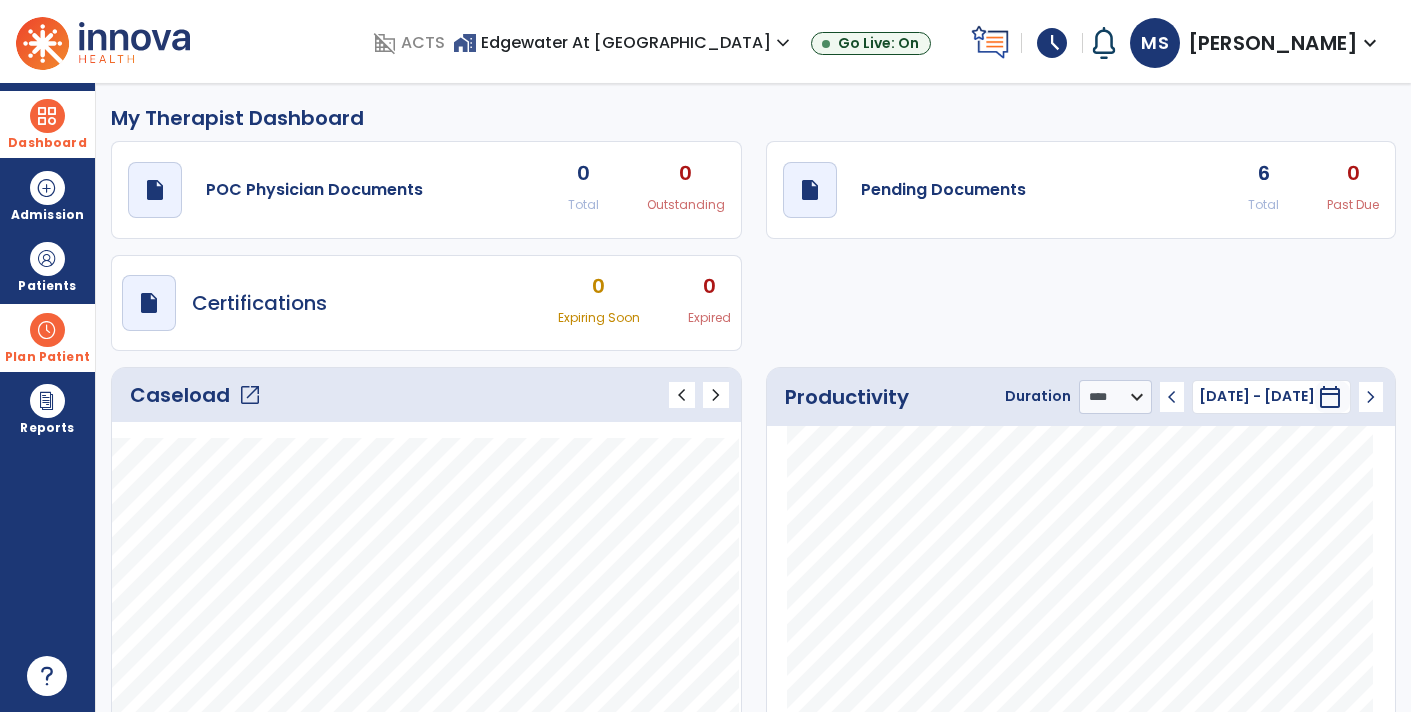 click on "Caseload   open_in_new" 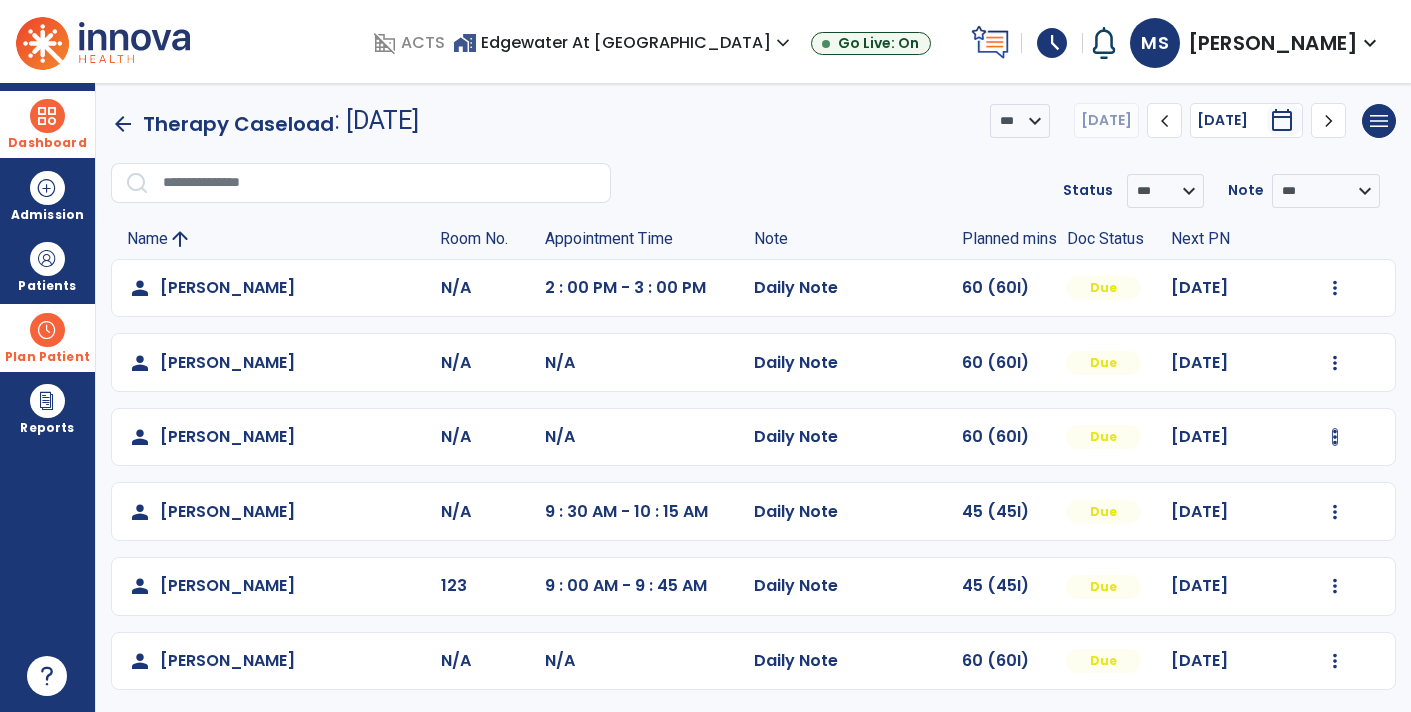 click at bounding box center [1335, 288] 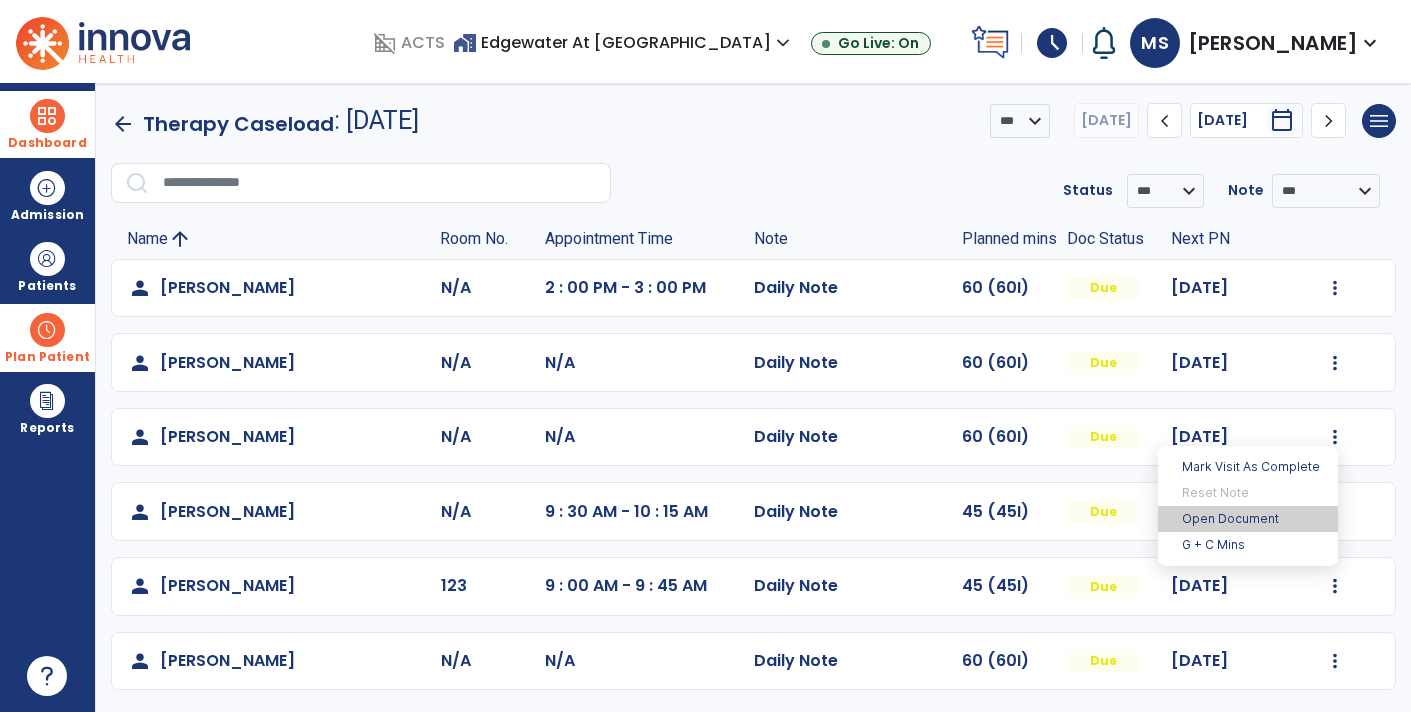 click on "Open Document" at bounding box center (1248, 519) 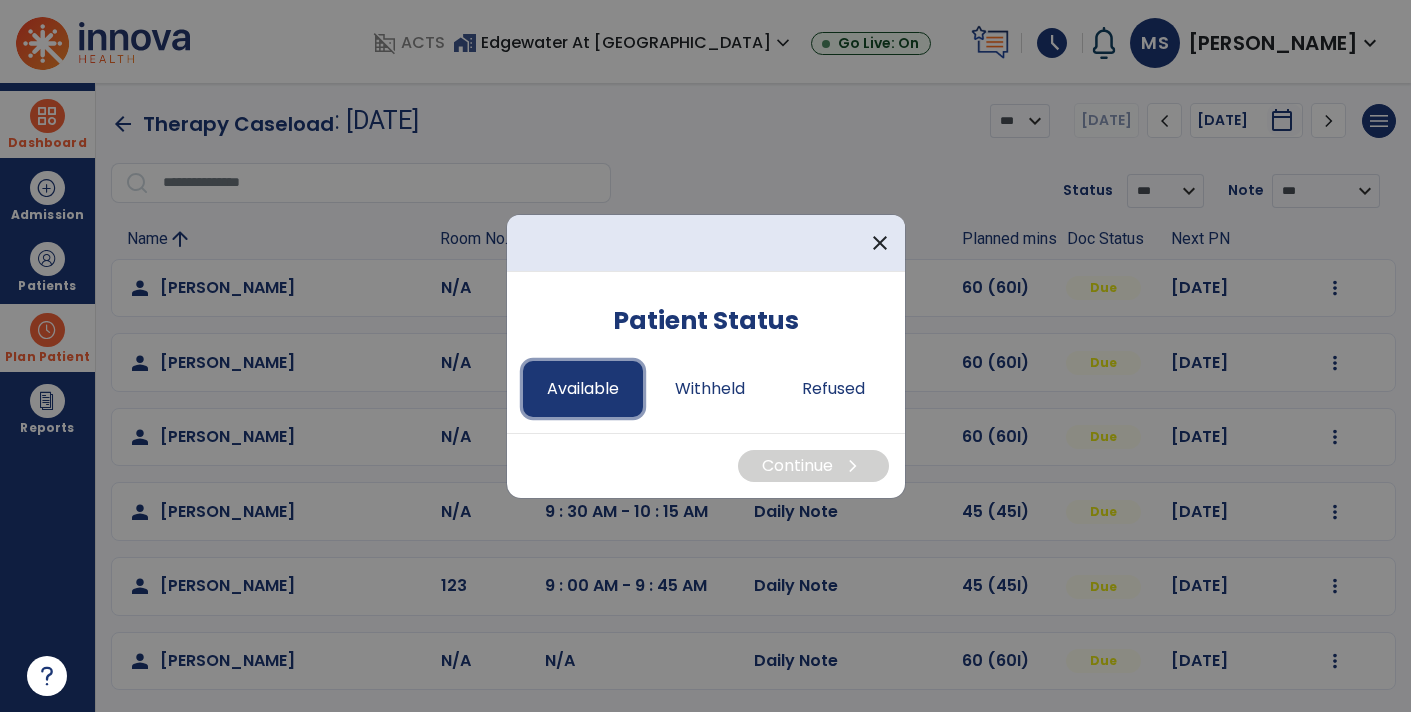 click on "Available" at bounding box center [583, 389] 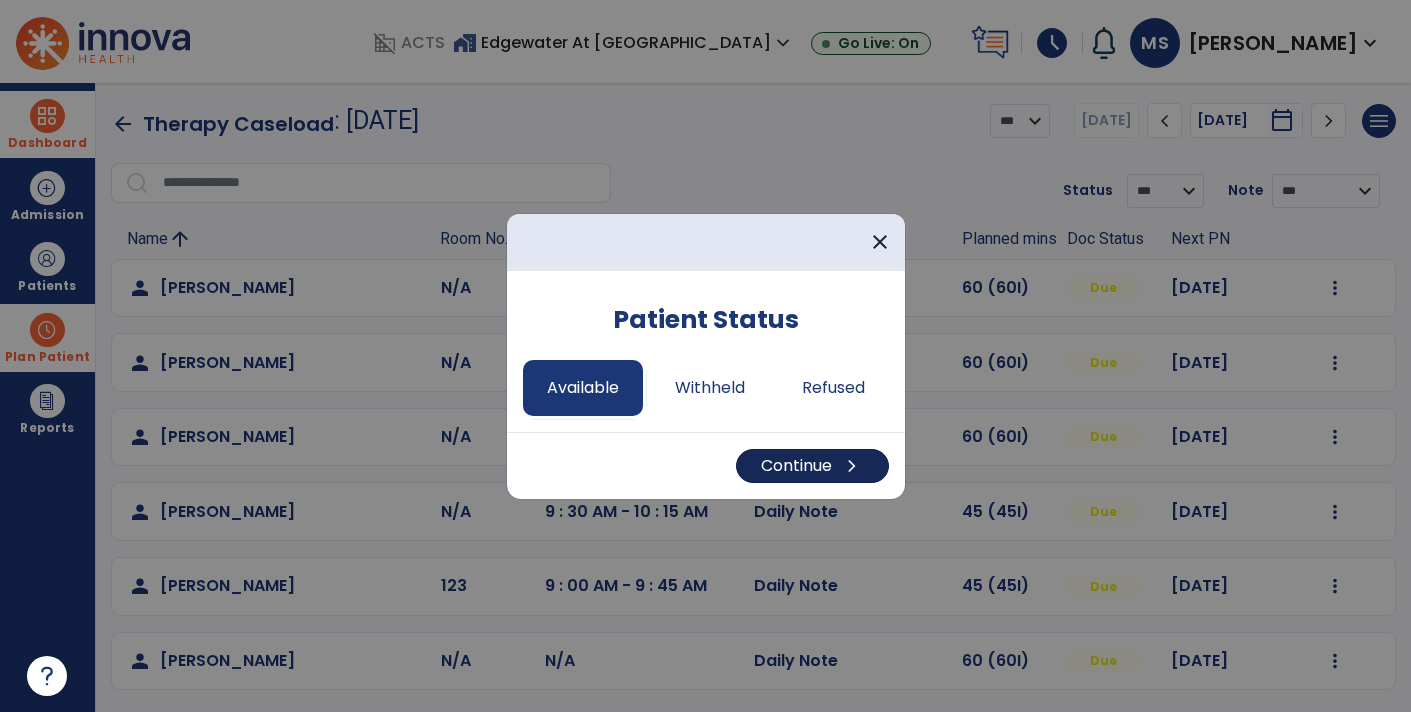 click on "Continue   chevron_right" at bounding box center [812, 466] 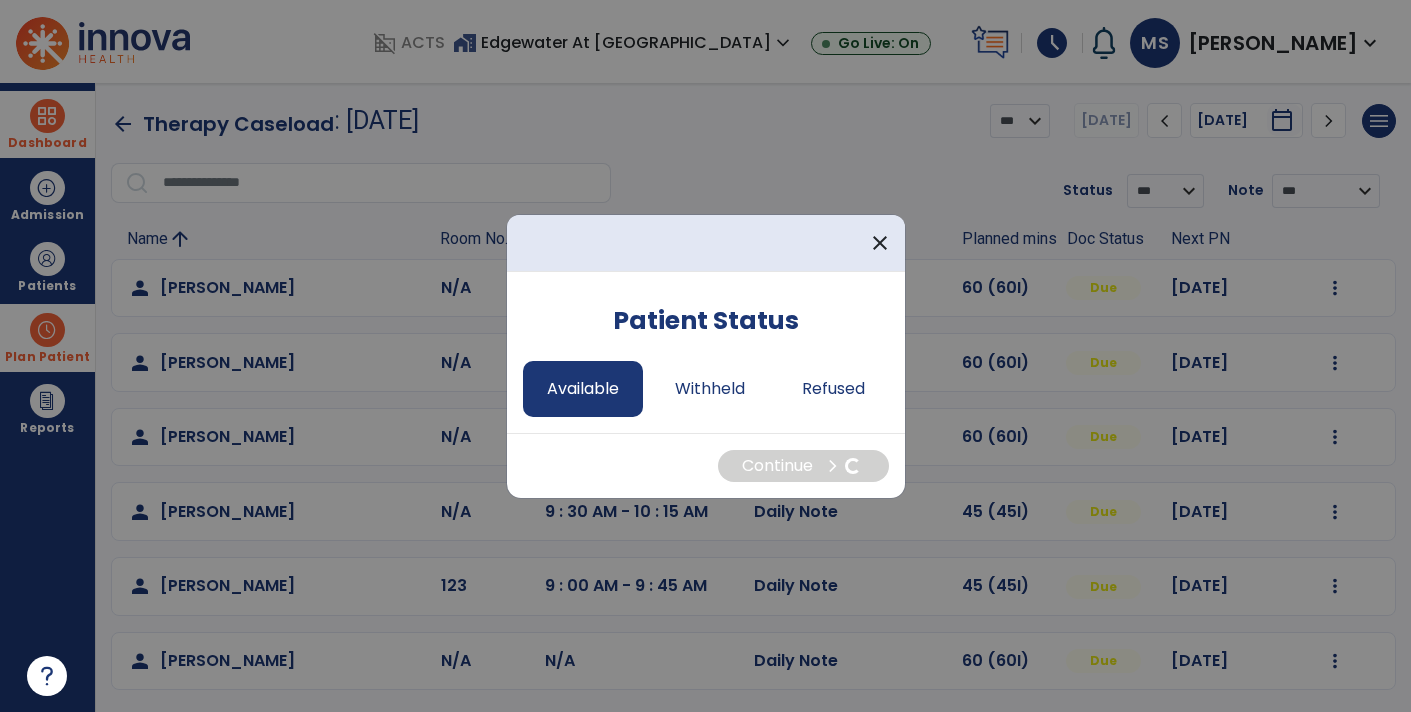 select on "*" 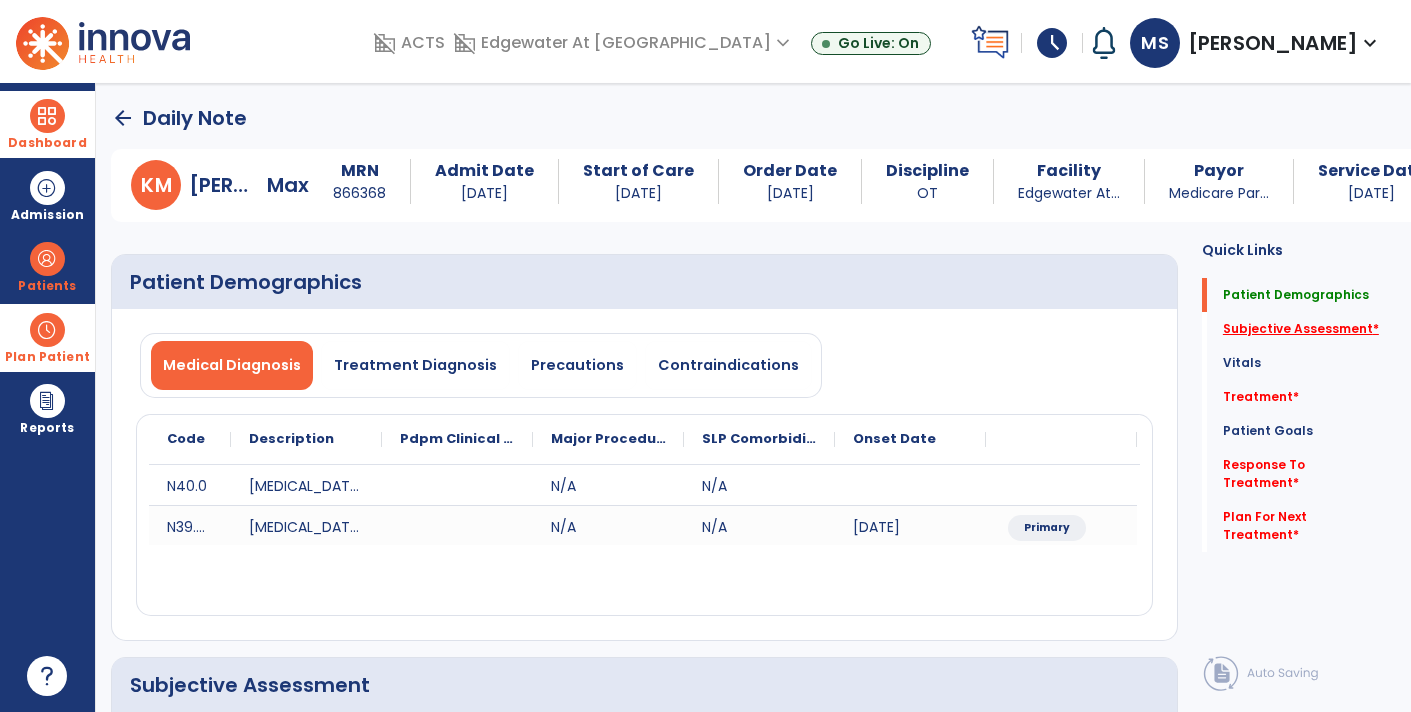 click on "Subjective Assessment   *" 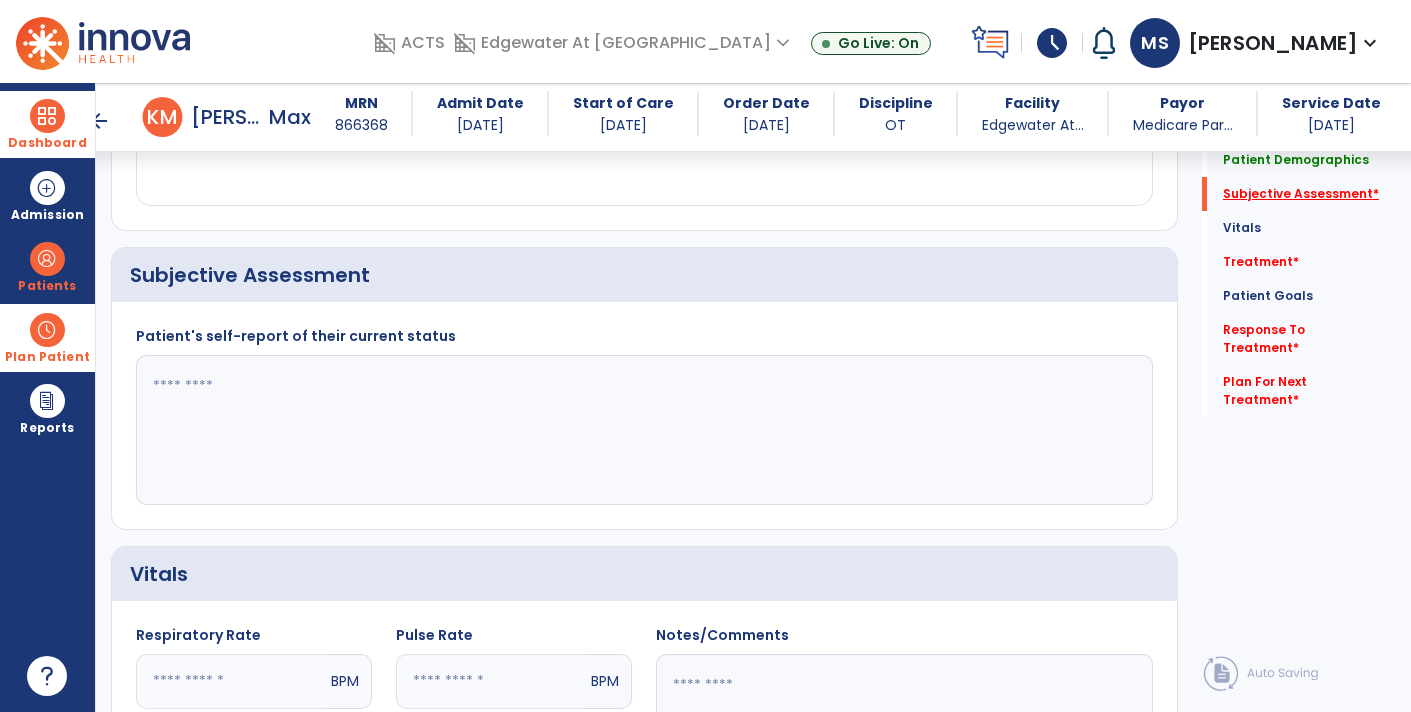 scroll, scrollTop: 399, scrollLeft: 0, axis: vertical 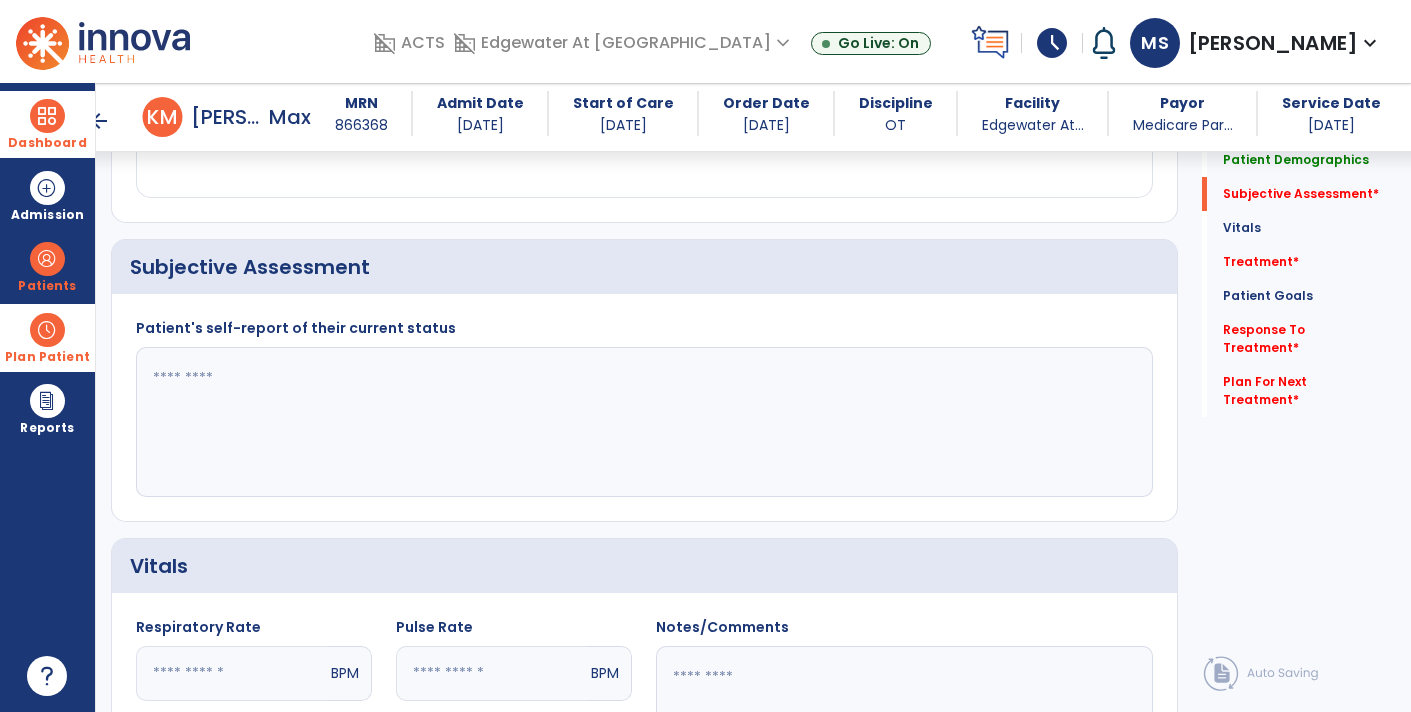 click 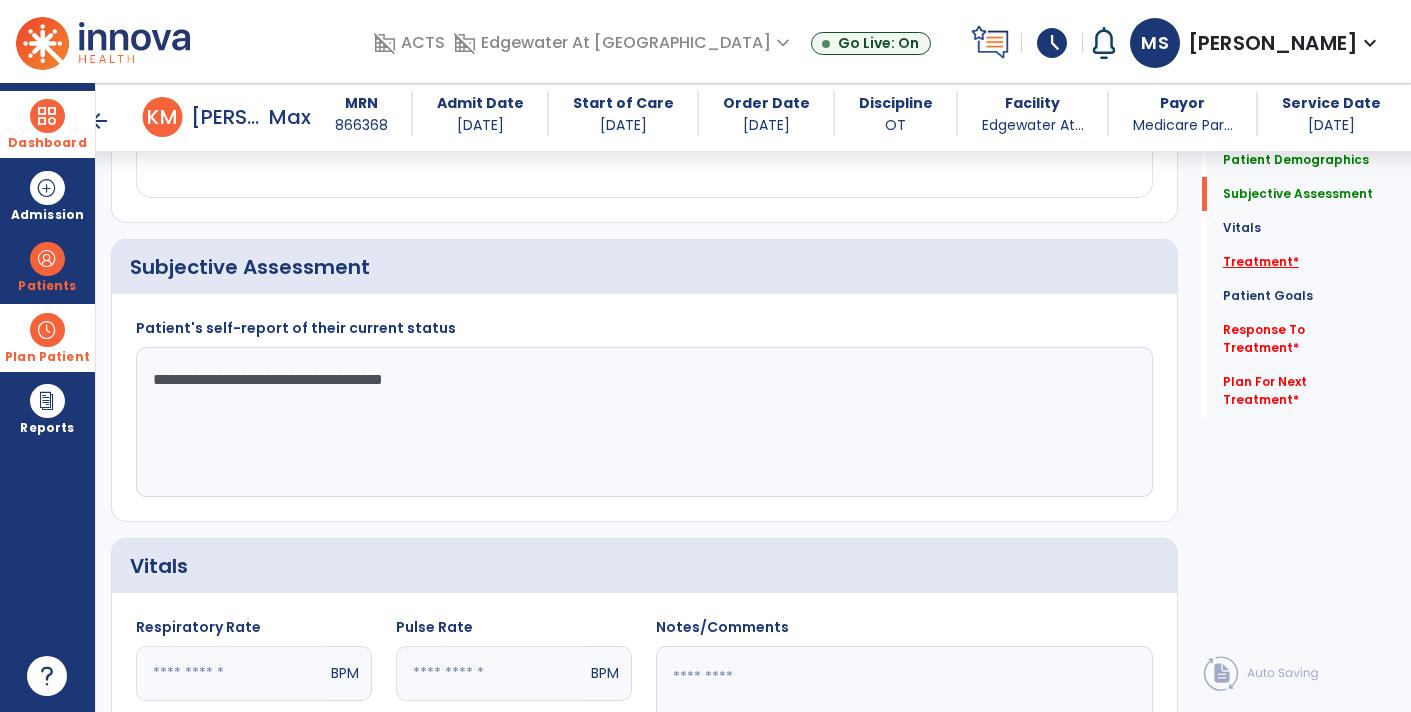 type on "**********" 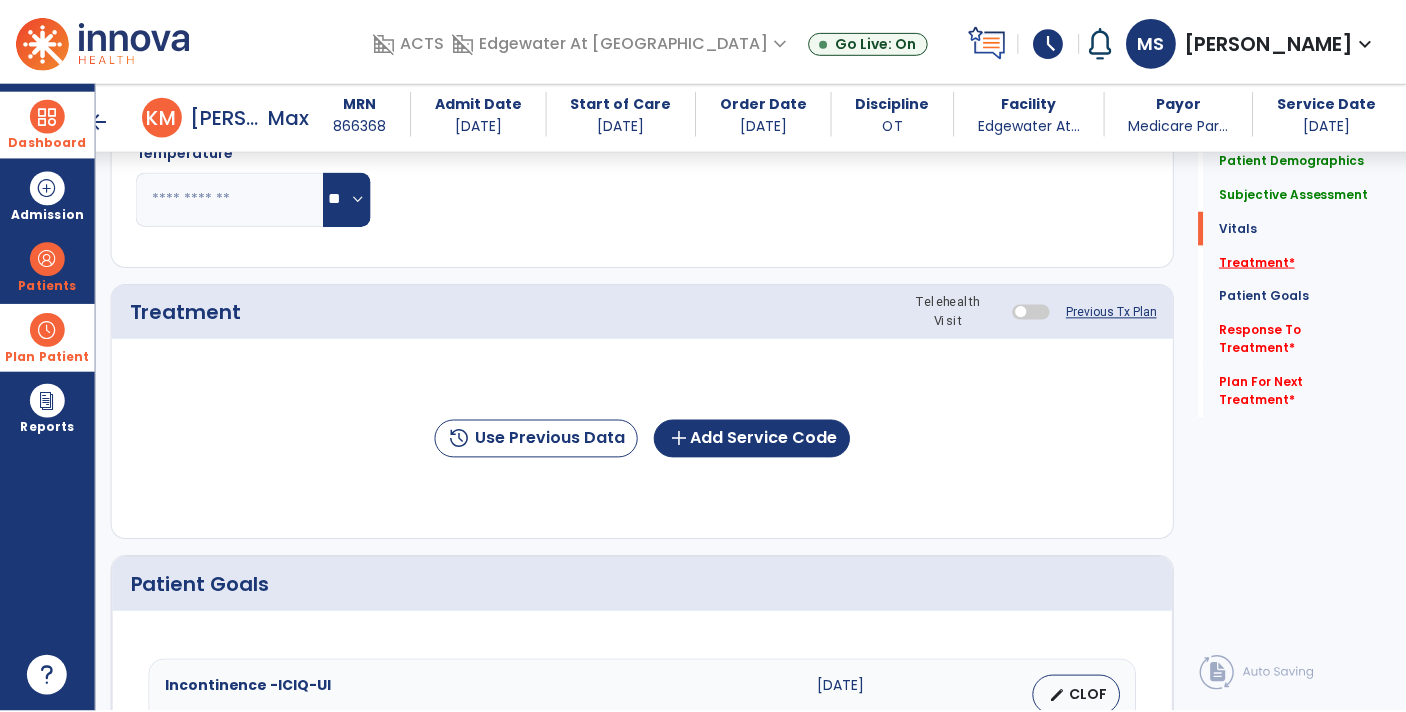 scroll, scrollTop: 1085, scrollLeft: 0, axis: vertical 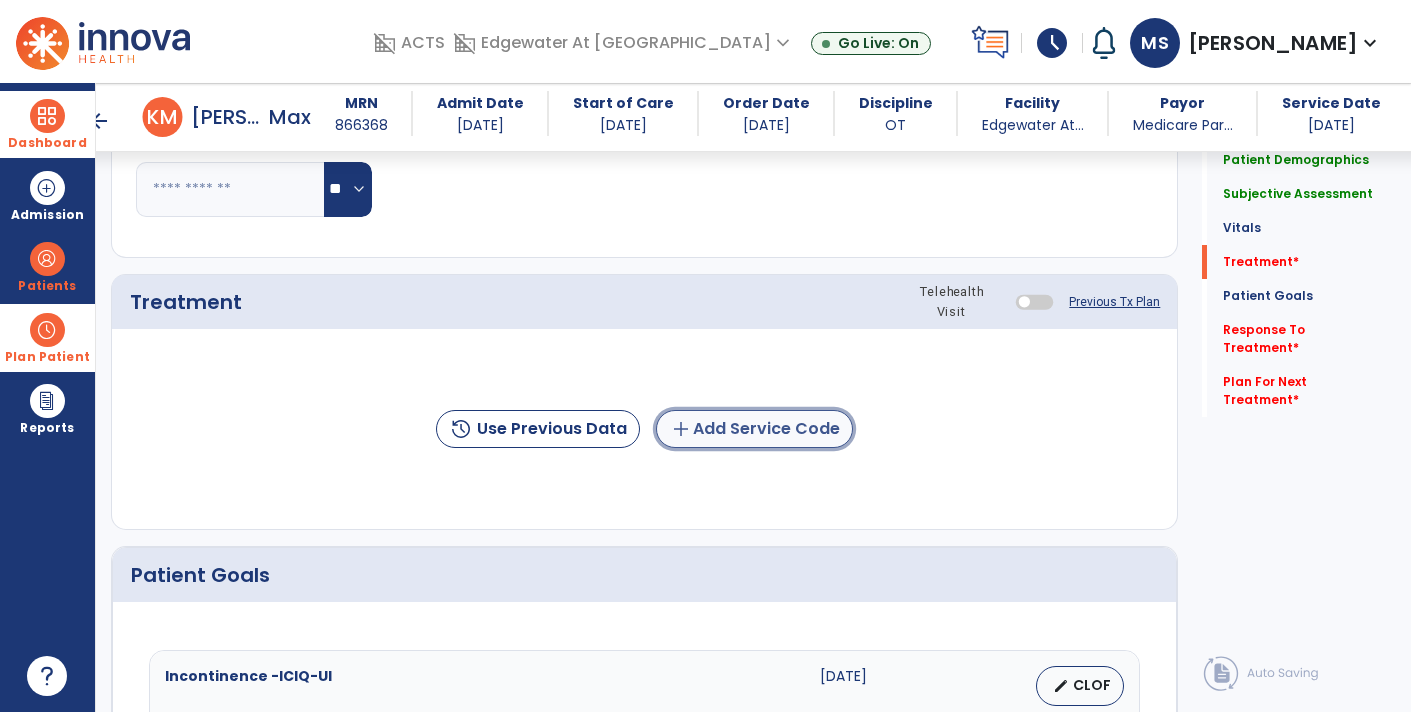 click on "add  Add Service Code" 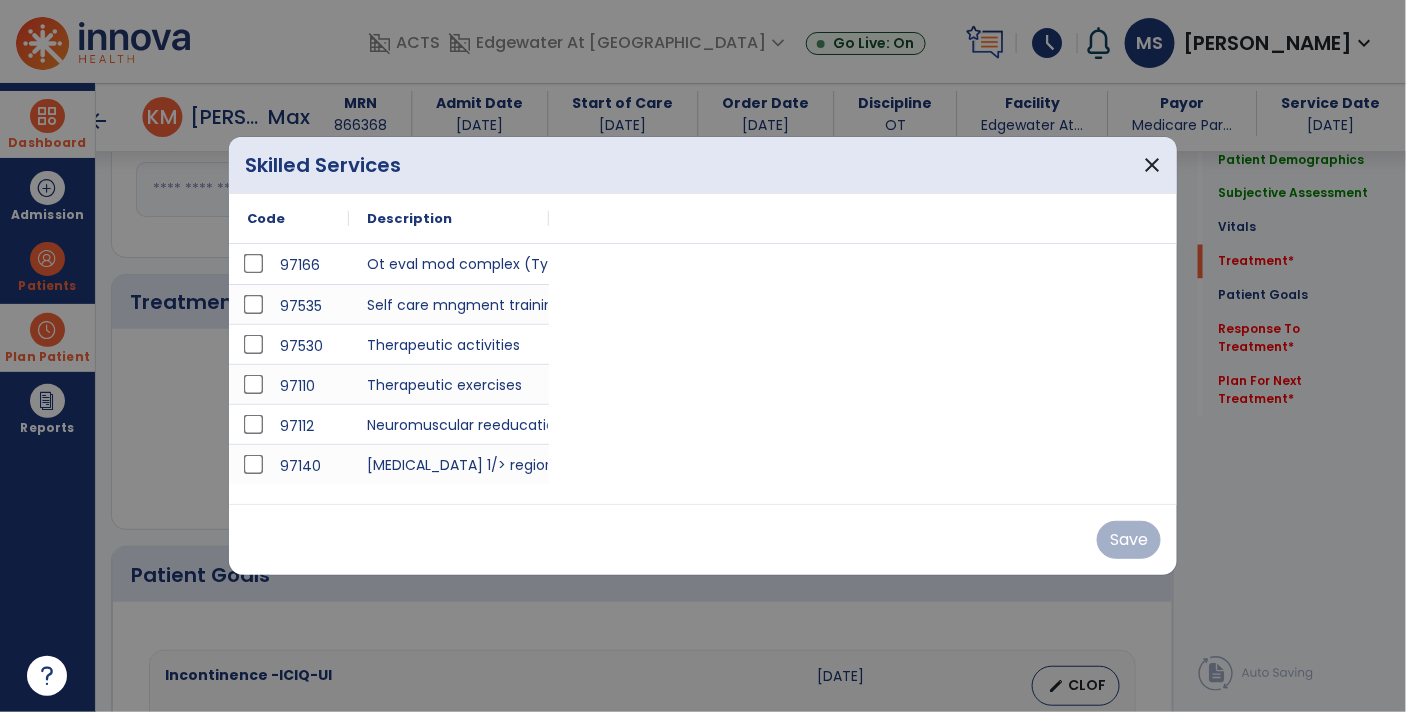 scroll, scrollTop: 1085, scrollLeft: 0, axis: vertical 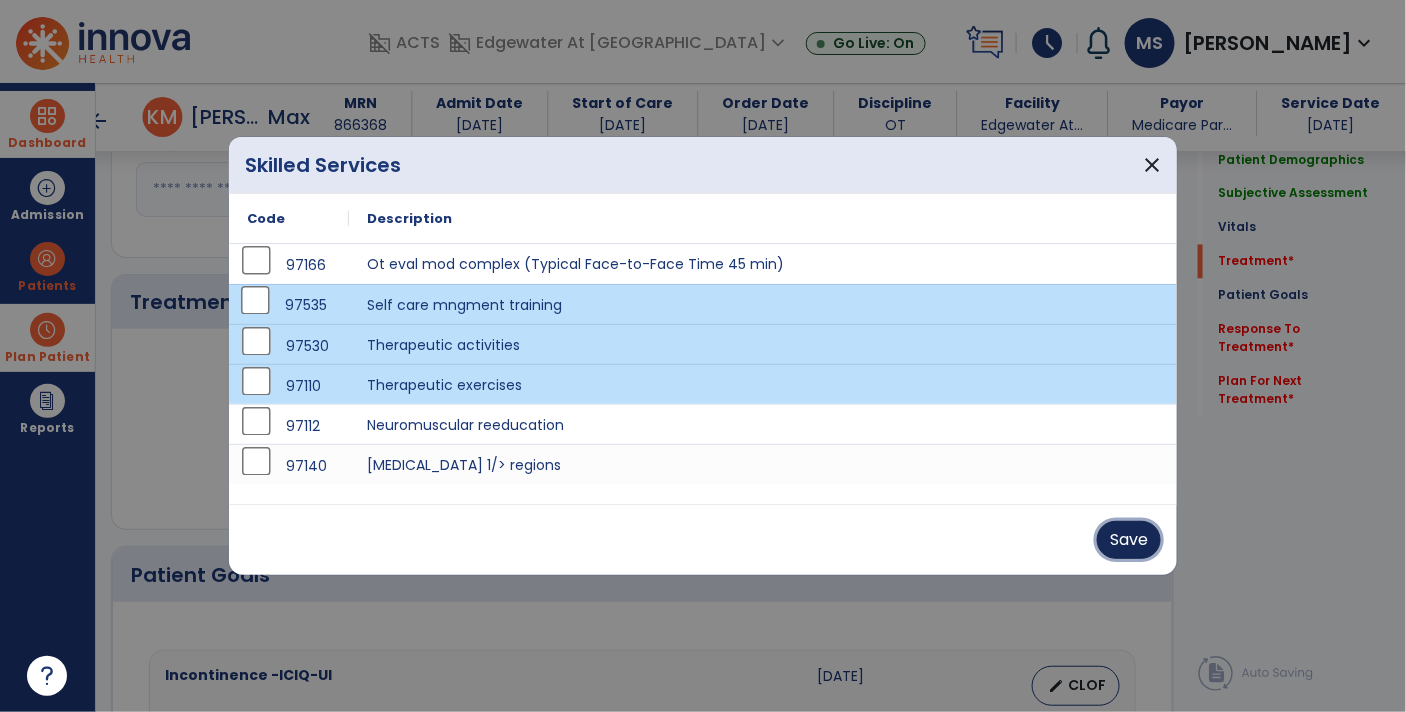 click on "Save" at bounding box center [1129, 540] 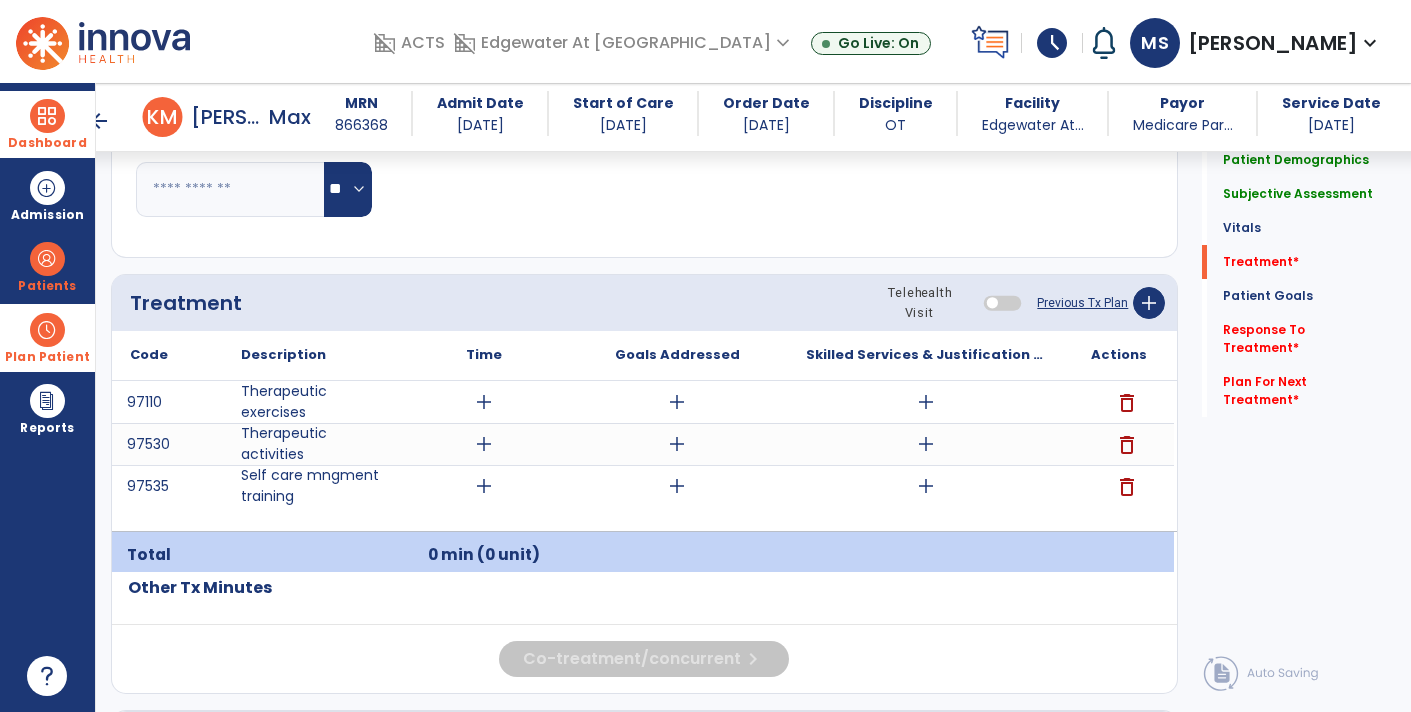 click on "add" at bounding box center [926, 402] 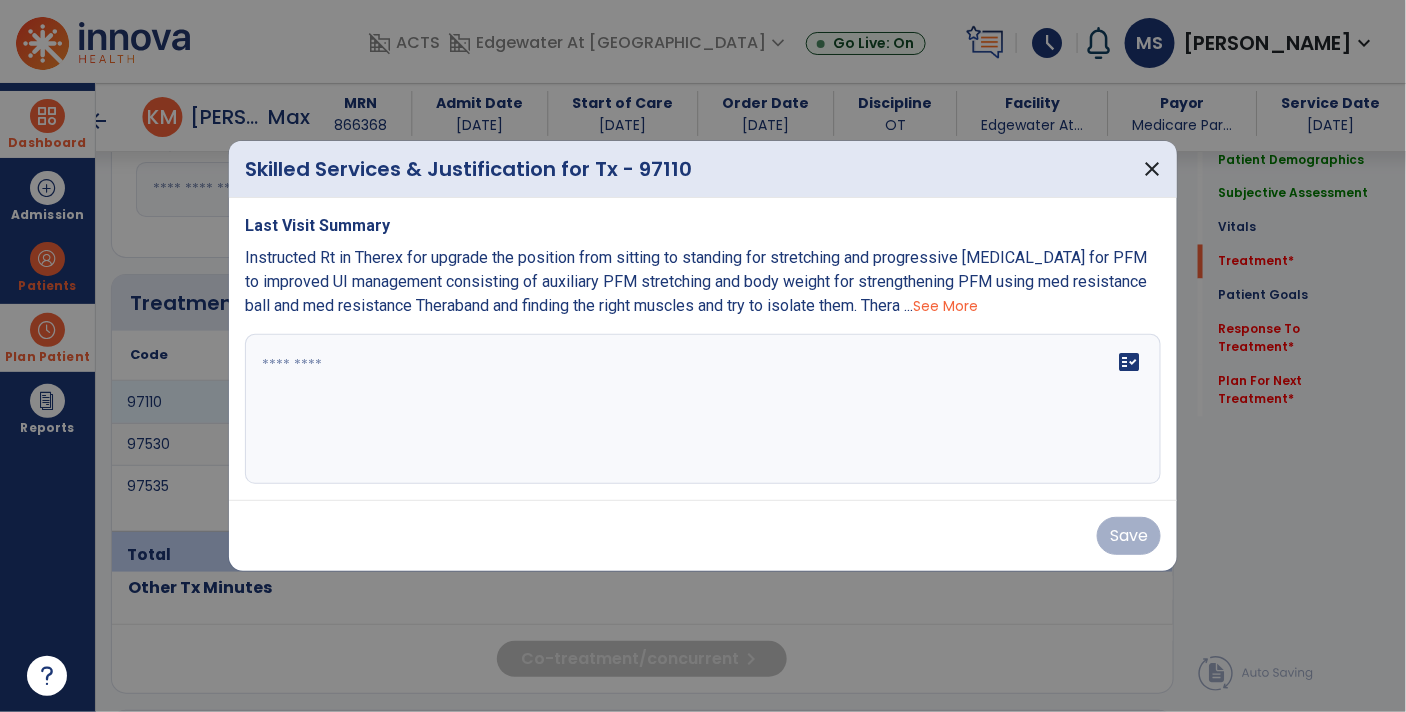 scroll, scrollTop: 1085, scrollLeft: 0, axis: vertical 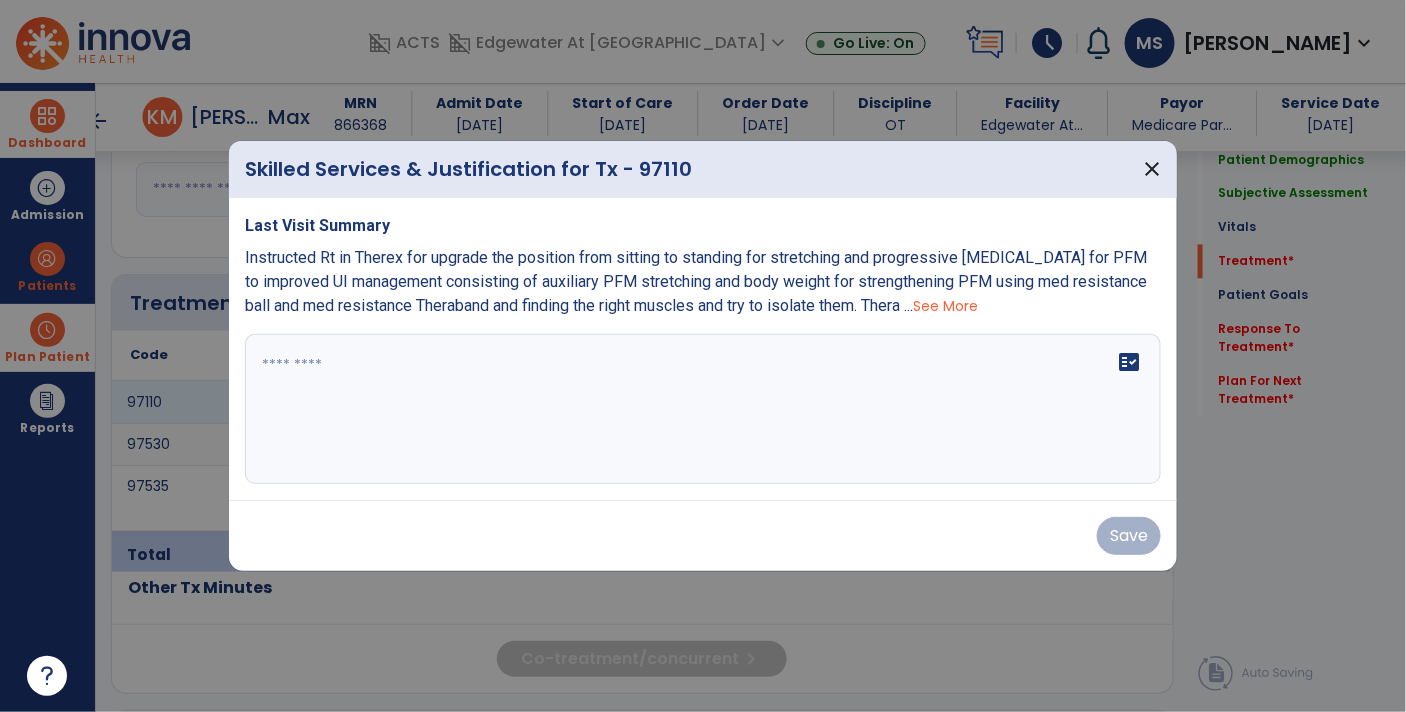 click on "See More" at bounding box center (945, 306) 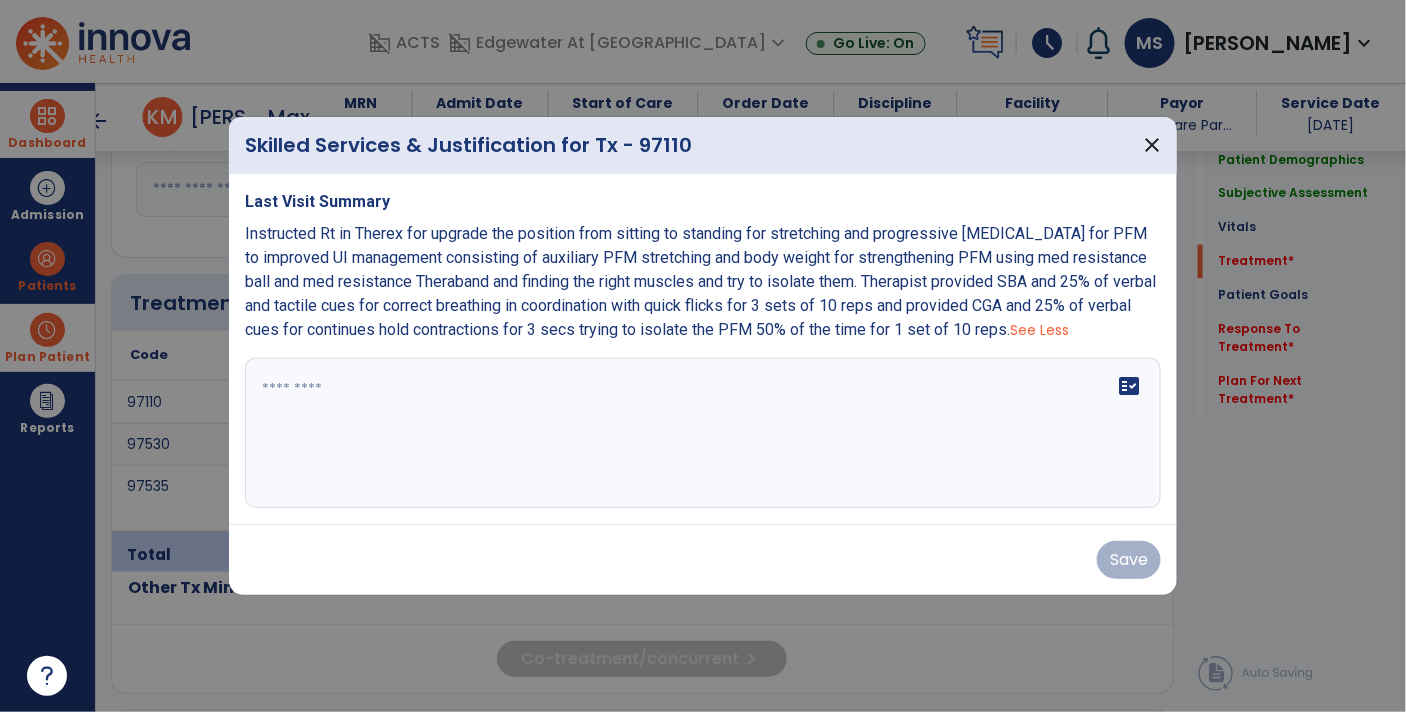 click on "Instructed Rt in Therex for upgrade the position from sitting to standing for stretching and progressive [MEDICAL_DATA] for PFM to improved UI management consisting of auxiliary PFM stretching and body weight for strengthening PFM using med resistance ball and med resistance Theraband and finding the right muscles and try to isolate them. Therapist provided SBA and 25% of verbal and tactile cues for correct breathing in coordination with quick flicks for 3 sets of 10 reps and provided CGA and 25% of verbal cues for continues hold contractions for 3 secs trying to isolate the PFM 50% of the time for 1 set of 10 reps." at bounding box center (700, 281) 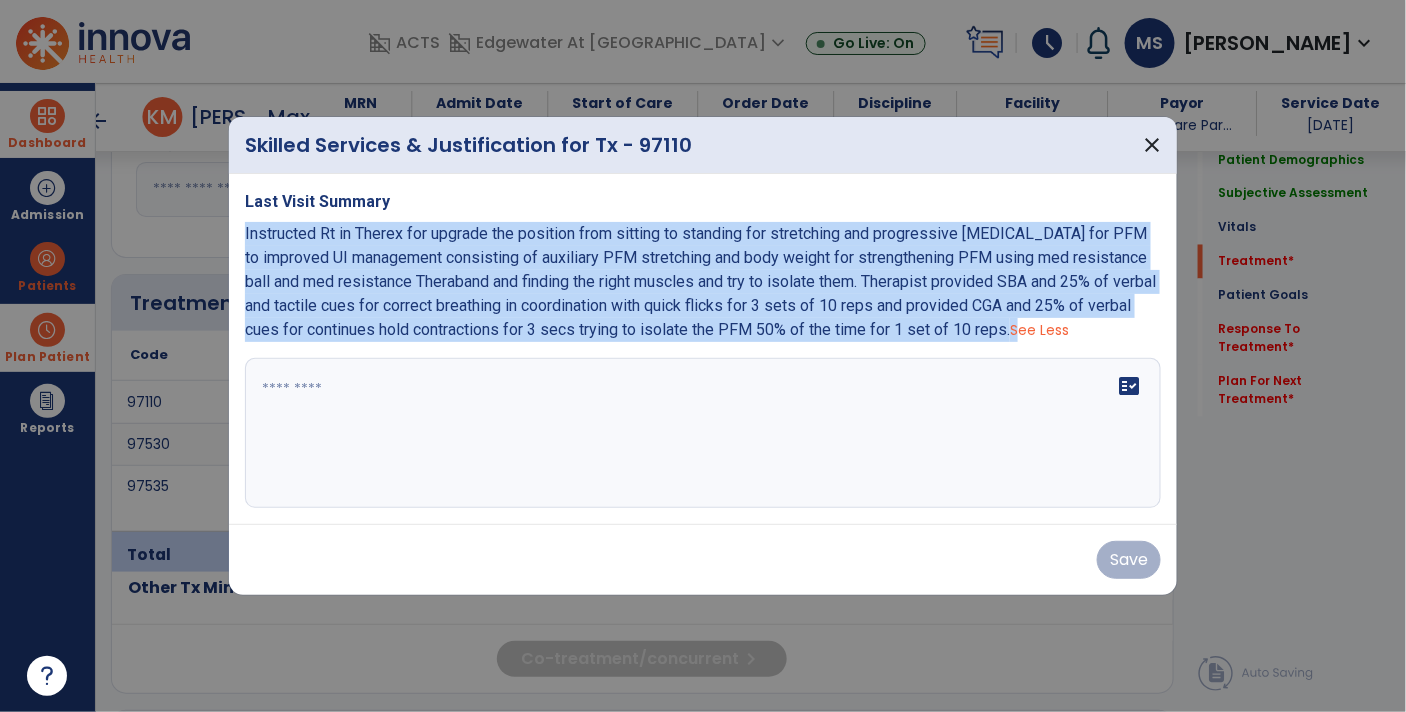 copy on "Instructed Rt in Therex for upgrade the position from sitting to standing for stretching and progressive [MEDICAL_DATA] for PFM to improved UI management consisting of auxiliary PFM stretching and body weight for strengthening PFM using med resistance ball and med resistance Theraband and finding the right muscles and try to isolate them. Therapist provided SBA and 25% of verbal and tactile cues for correct breathing in coordination with quick flicks for 3 sets of 10 reps and provided CGA and 25% of verbal cues for continues hold contractions for 3 secs trying to isolate the PFM 50% of the time for 1 set of 10 reps." 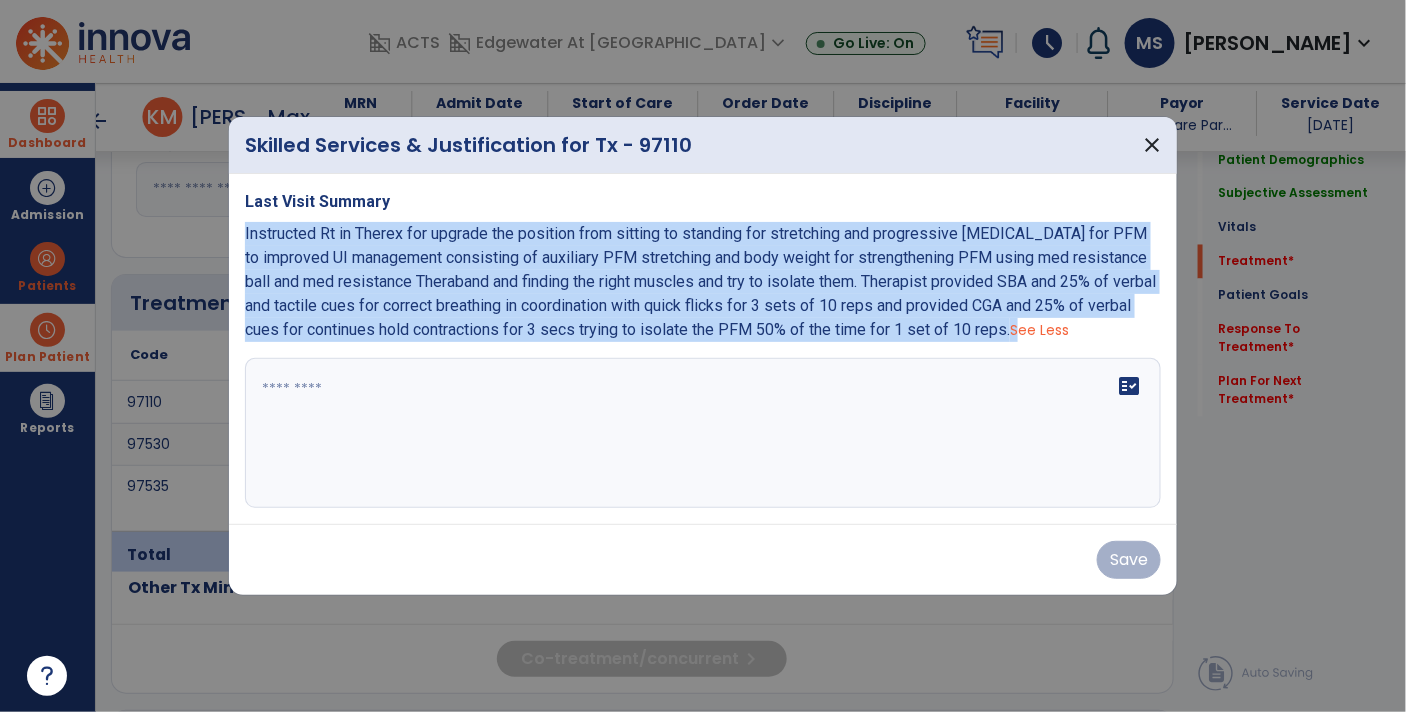 click at bounding box center (703, 433) 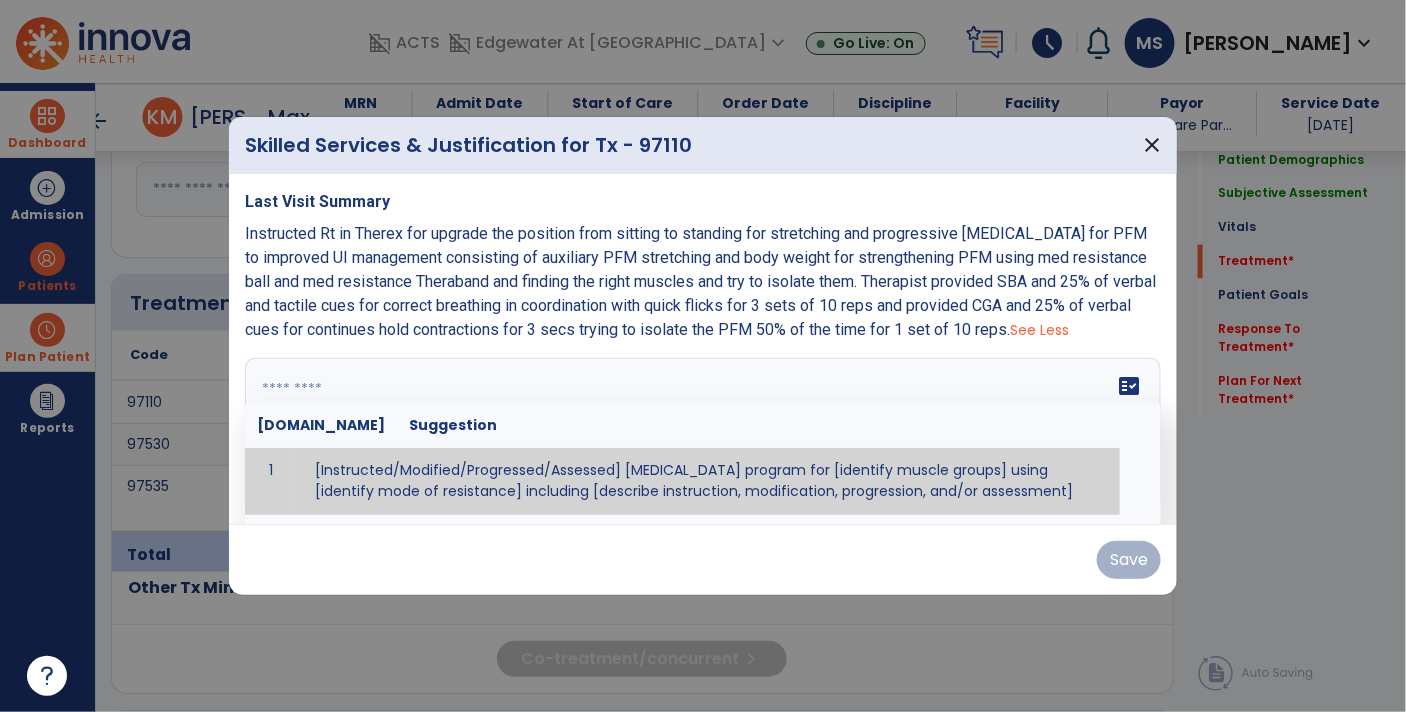click at bounding box center [701, 433] 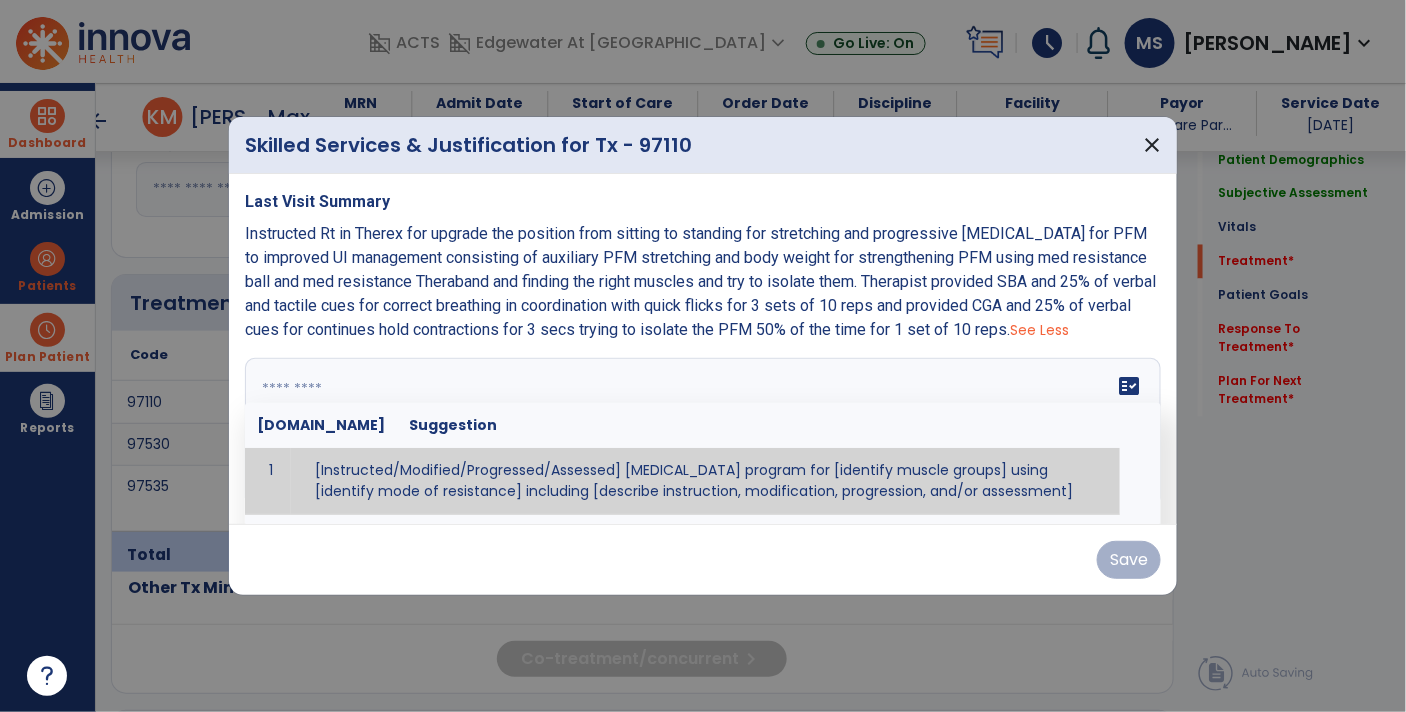 paste on "**********" 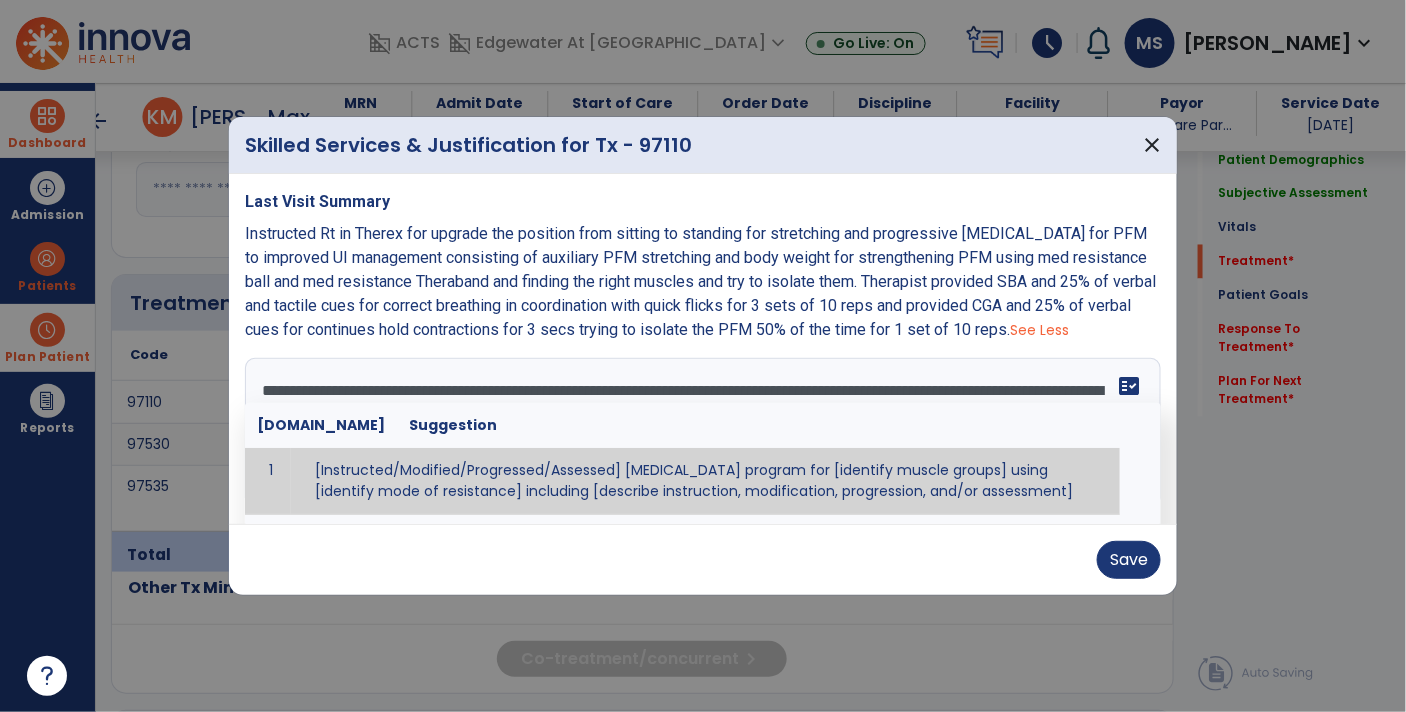 scroll, scrollTop: 38, scrollLeft: 0, axis: vertical 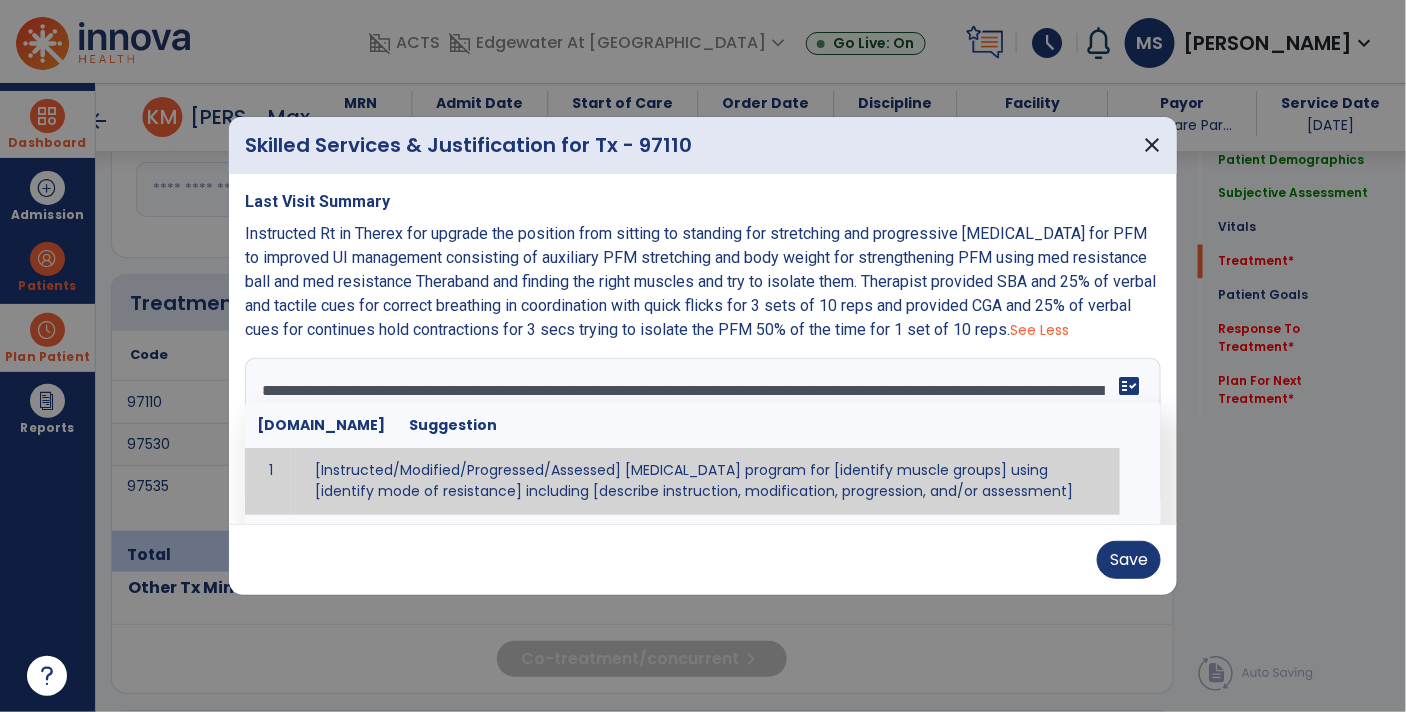click on "Instructed Rt in Therex for upgrade the position from sitting to standing for stretching and progressive [MEDICAL_DATA] for PFM to improved UI management consisting of auxiliary PFM stretching and body weight for strengthening PFM using med resistance ball and med resistance Theraband and finding the right muscles and try to isolate them. Therapist provided SBA and 25% of verbal and tactile cues for correct breathing in coordination with quick flicks for 3 sets of 10 reps and provided CGA and 25% of verbal cues for continues hold contractions for 3 secs trying to isolate the PFM 50% of the time for 1 set of 10 reps.   fact_check  [DOMAIN_NAME] Suggestion 1 [Instructed/Modified/Progressed/Assessed] [MEDICAL_DATA] program for [identify muscle groups] using [identify mode of resistance] including [describe instruction, modification, progression, and/or assessment] 2 3 4 [Assessed/Tested] aerobic capacity with administration of [aerobic capacity test]" at bounding box center (703, 433) 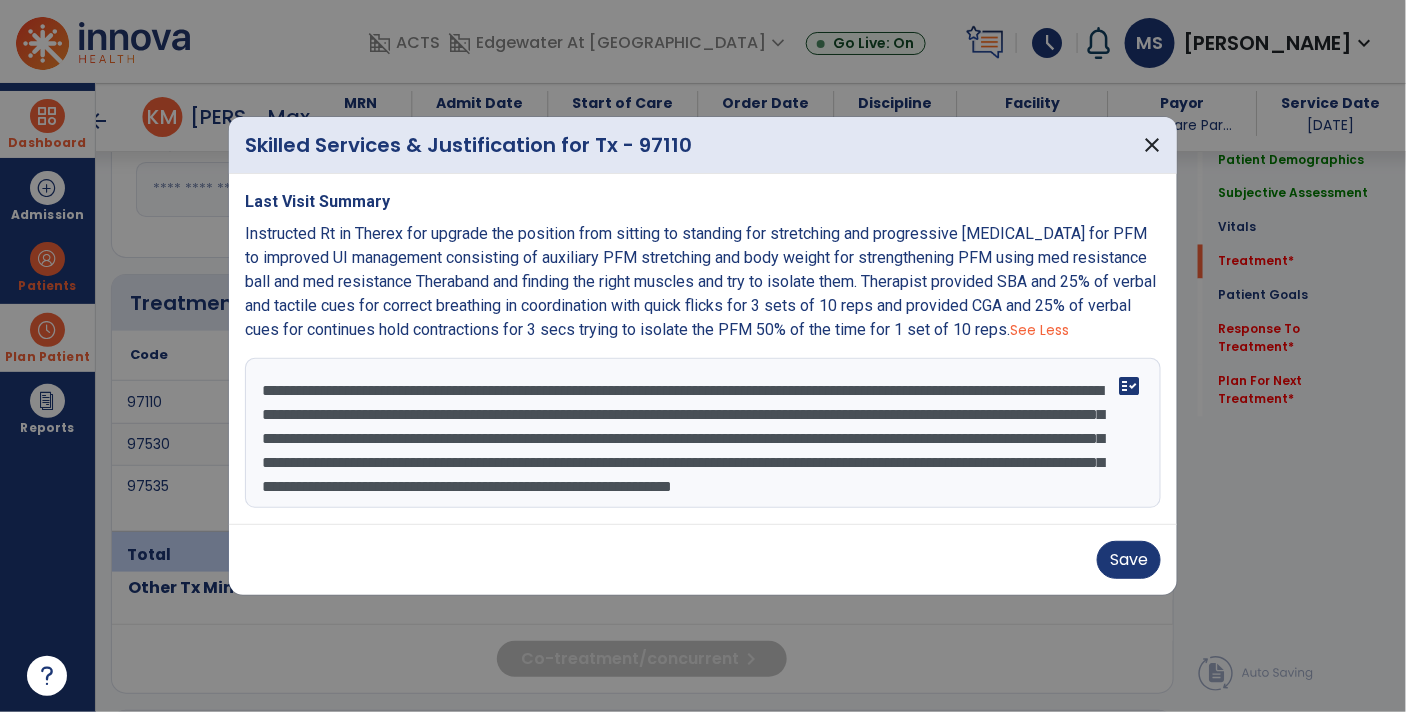 scroll, scrollTop: 0, scrollLeft: 0, axis: both 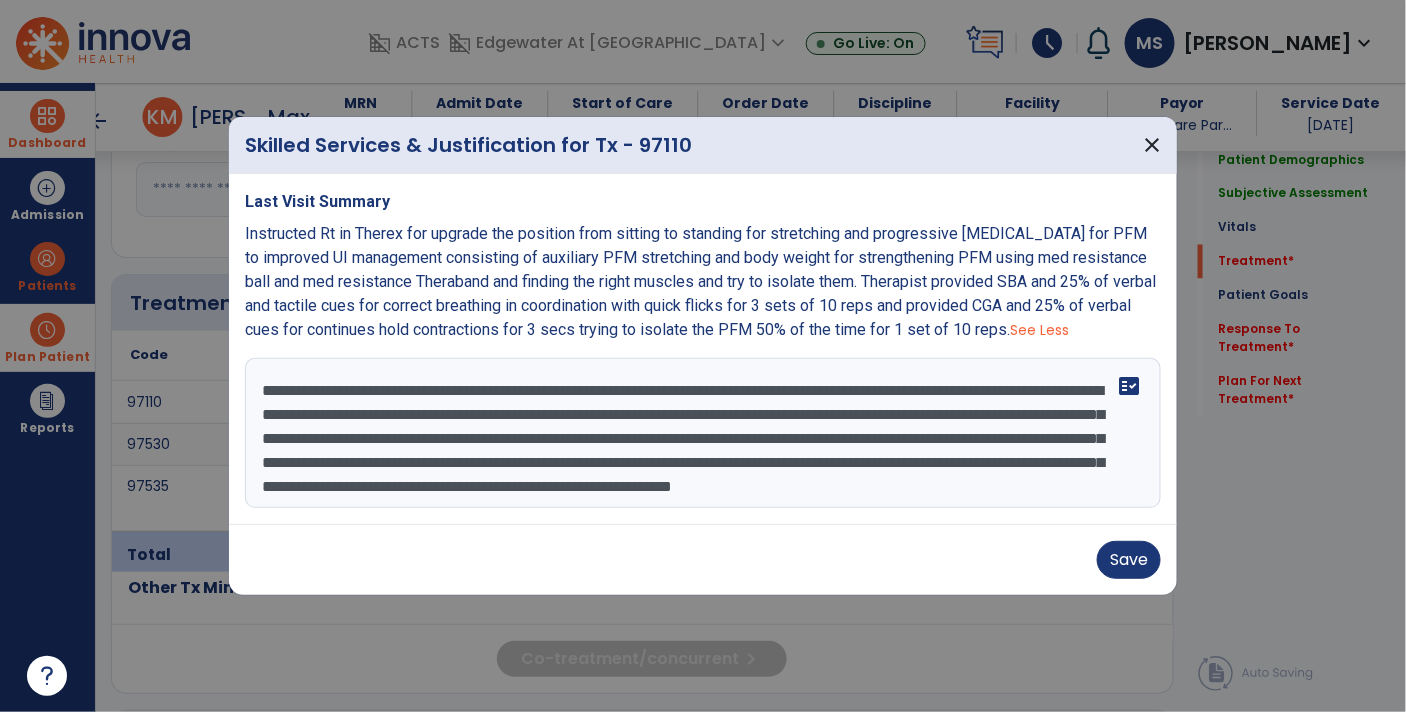 click on "**********" at bounding box center (703, 433) 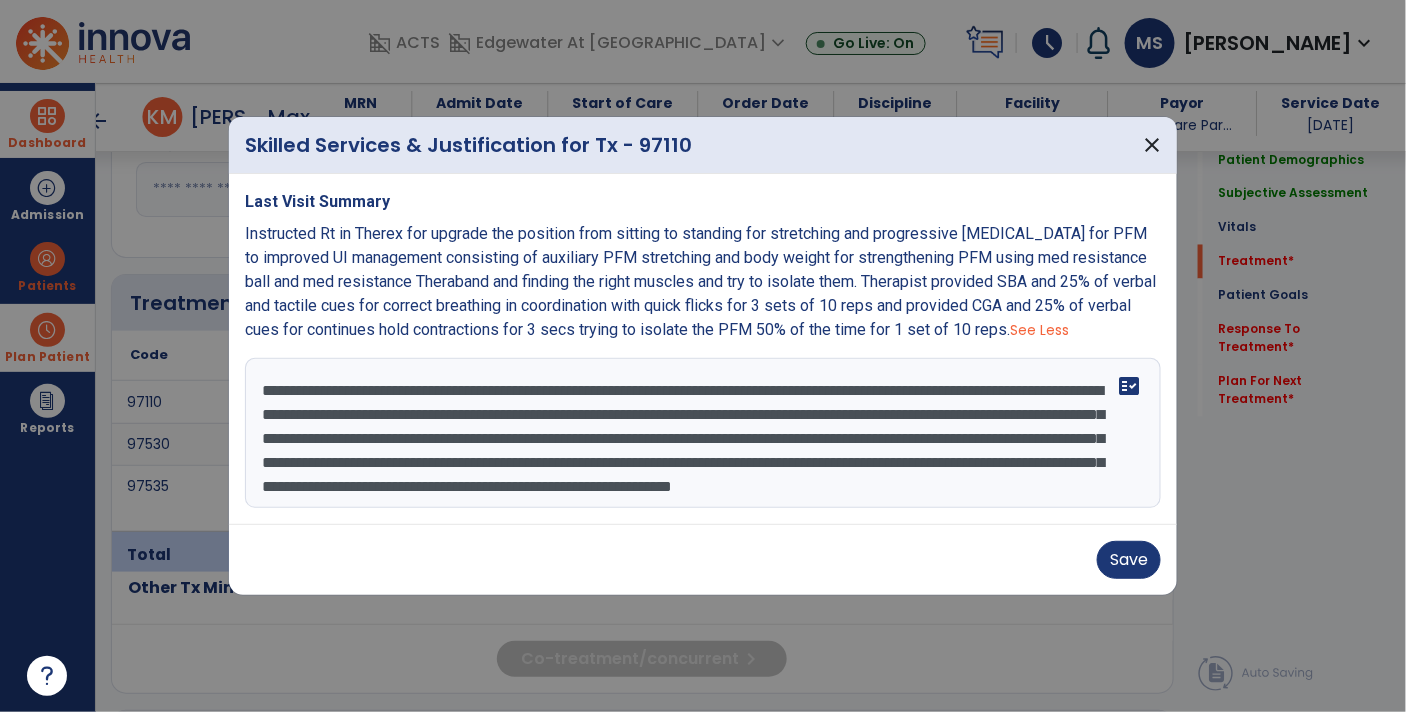 click on "**********" at bounding box center (703, 433) 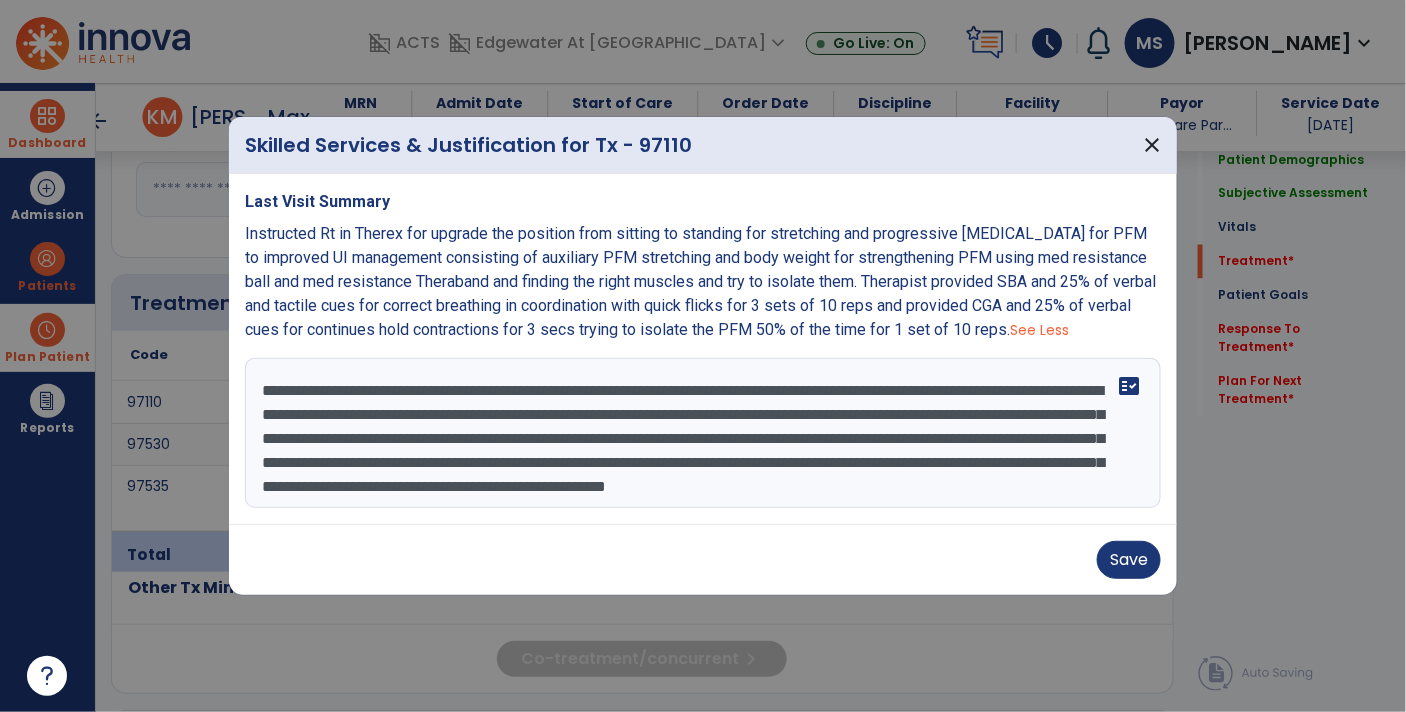 click on "**********" at bounding box center (703, 433) 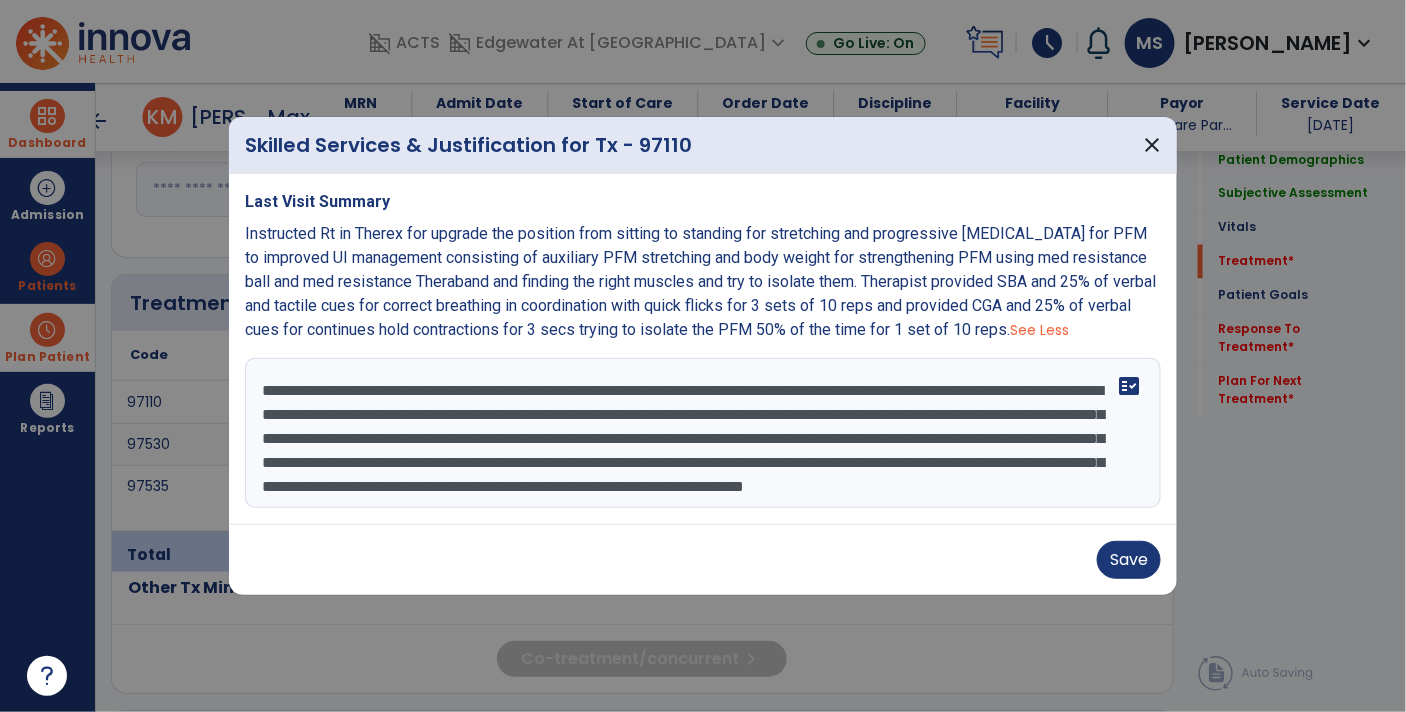 click on "**********" at bounding box center [703, 433] 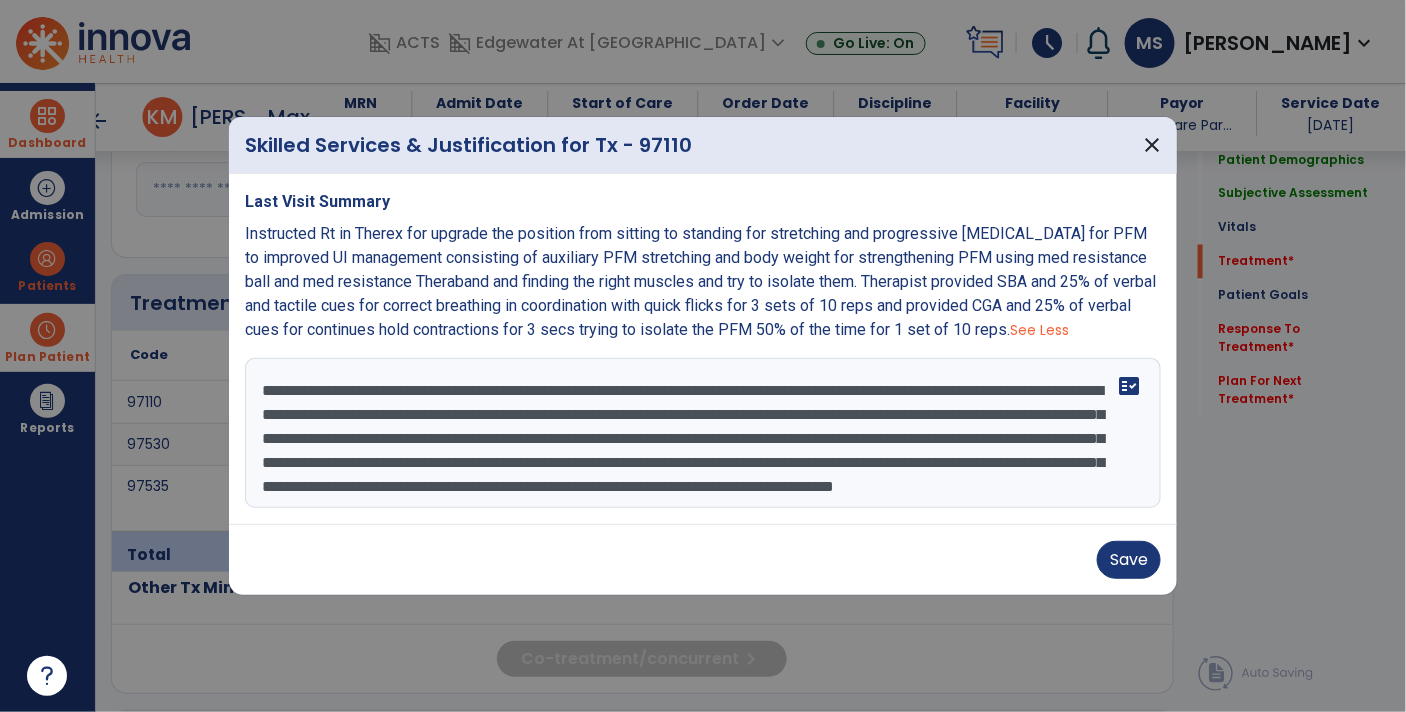 click on "**********" at bounding box center [703, 433] 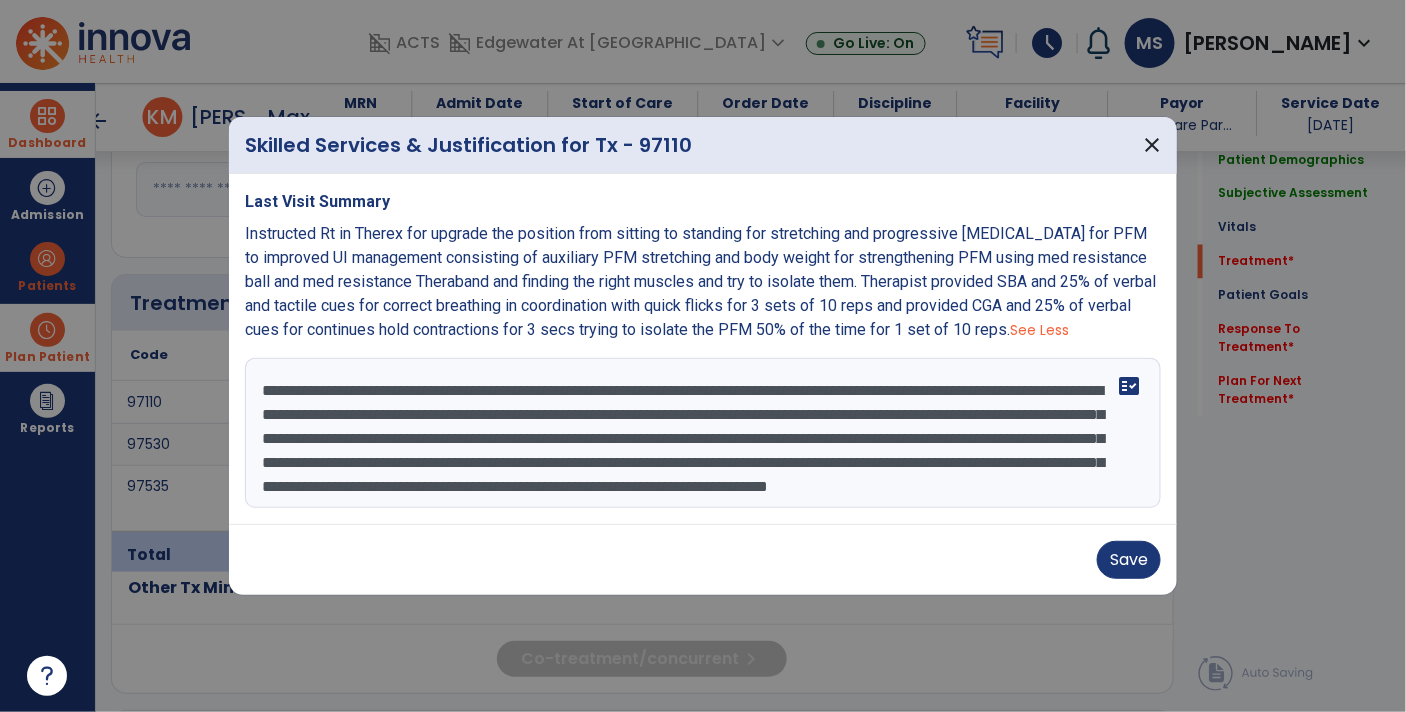 click on "**********" at bounding box center (703, 433) 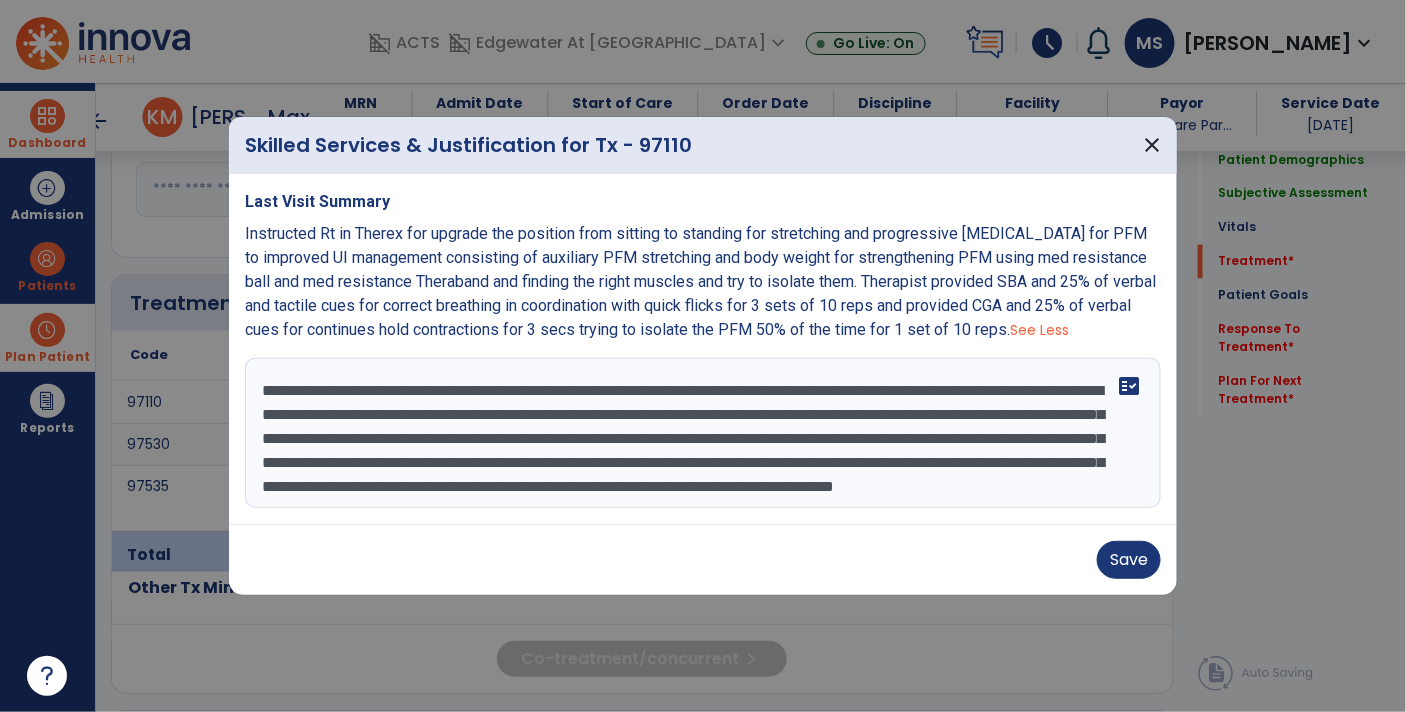 click on "**********" at bounding box center [703, 433] 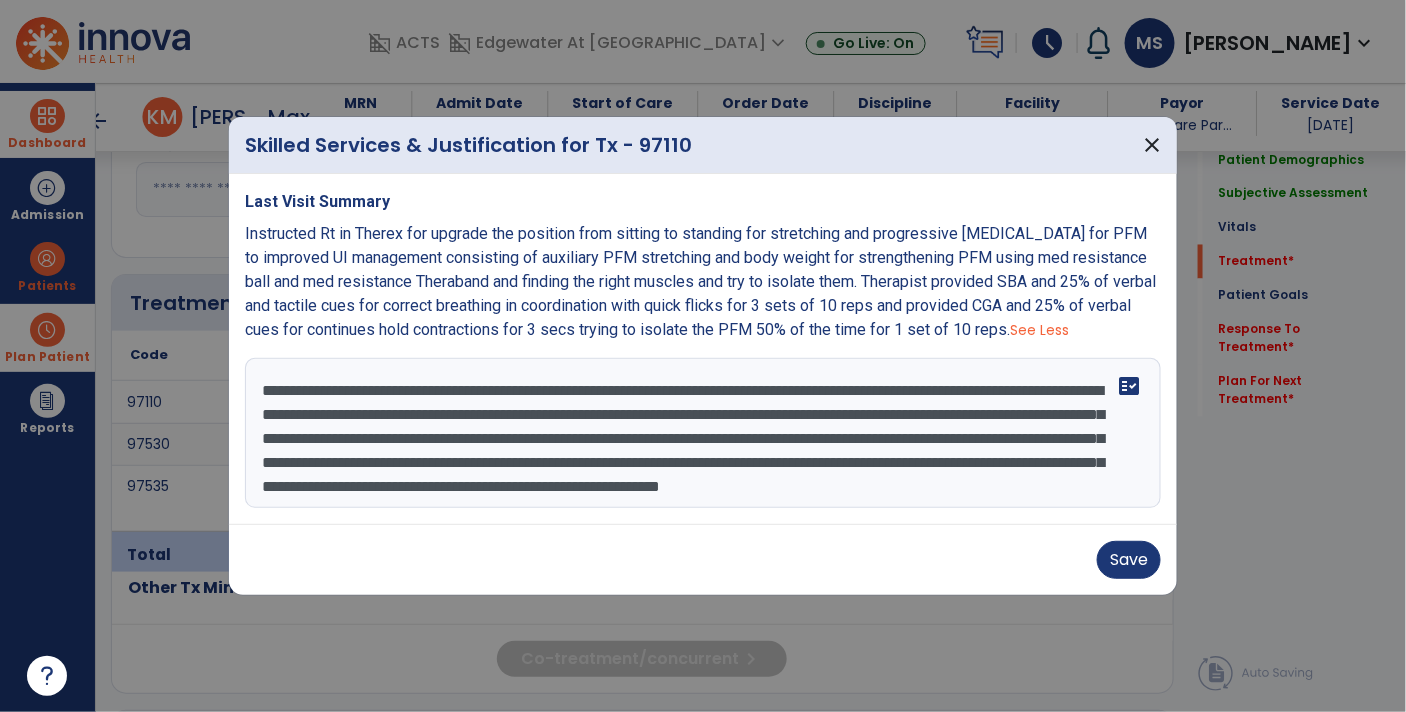 scroll, scrollTop: 24, scrollLeft: 0, axis: vertical 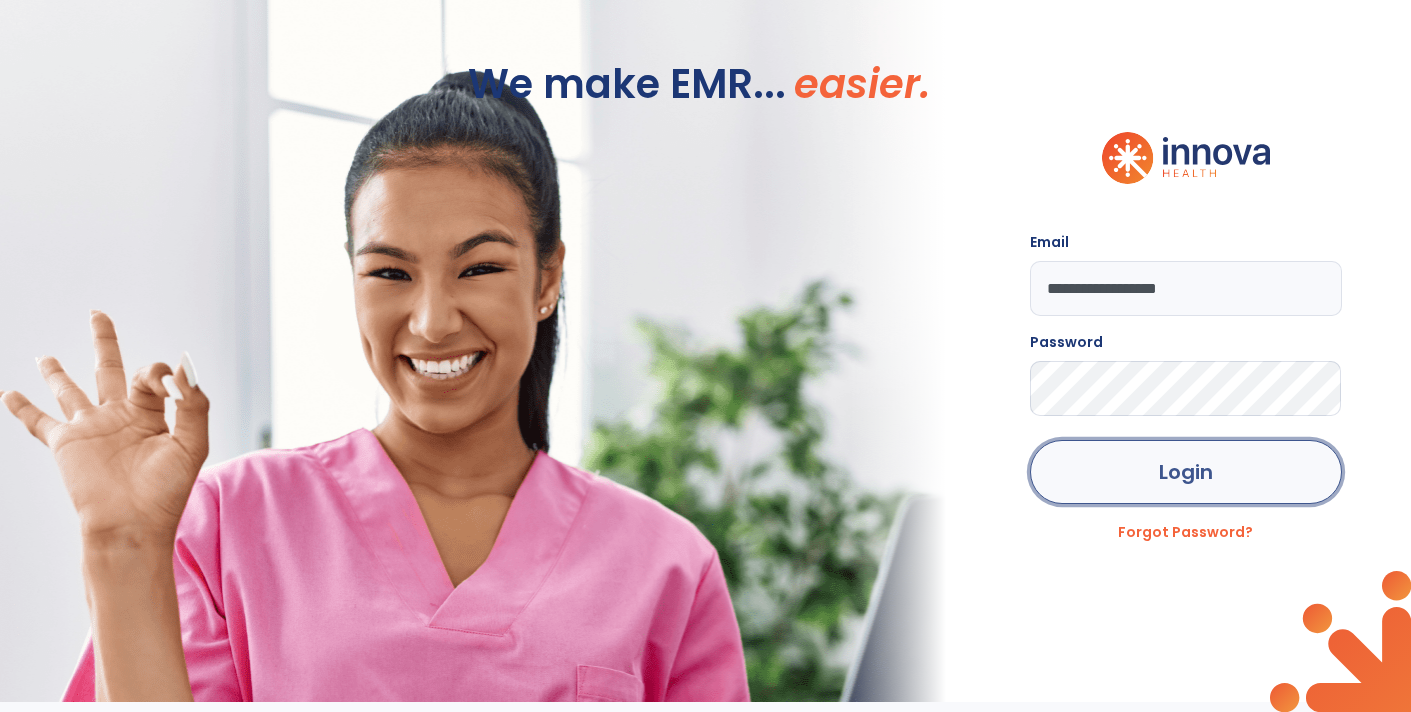 click on "Login" 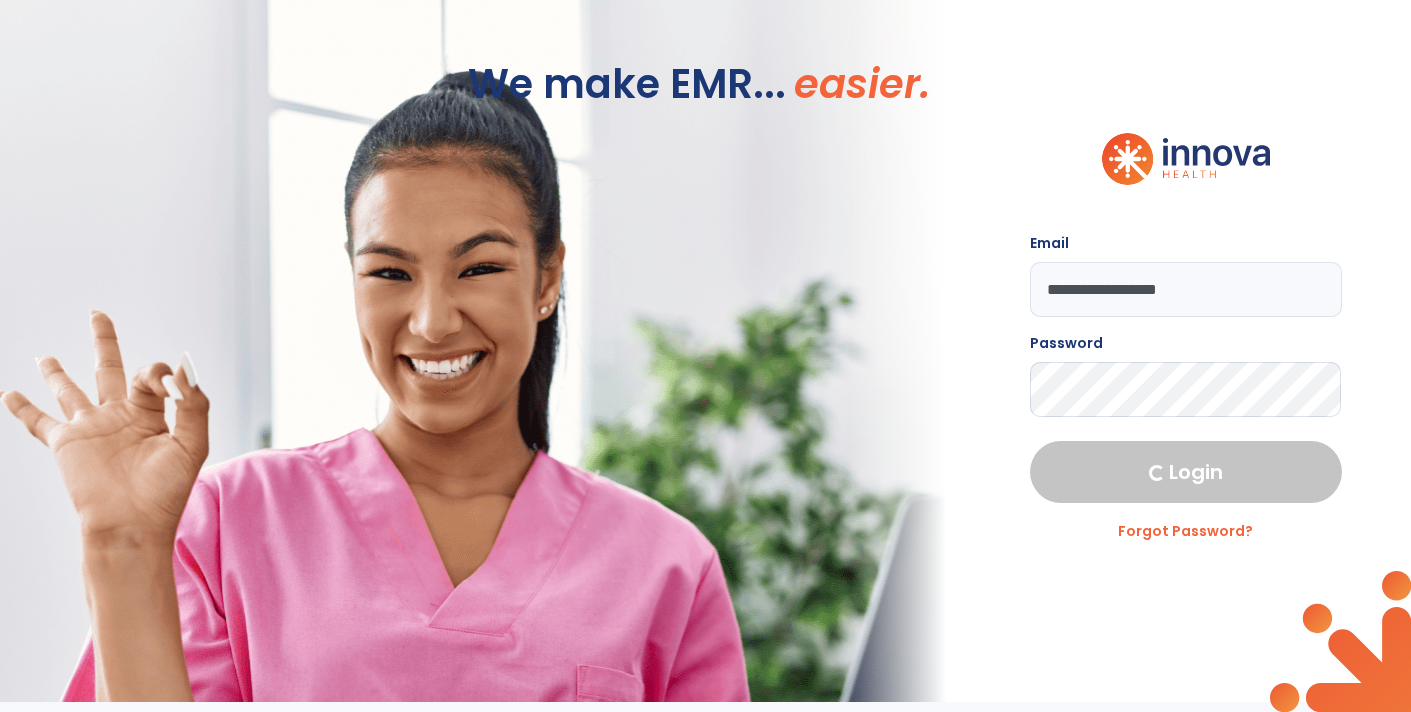 select on "****" 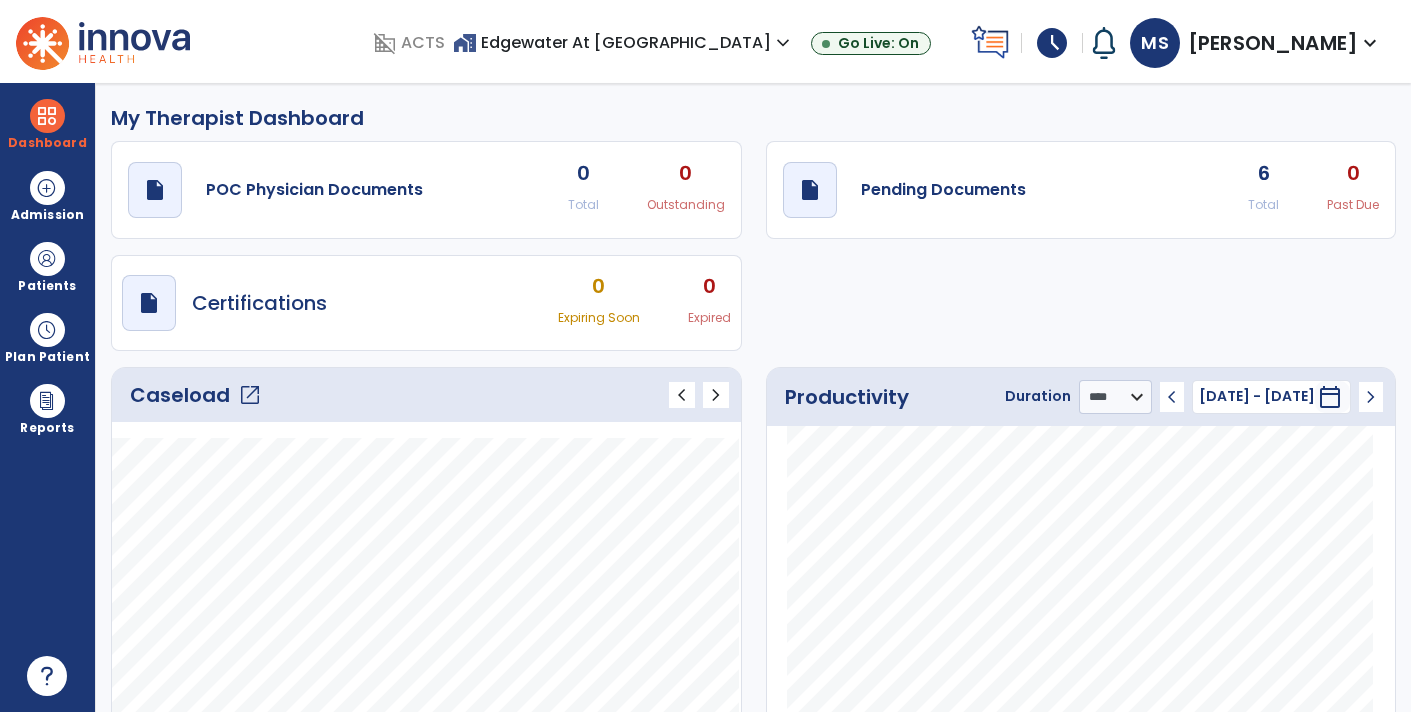 click on "Caseload   open_in_new" 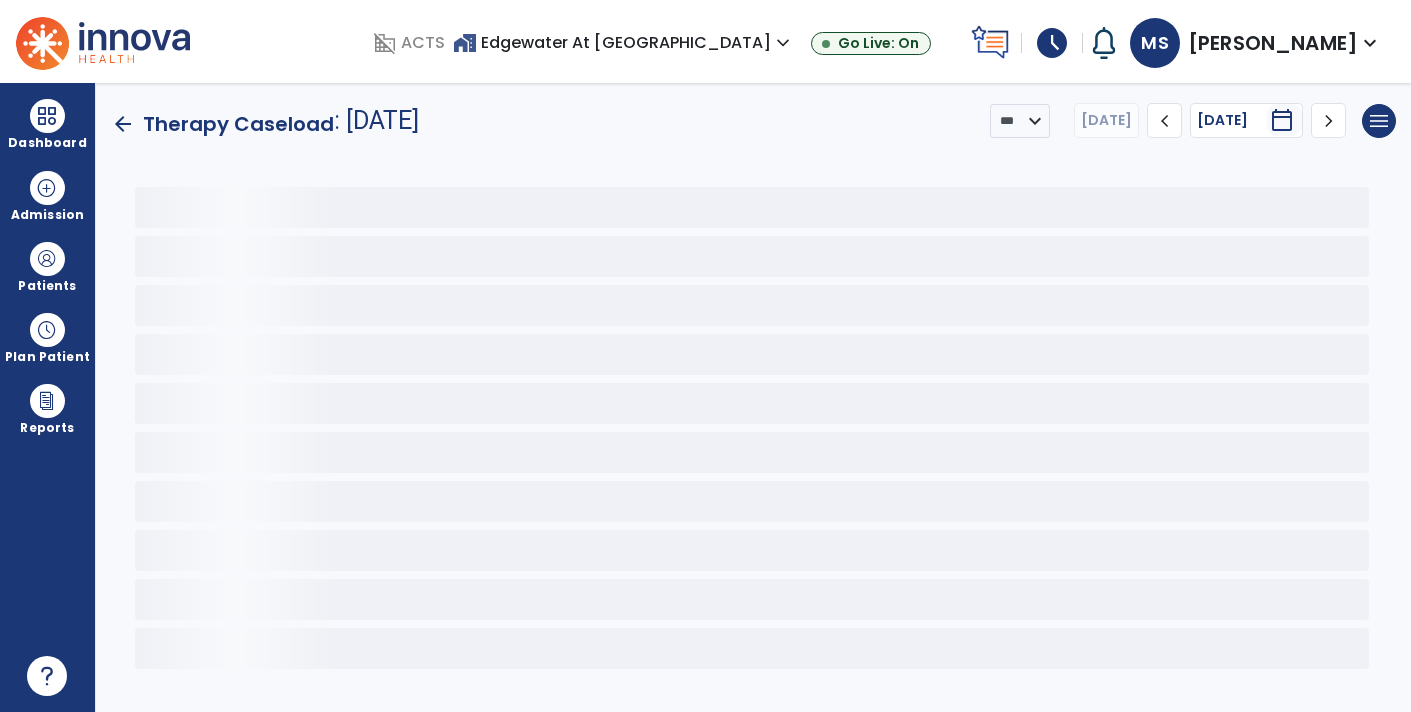 scroll, scrollTop: 0, scrollLeft: 0, axis: both 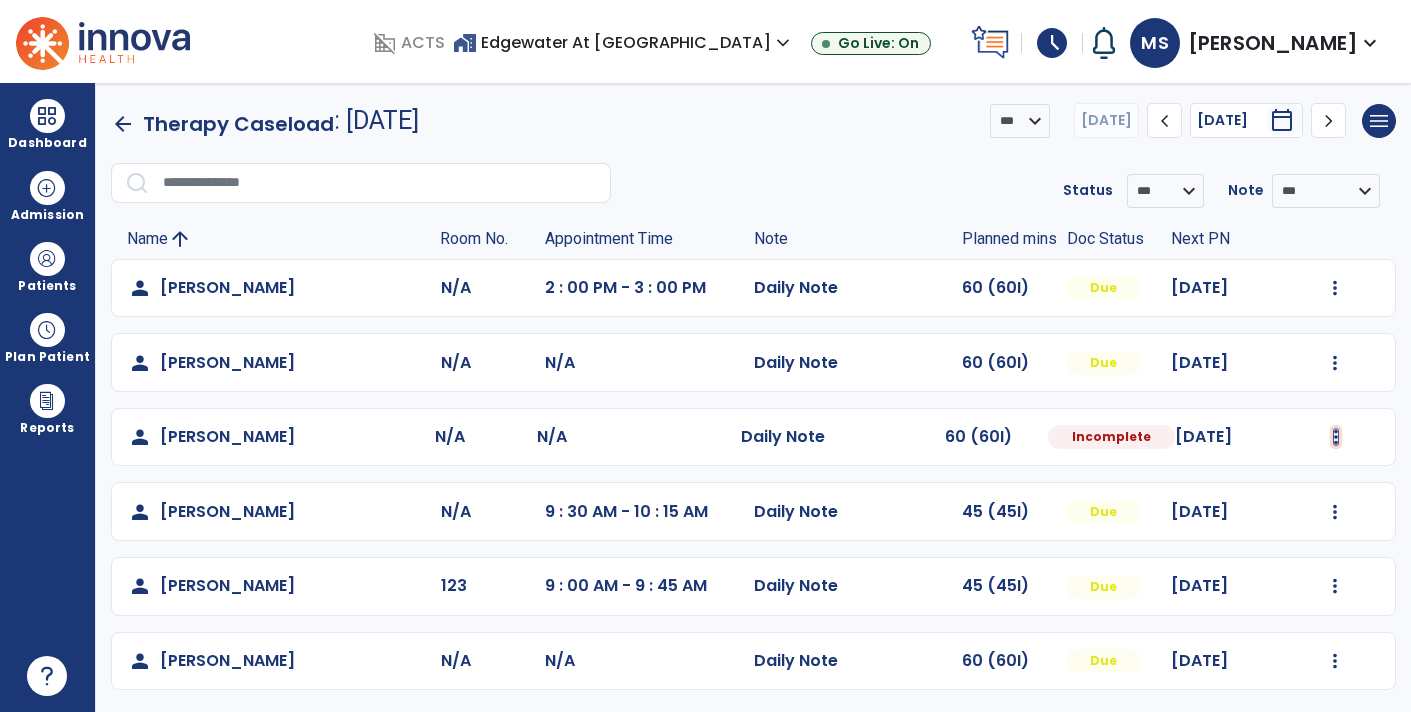 click at bounding box center [1335, 288] 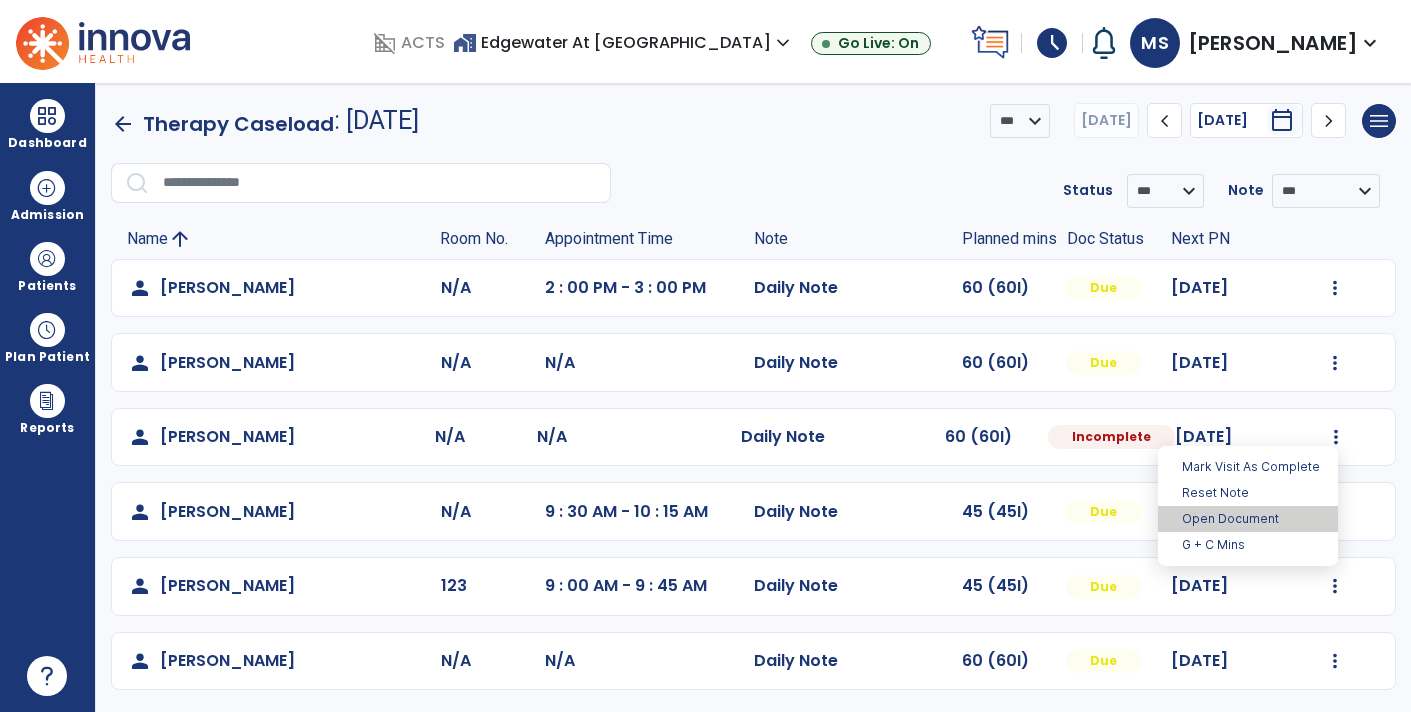 click on "Open Document" at bounding box center [1248, 519] 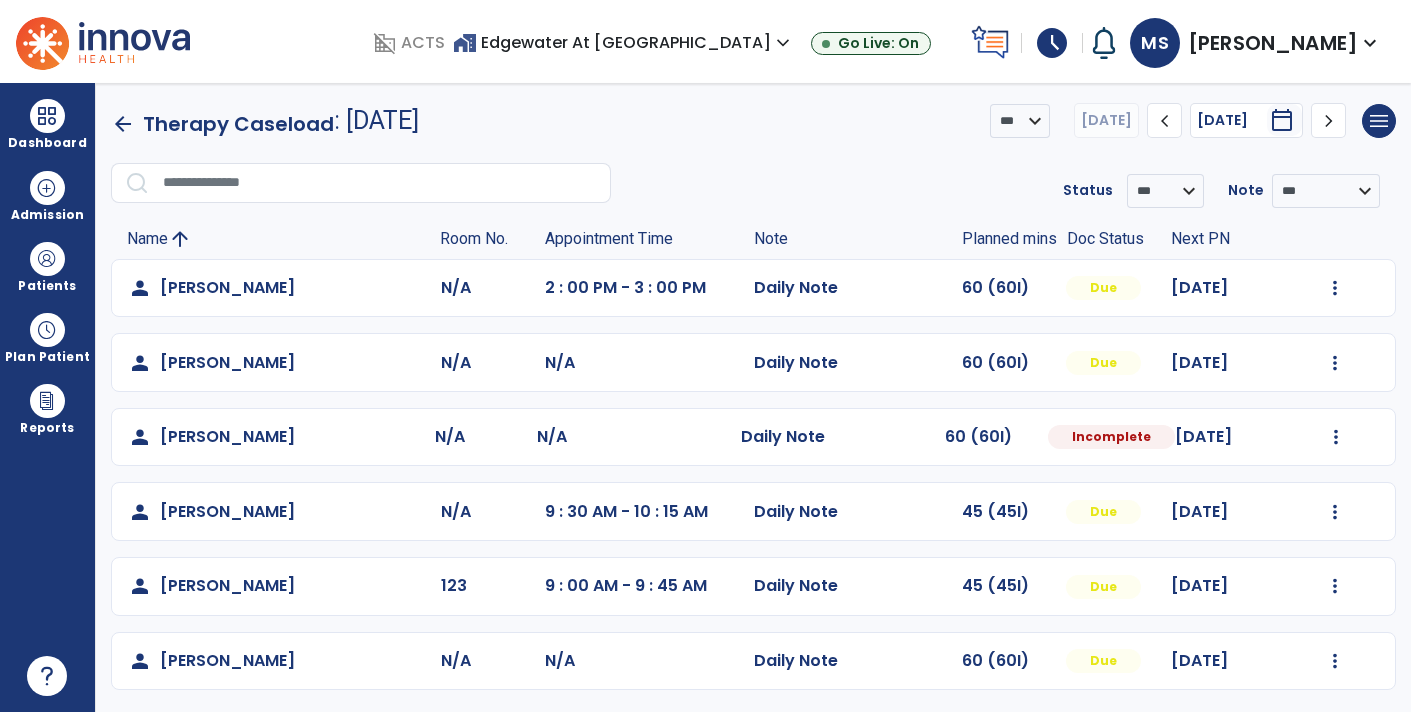 select on "*" 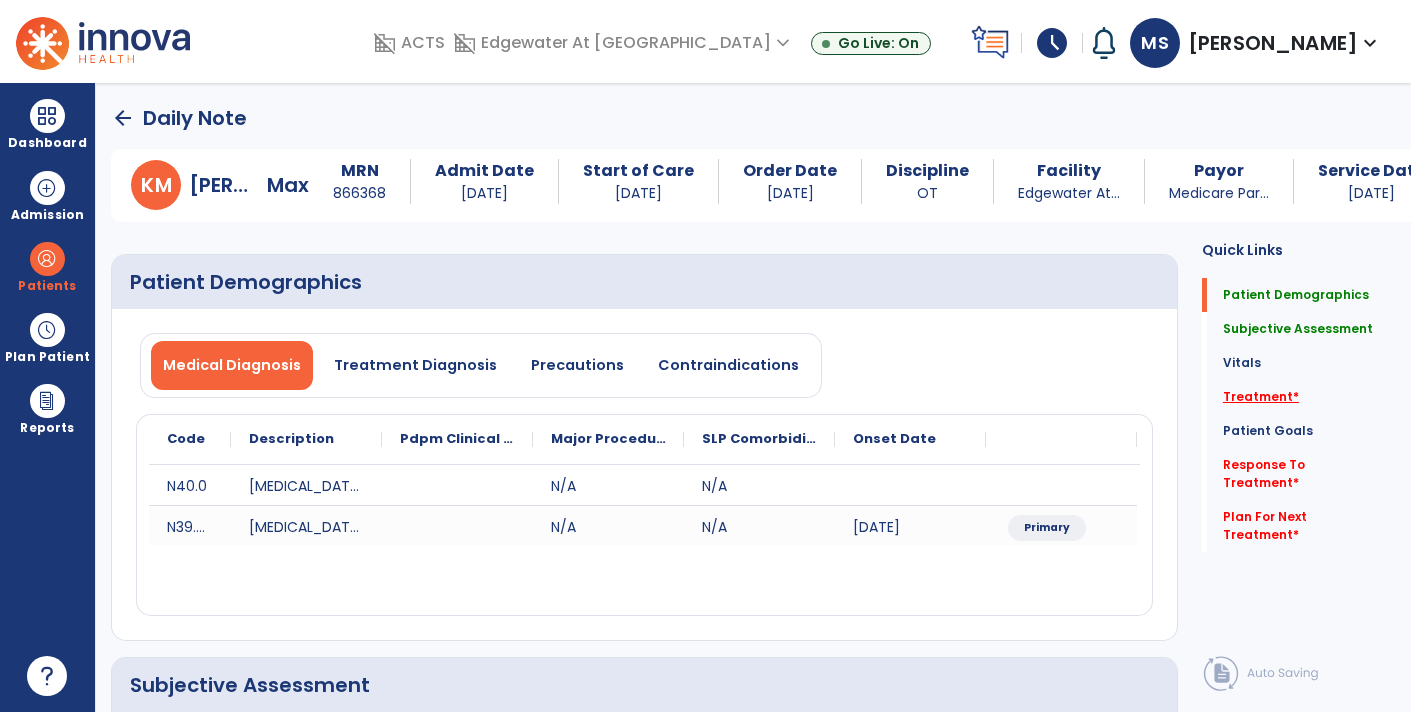 click on "Treatment   *" 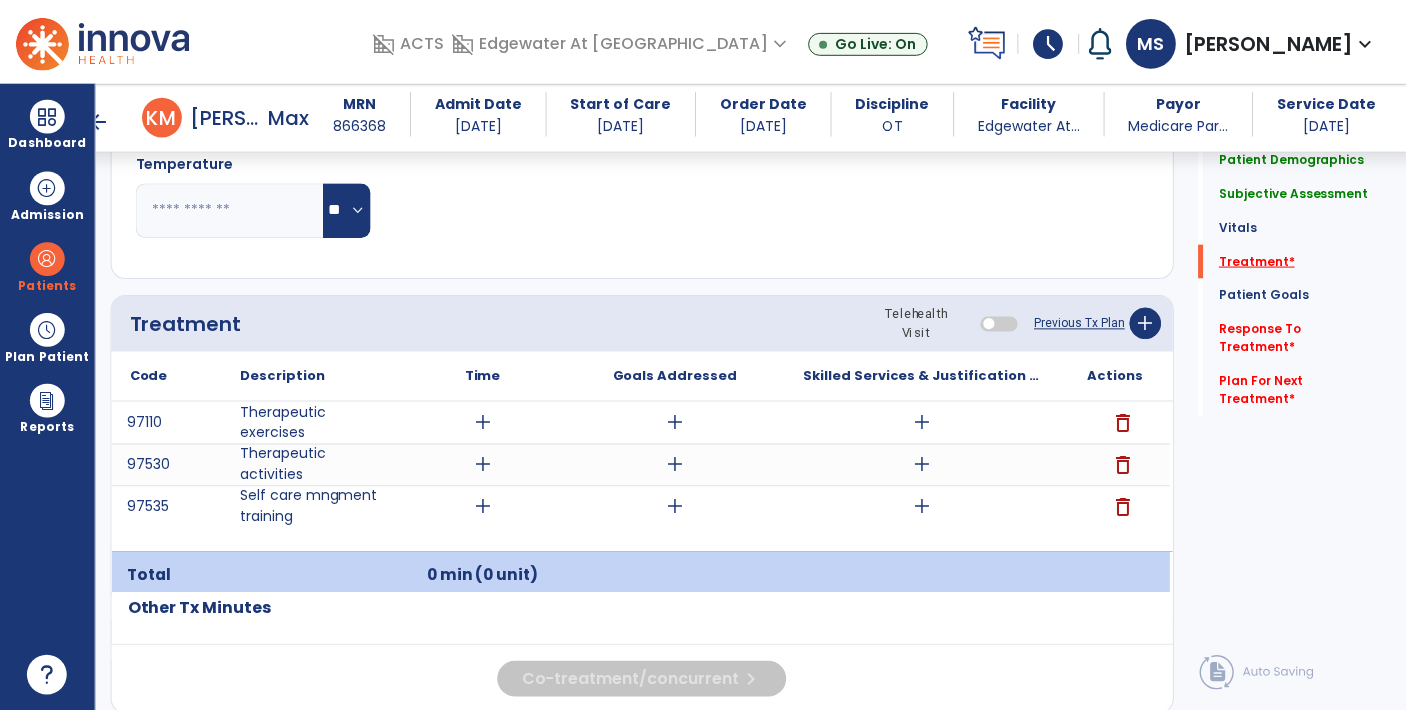 scroll, scrollTop: 1060, scrollLeft: 0, axis: vertical 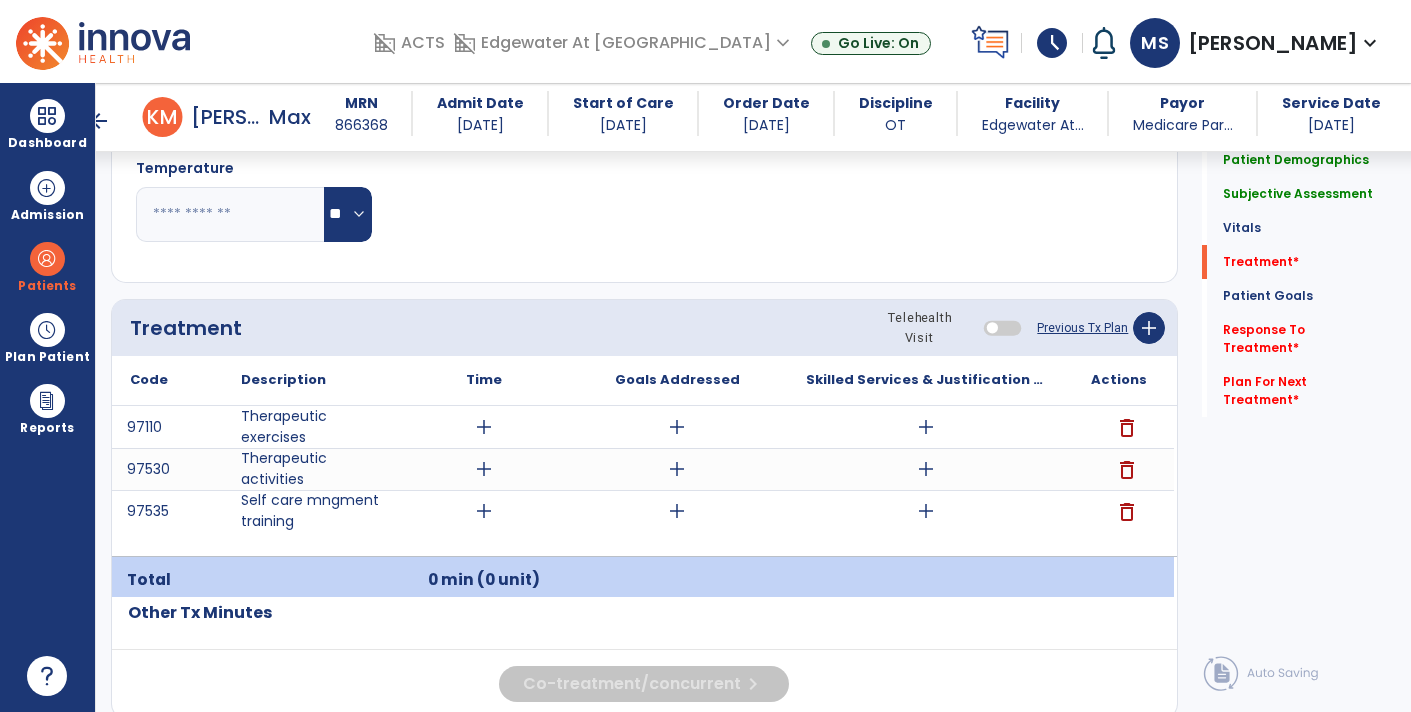 click on "add" at bounding box center (926, 427) 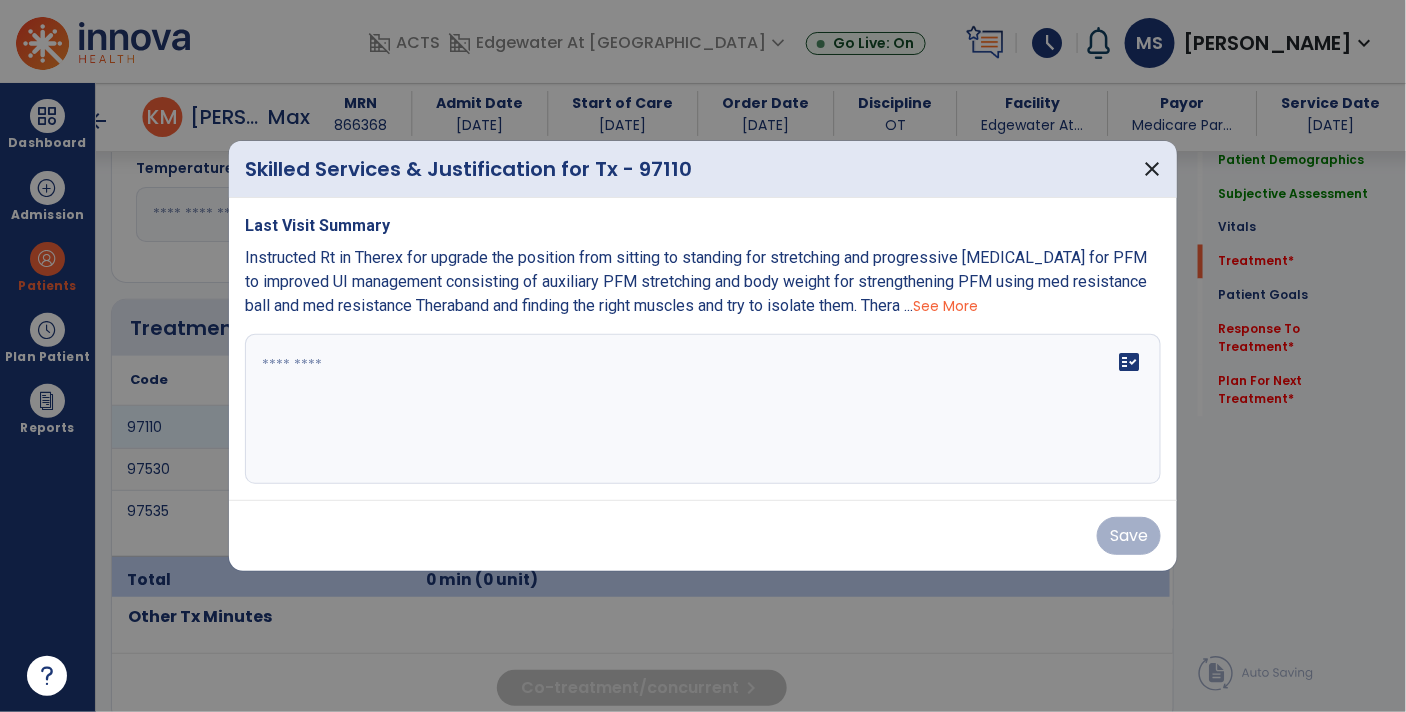 scroll, scrollTop: 1060, scrollLeft: 0, axis: vertical 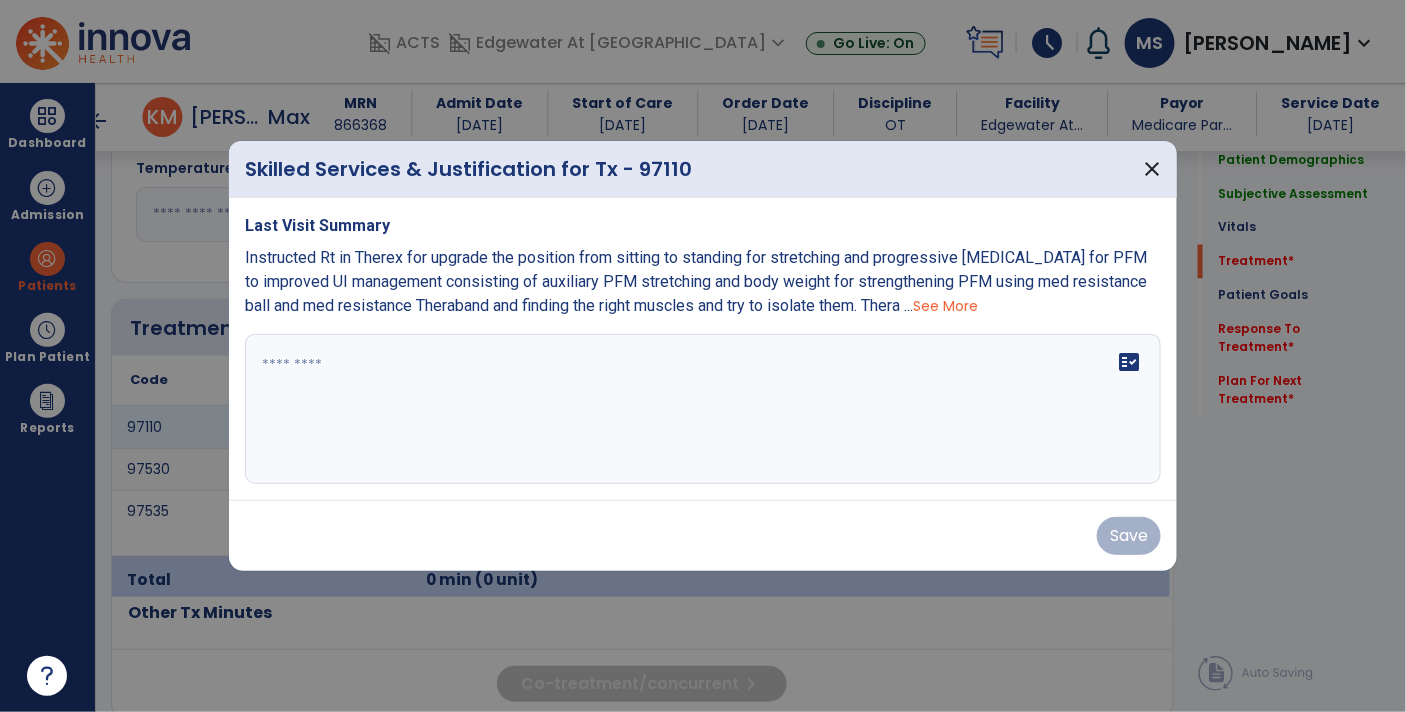click on "See More" at bounding box center [945, 306] 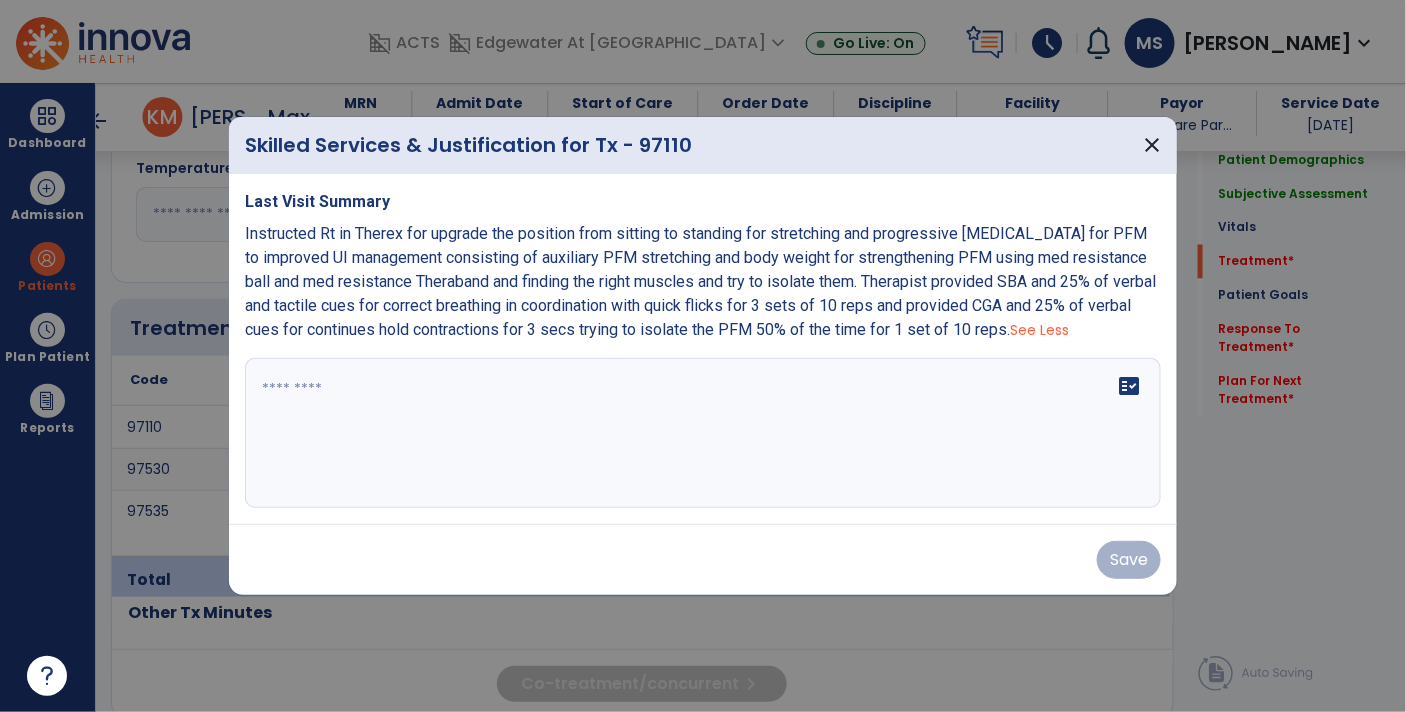 click on "Instructed Rt in Therex for upgrade the position from sitting to standing for stretching and progressive [MEDICAL_DATA] for PFM to improved UI management consisting of auxiliary PFM stretching and body weight for strengthening PFM using med resistance ball and med resistance Theraband and finding the right muscles and try to isolate them. Therapist provided SBA and 25% of verbal and tactile cues for correct breathing in coordination with quick flicks for 3 sets of 10 reps and provided CGA and 25% of verbal cues for continues hold contractions for 3 secs trying to isolate the PFM 50% of the time for 1 set of 10 reps." at bounding box center [700, 281] 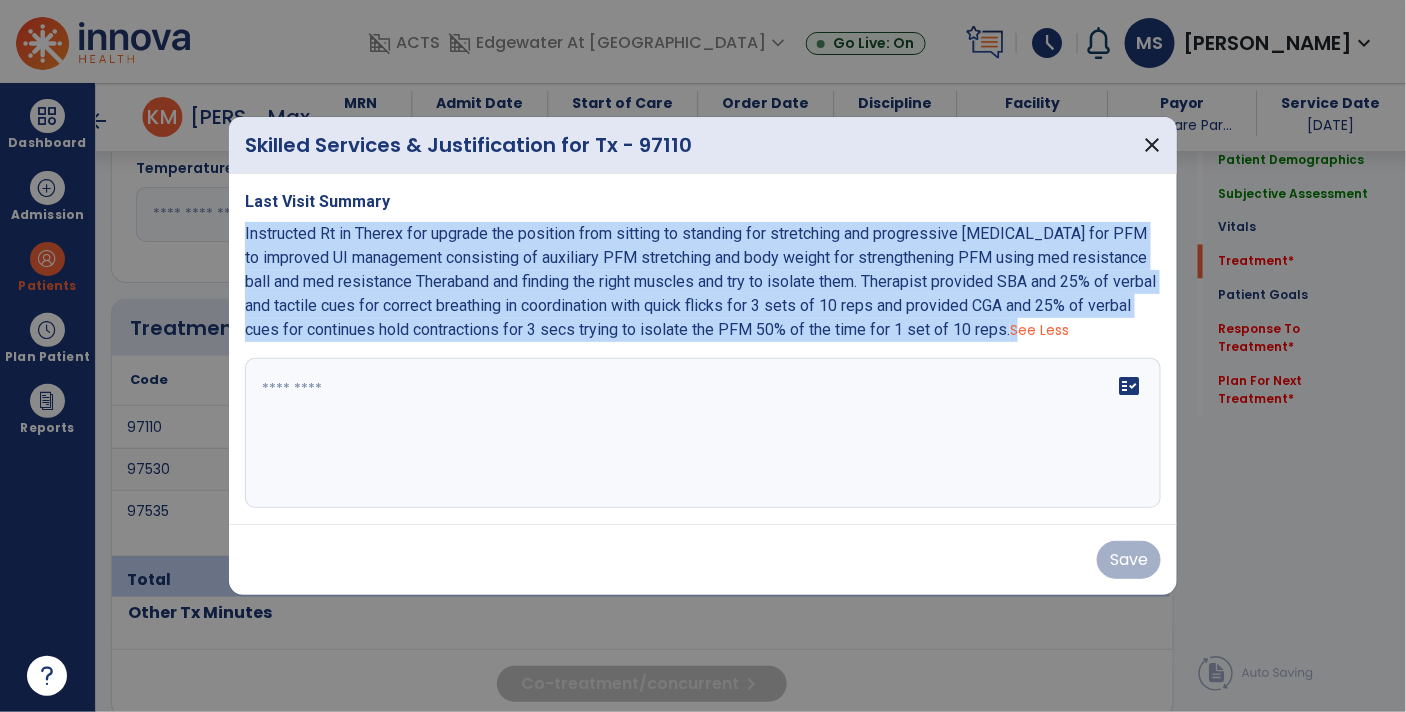 copy on "Instructed Rt in Therex for upgrade the position from sitting to standing for stretching and progressive [MEDICAL_DATA] for PFM to improved UI management consisting of auxiliary PFM stretching and body weight for strengthening PFM using med resistance ball and med resistance Theraband and finding the right muscles and try to isolate them. Therapist provided SBA and 25% of verbal and tactile cues for correct breathing in coordination with quick flicks for 3 sets of 10 reps and provided CGA and 25% of verbal cues for continues hold contractions for 3 secs trying to isolate the PFM 50% of the time for 1 set of 10 reps." 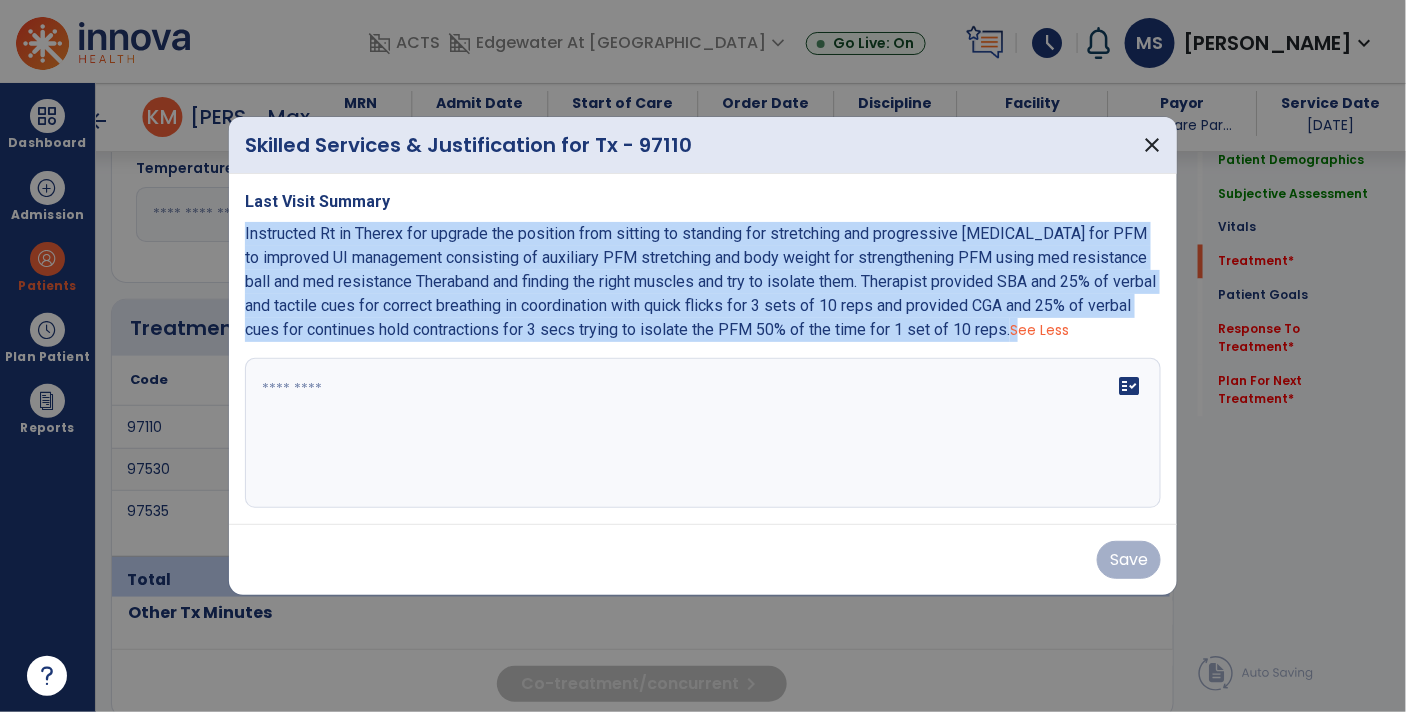 click at bounding box center [703, 433] 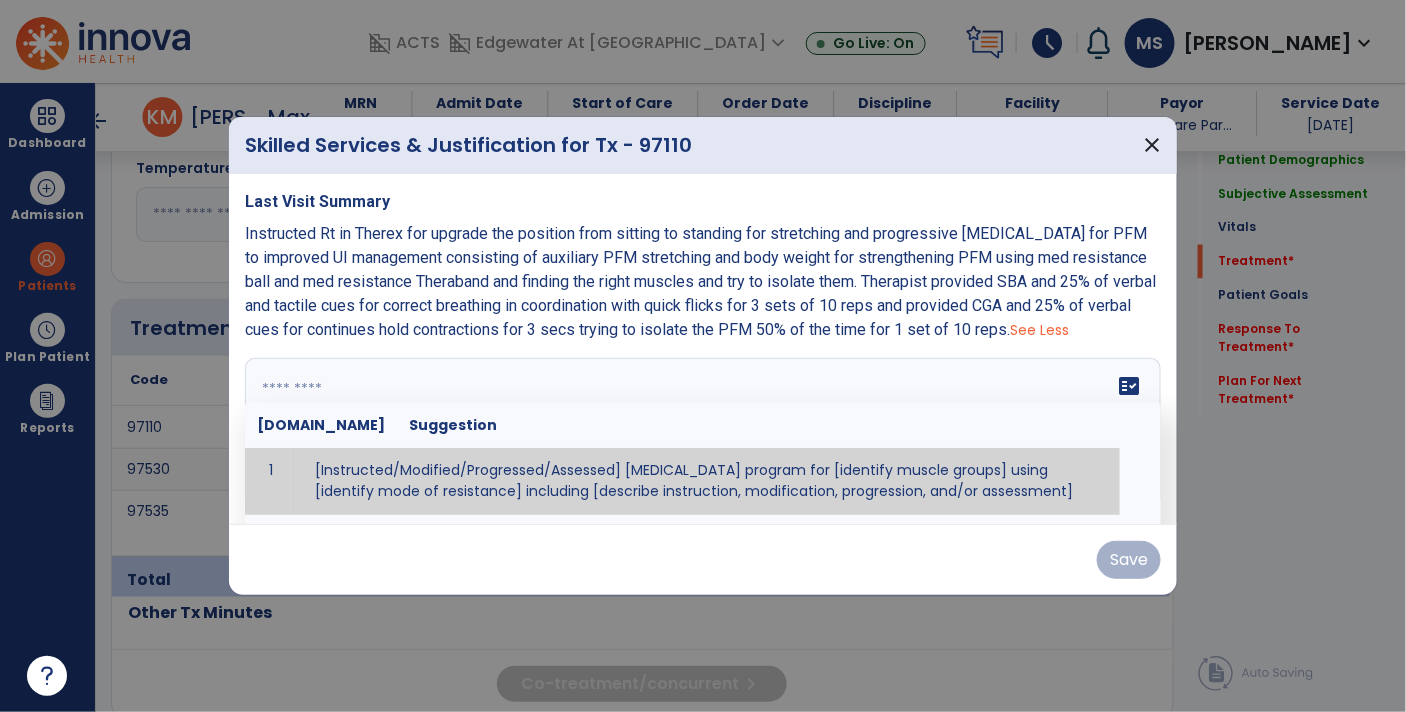 click at bounding box center (701, 433) 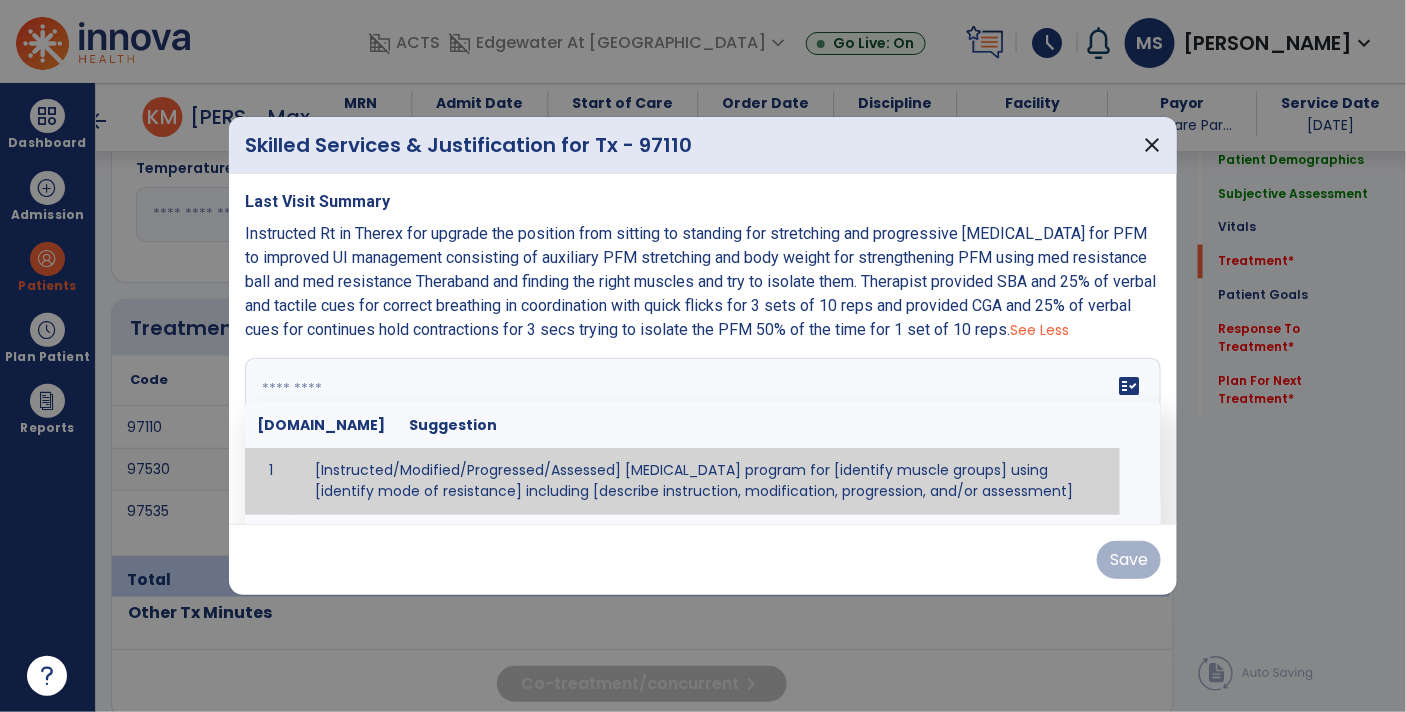 paste on "**********" 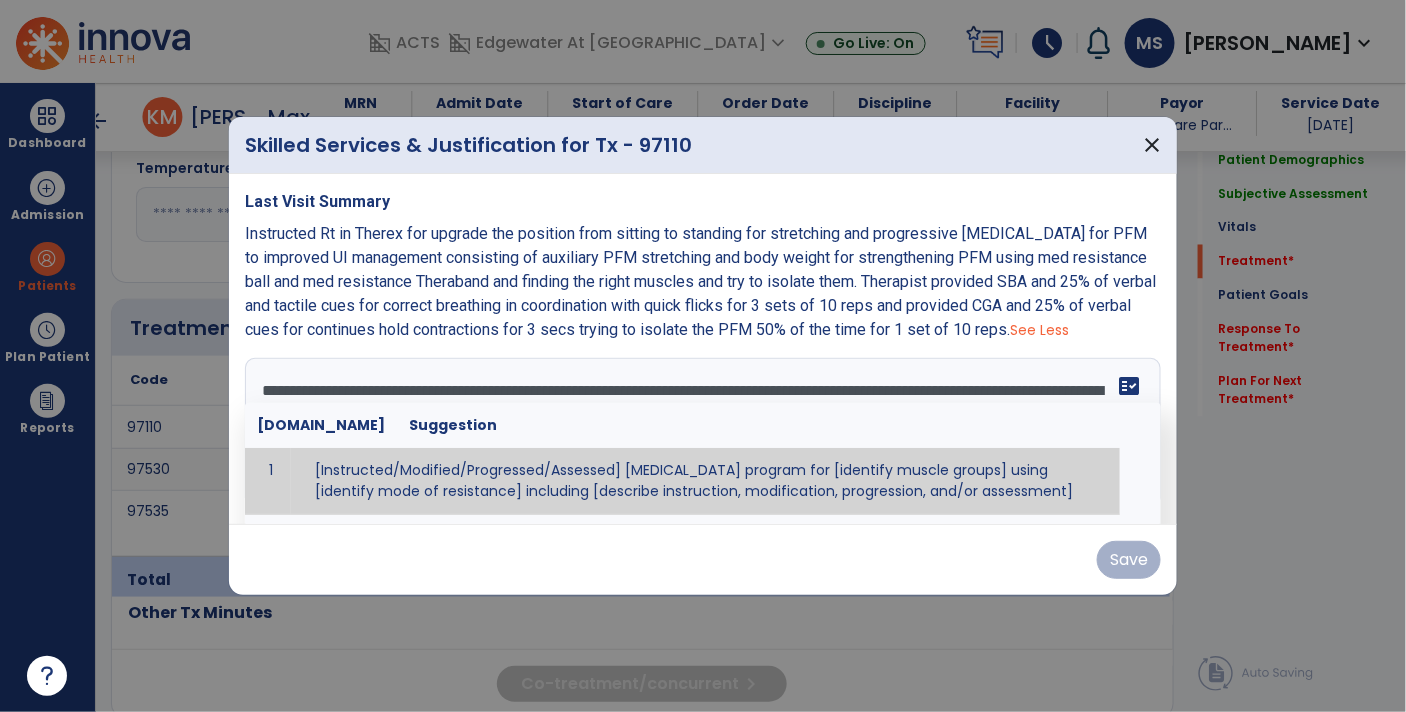 scroll, scrollTop: 38, scrollLeft: 0, axis: vertical 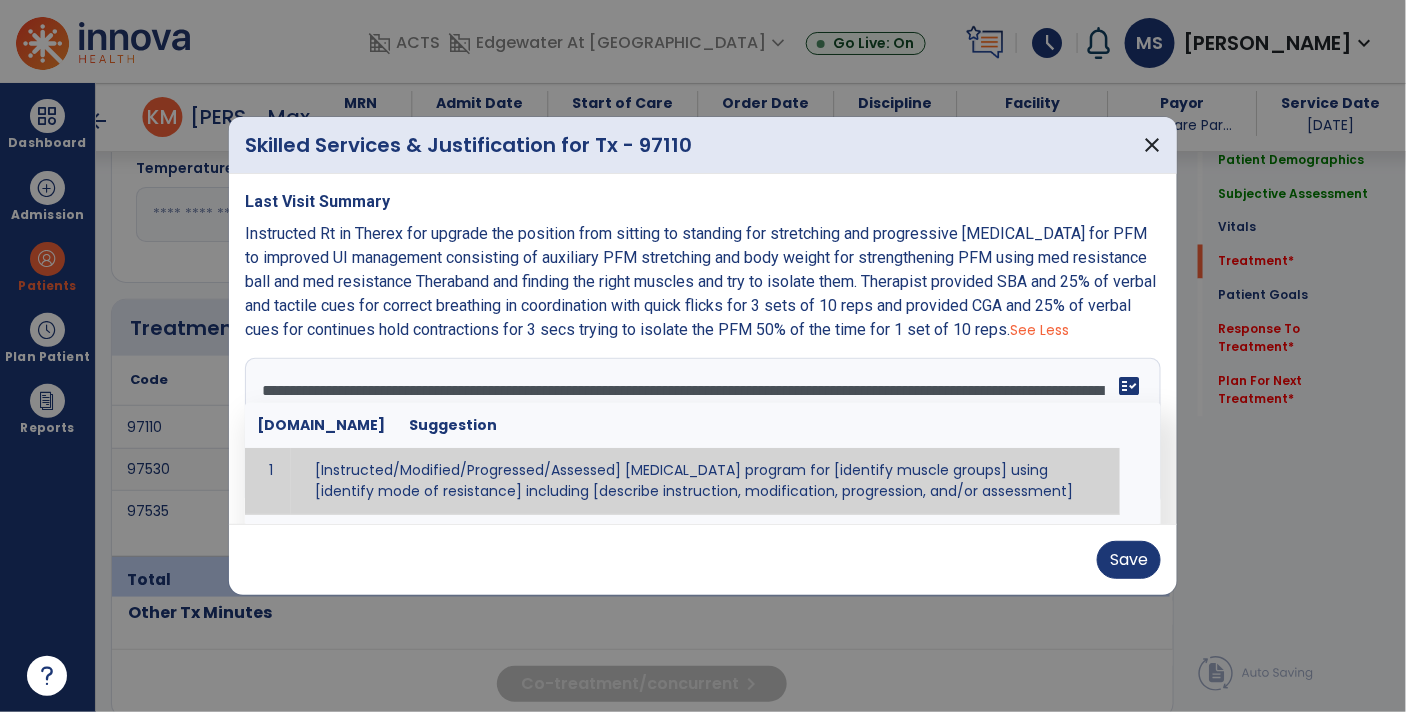 type on "**********" 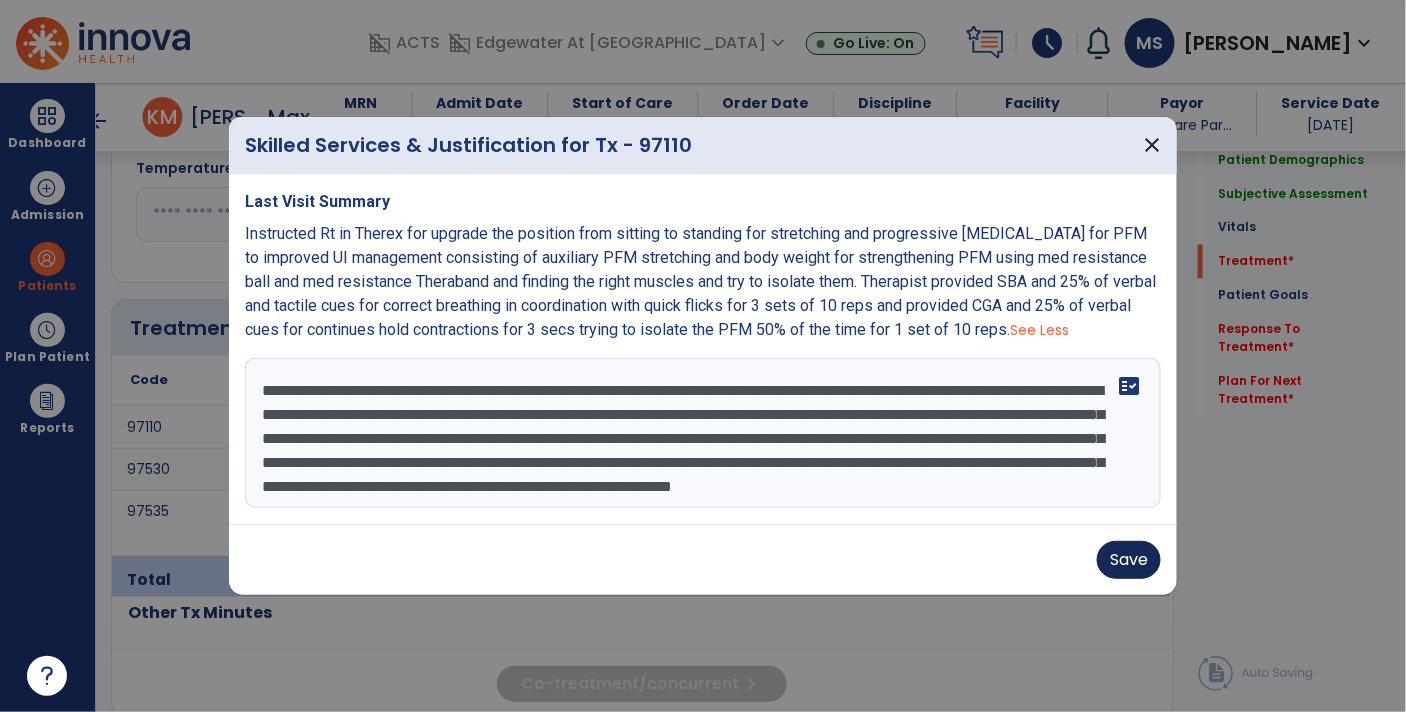click on "Save" at bounding box center (1129, 560) 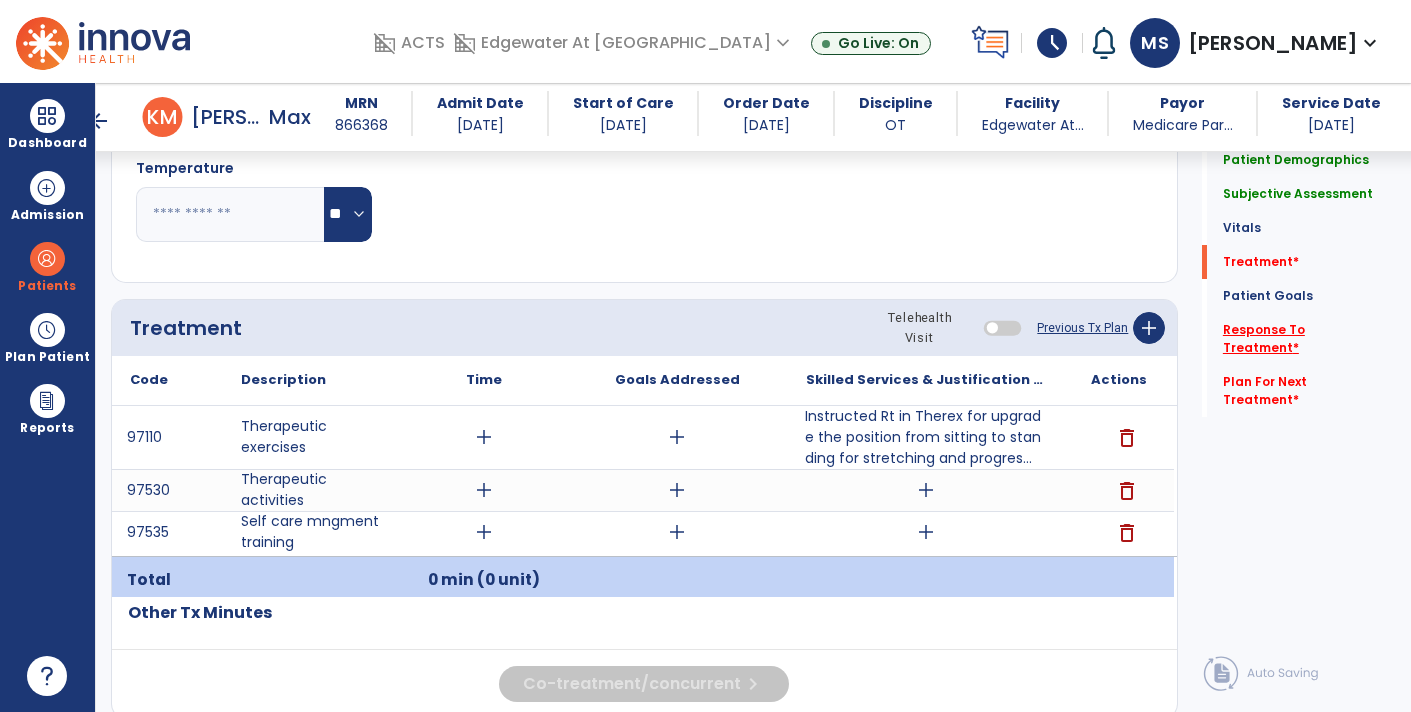 click on "Response To Treatment   *" 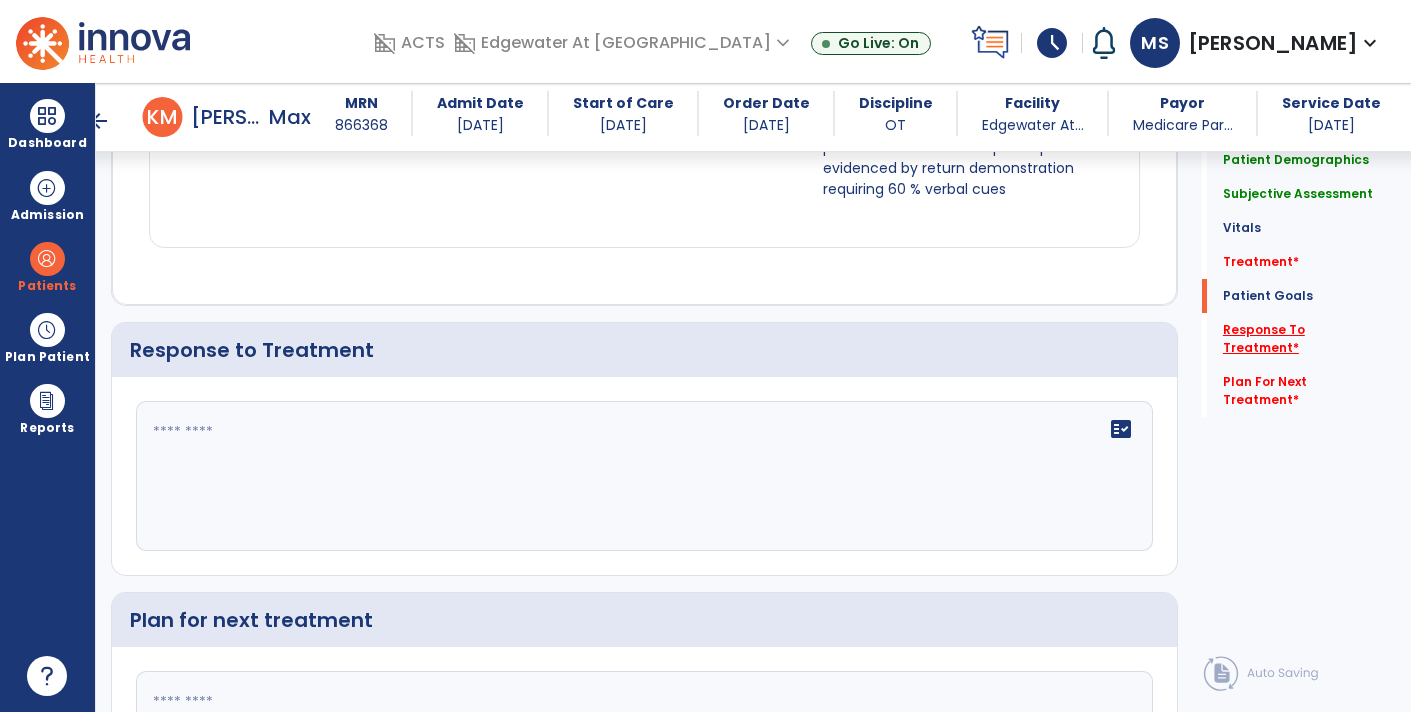 scroll, scrollTop: 2794, scrollLeft: 0, axis: vertical 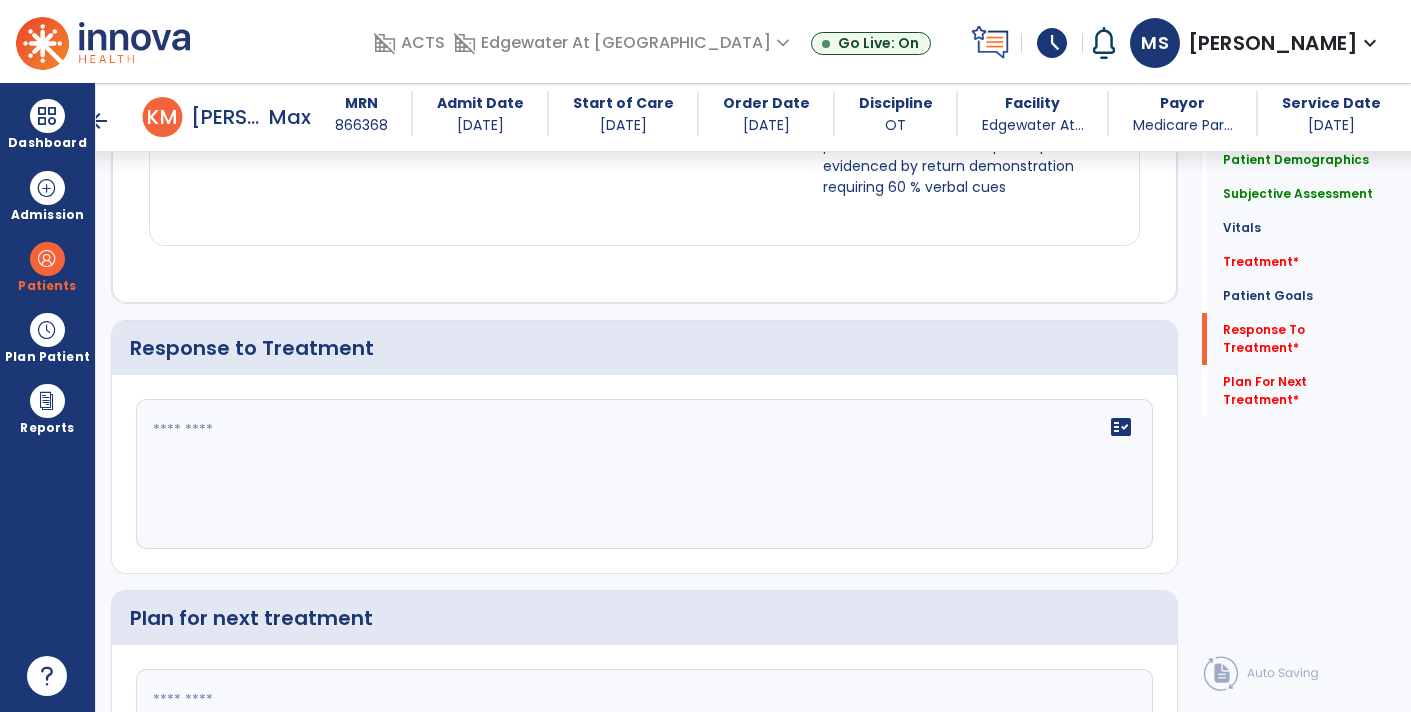 click 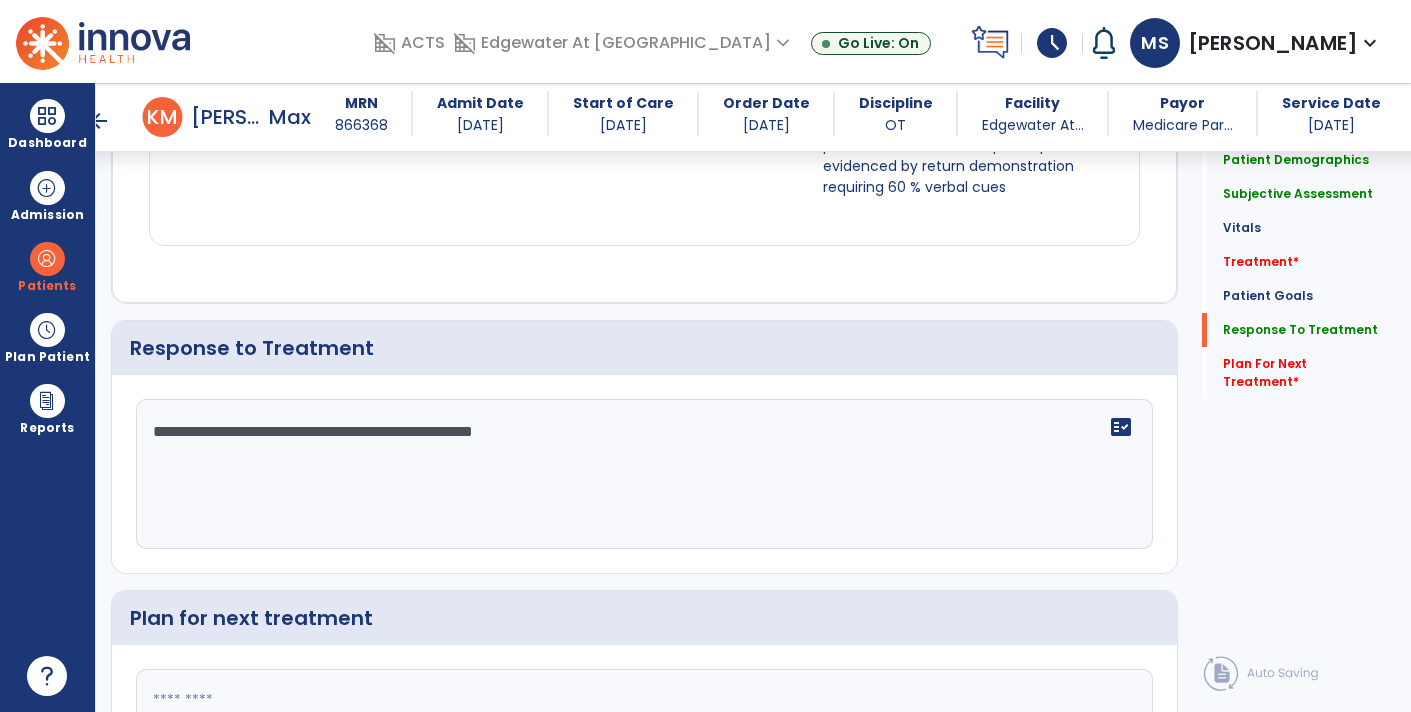 type on "**********" 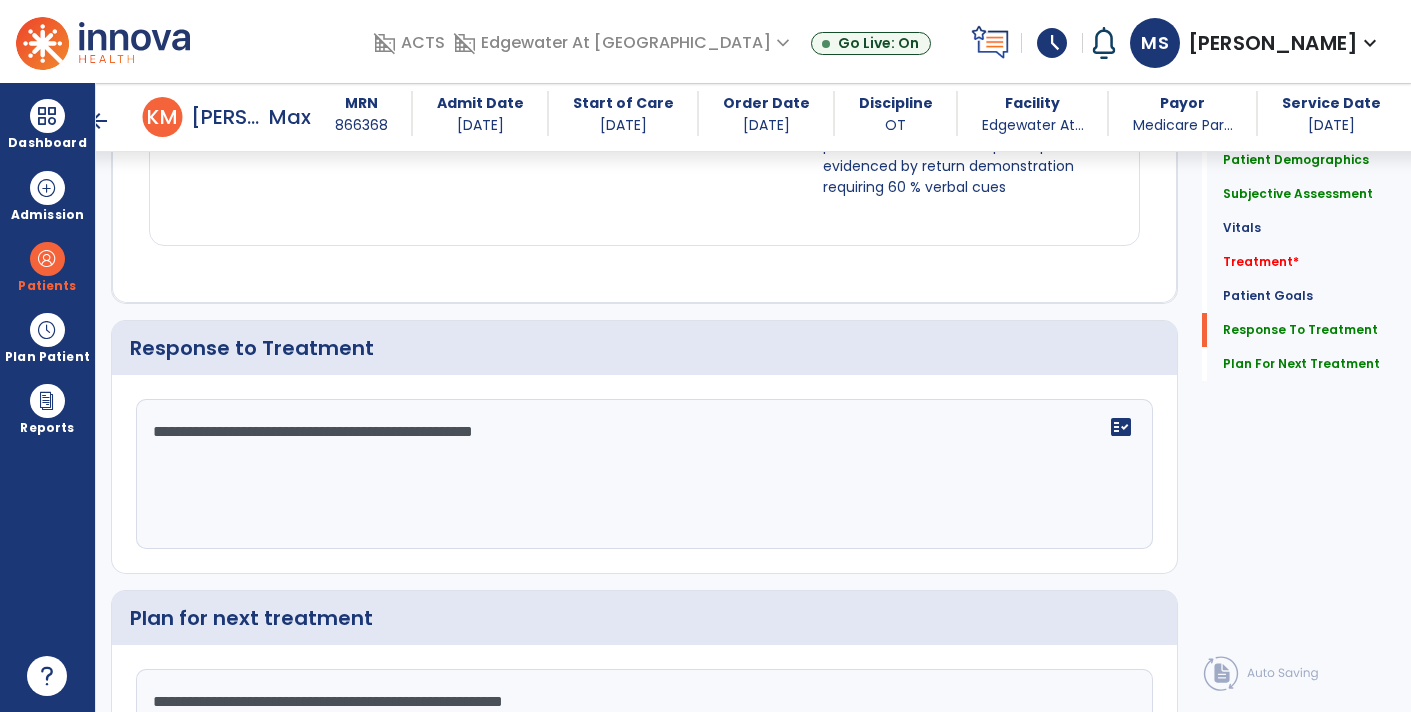 type on "**********" 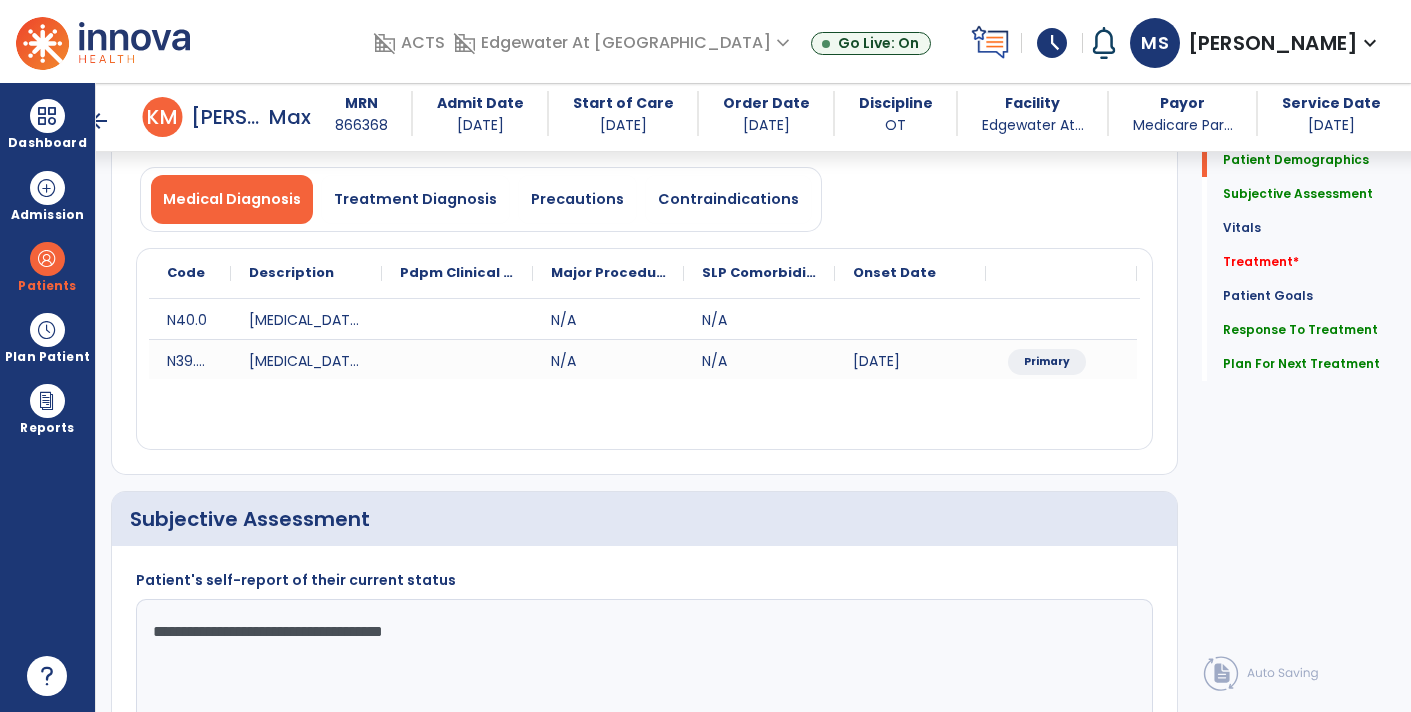 scroll, scrollTop: 142, scrollLeft: 0, axis: vertical 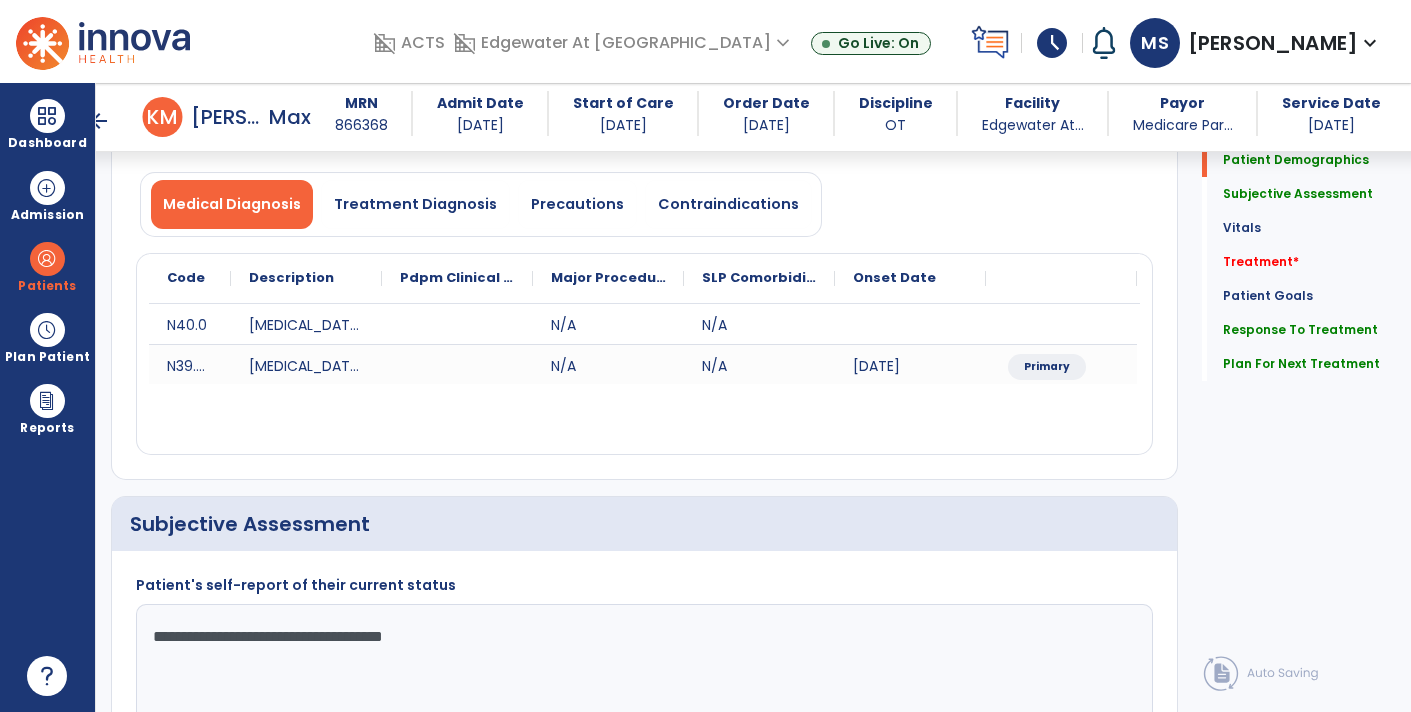 click on "arrow_back" at bounding box center (99, 121) 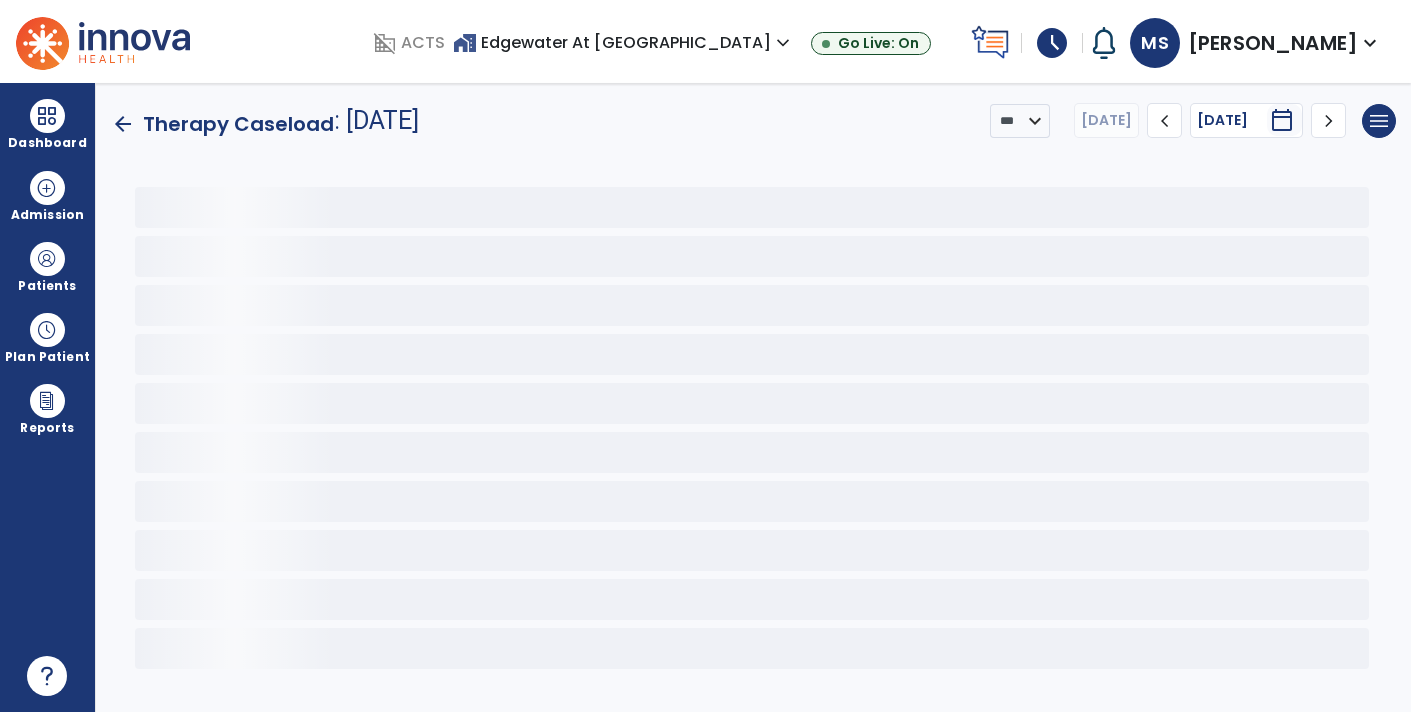 scroll, scrollTop: 0, scrollLeft: 0, axis: both 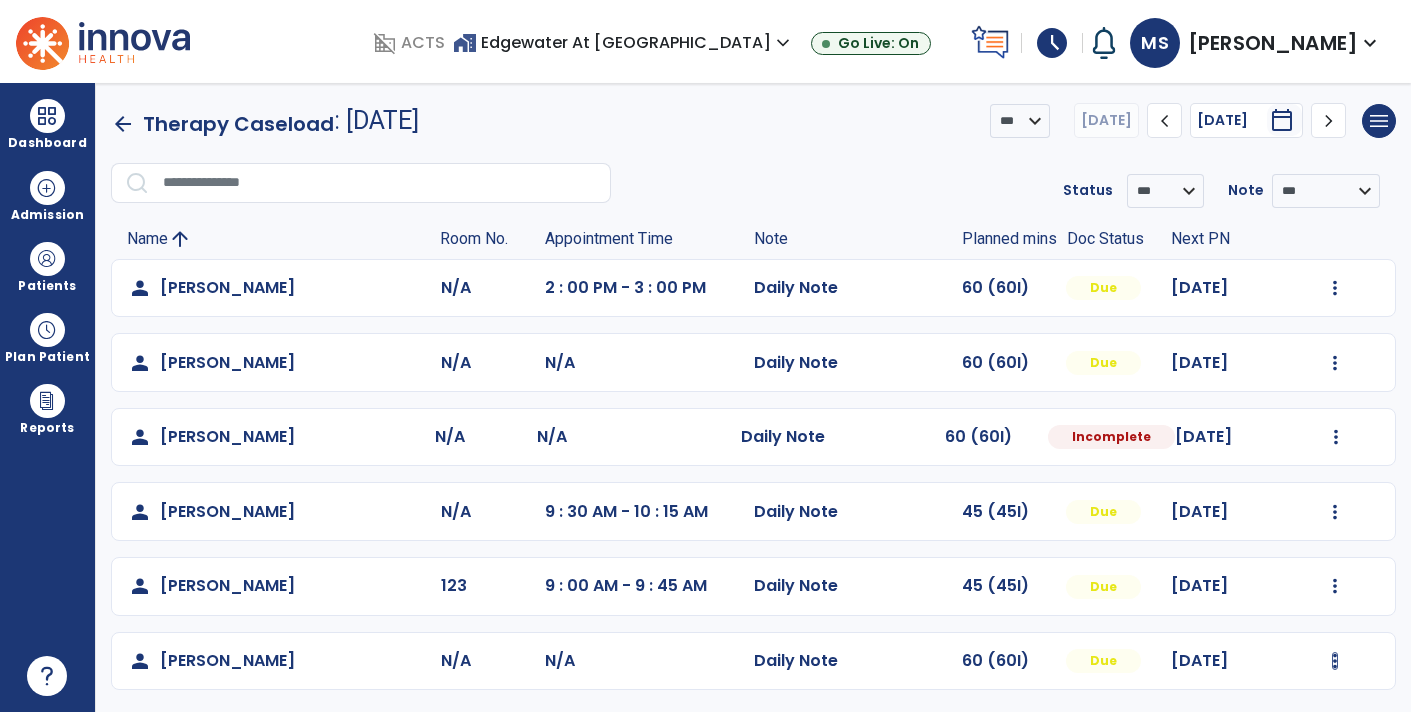 click at bounding box center (1335, 288) 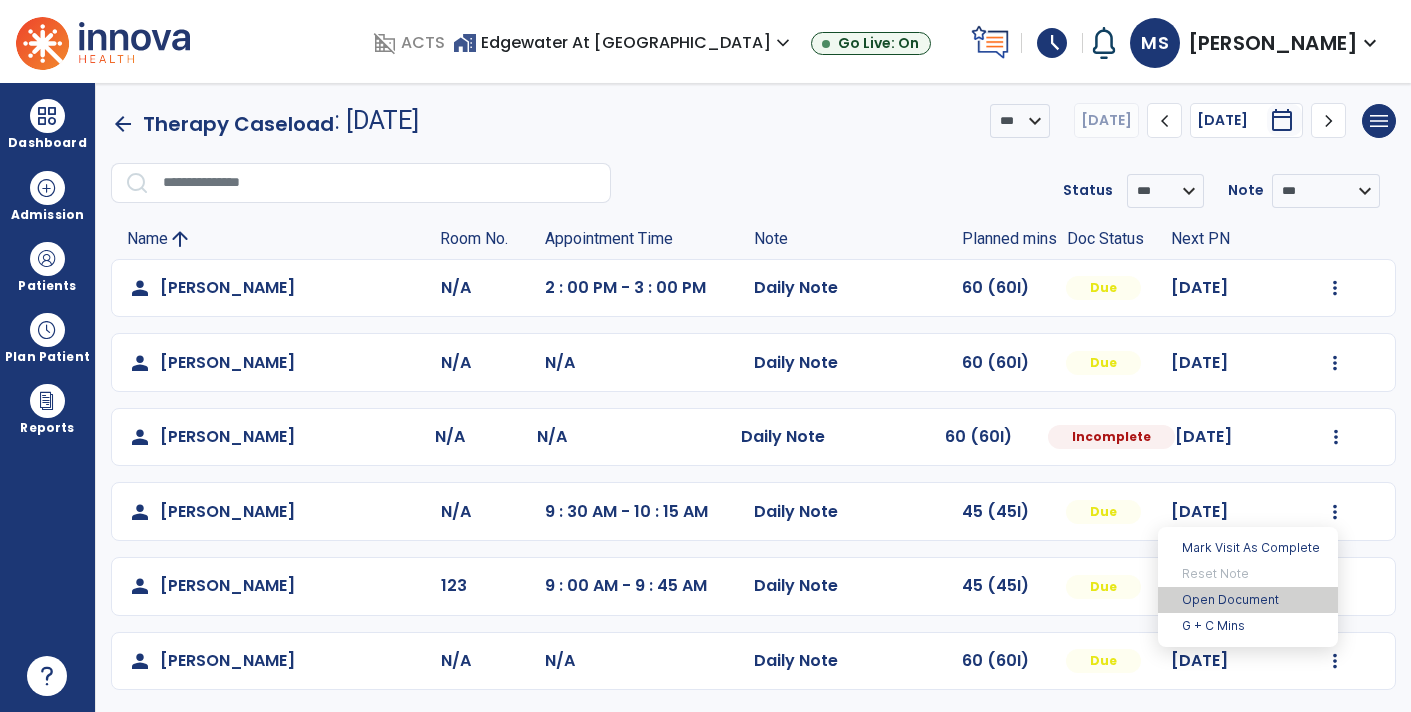 click on "Open Document" at bounding box center (1248, 600) 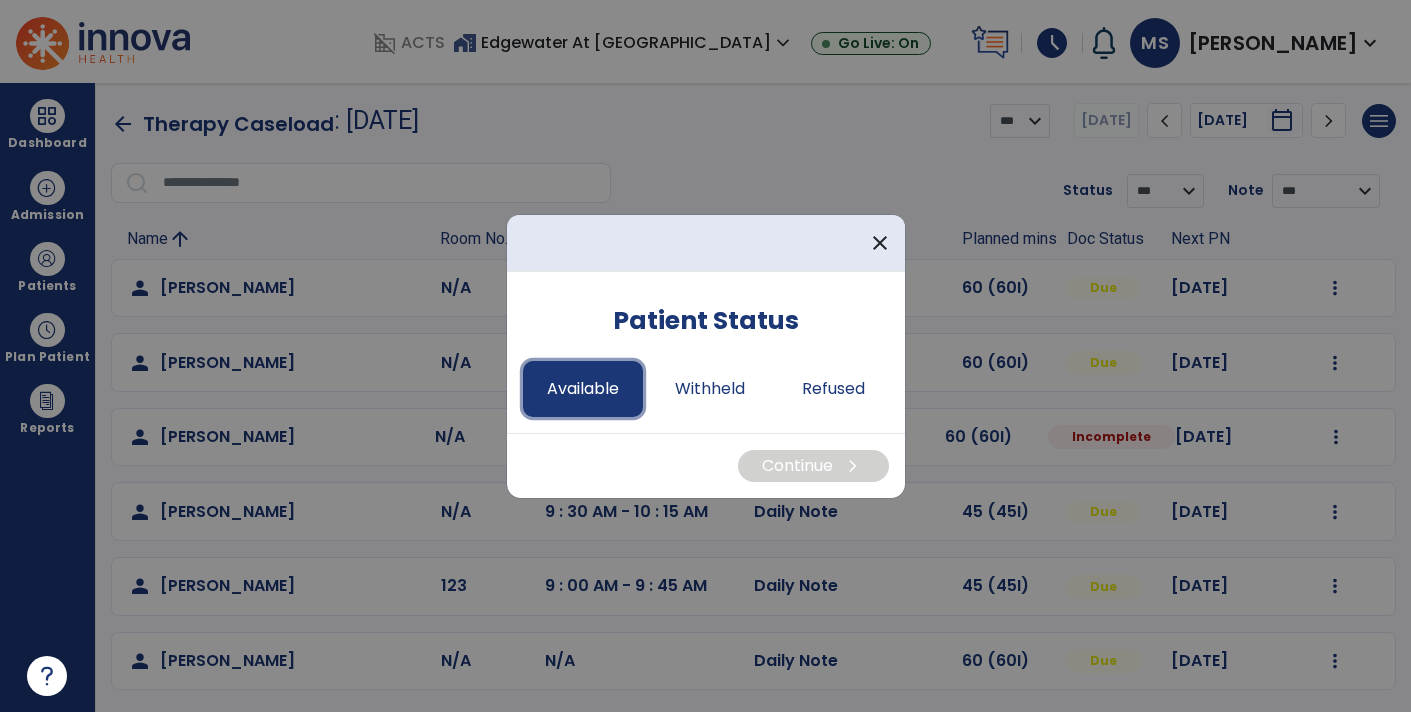 click on "Available" at bounding box center (583, 389) 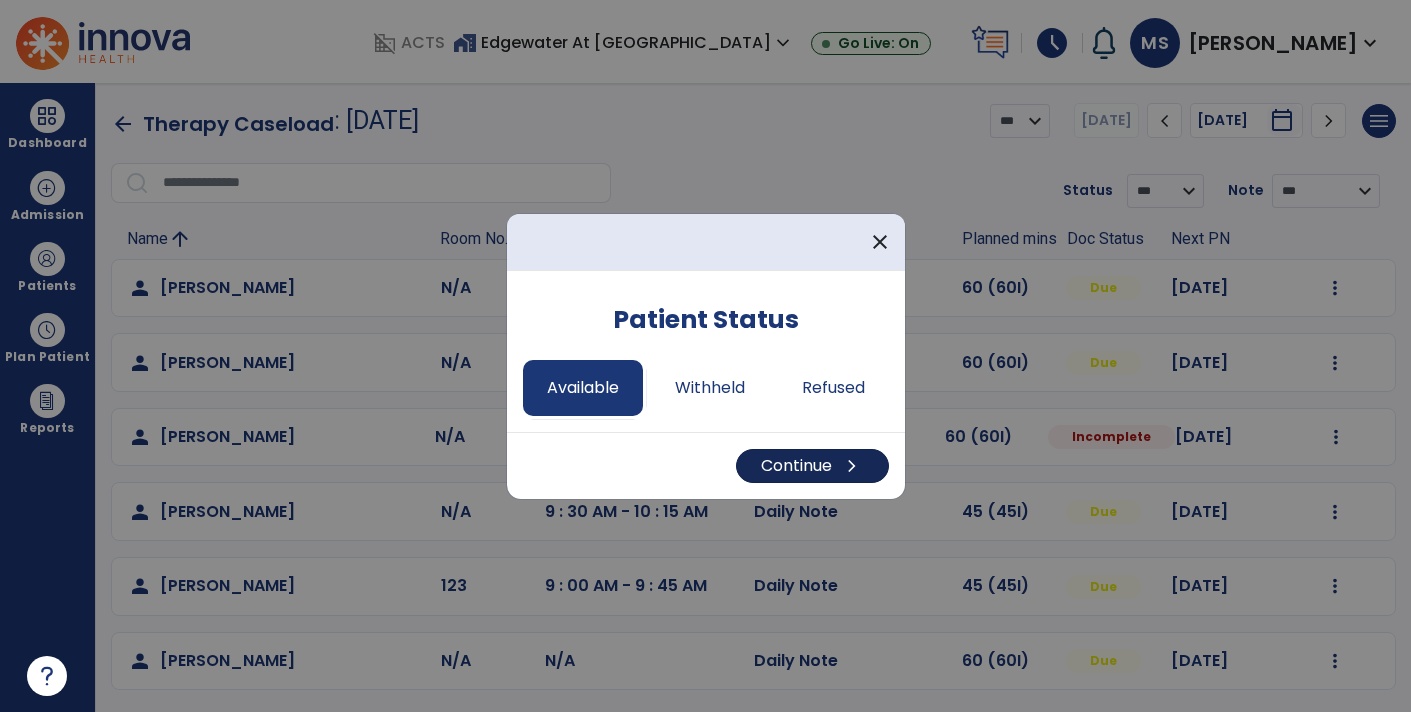 click on "Continue   chevron_right" at bounding box center [812, 466] 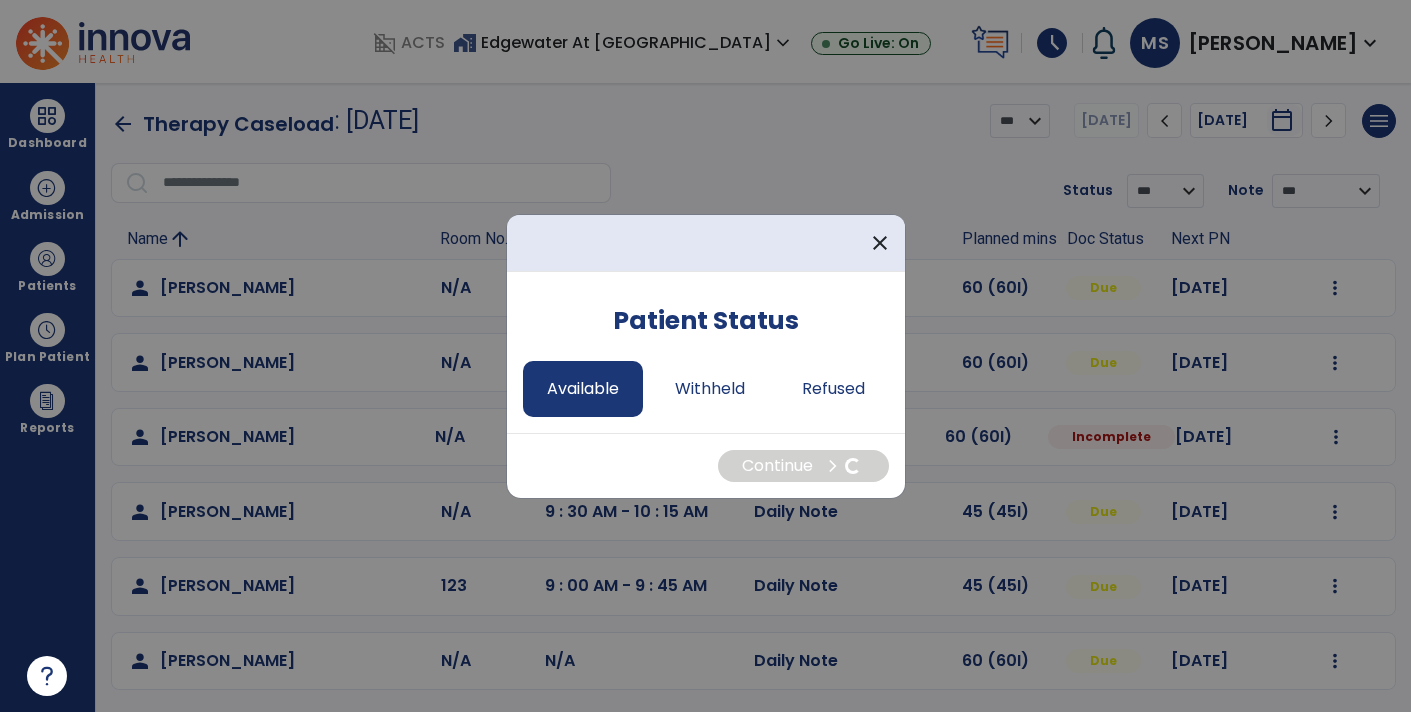 select on "*" 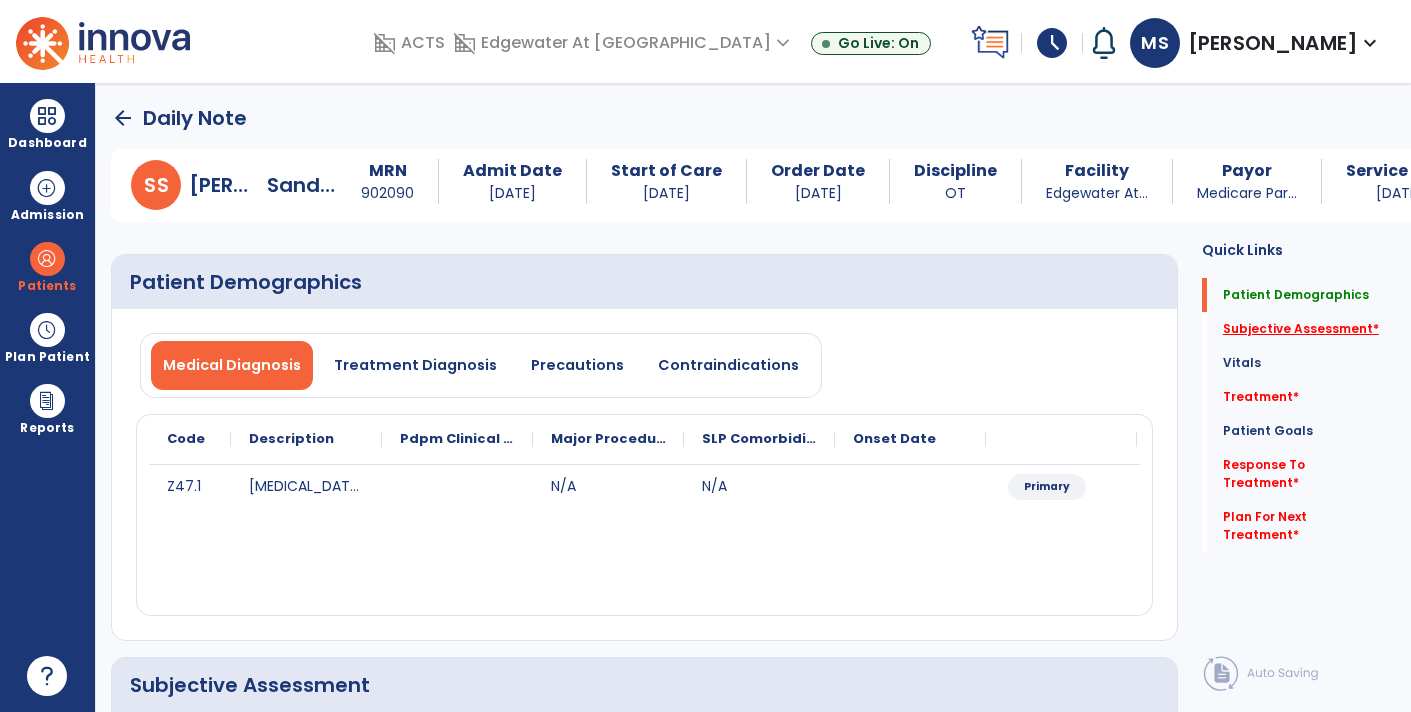click on "Subjective Assessment   *" 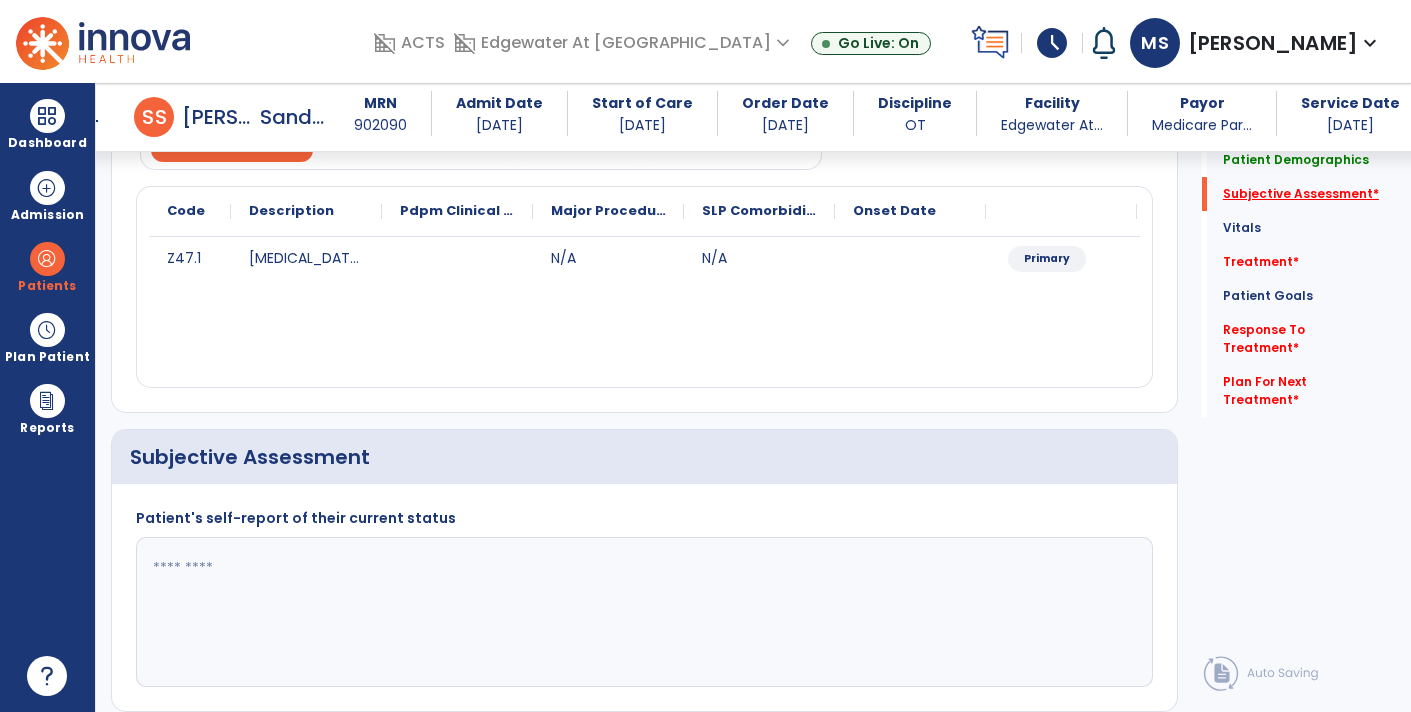 scroll, scrollTop: 399, scrollLeft: 0, axis: vertical 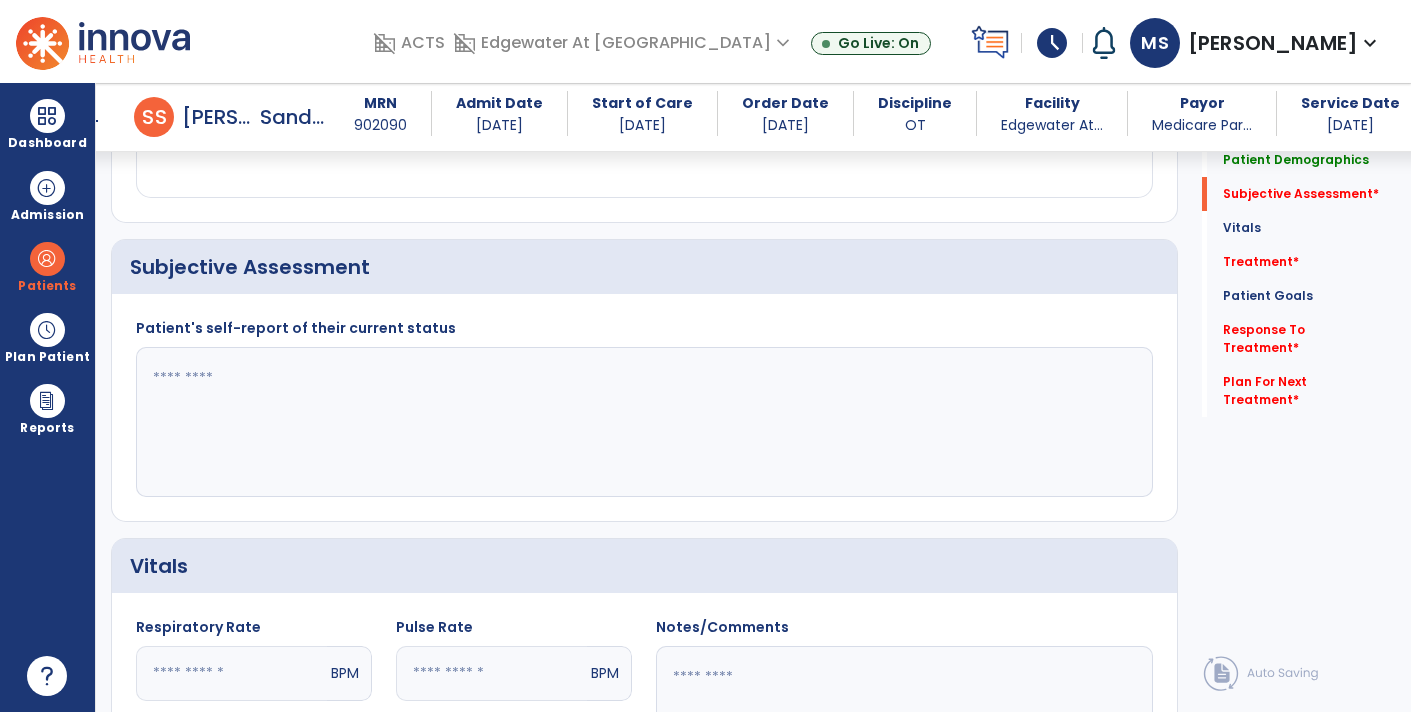 click 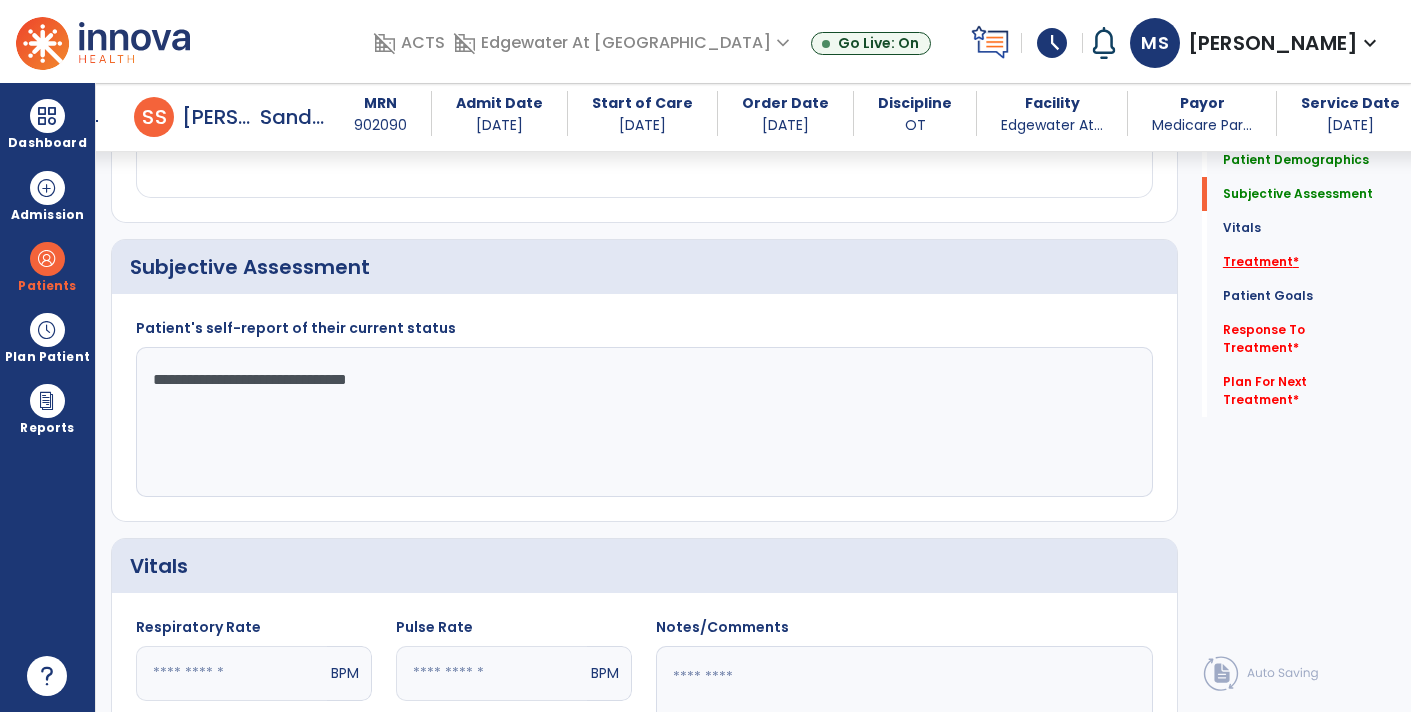 type on "**********" 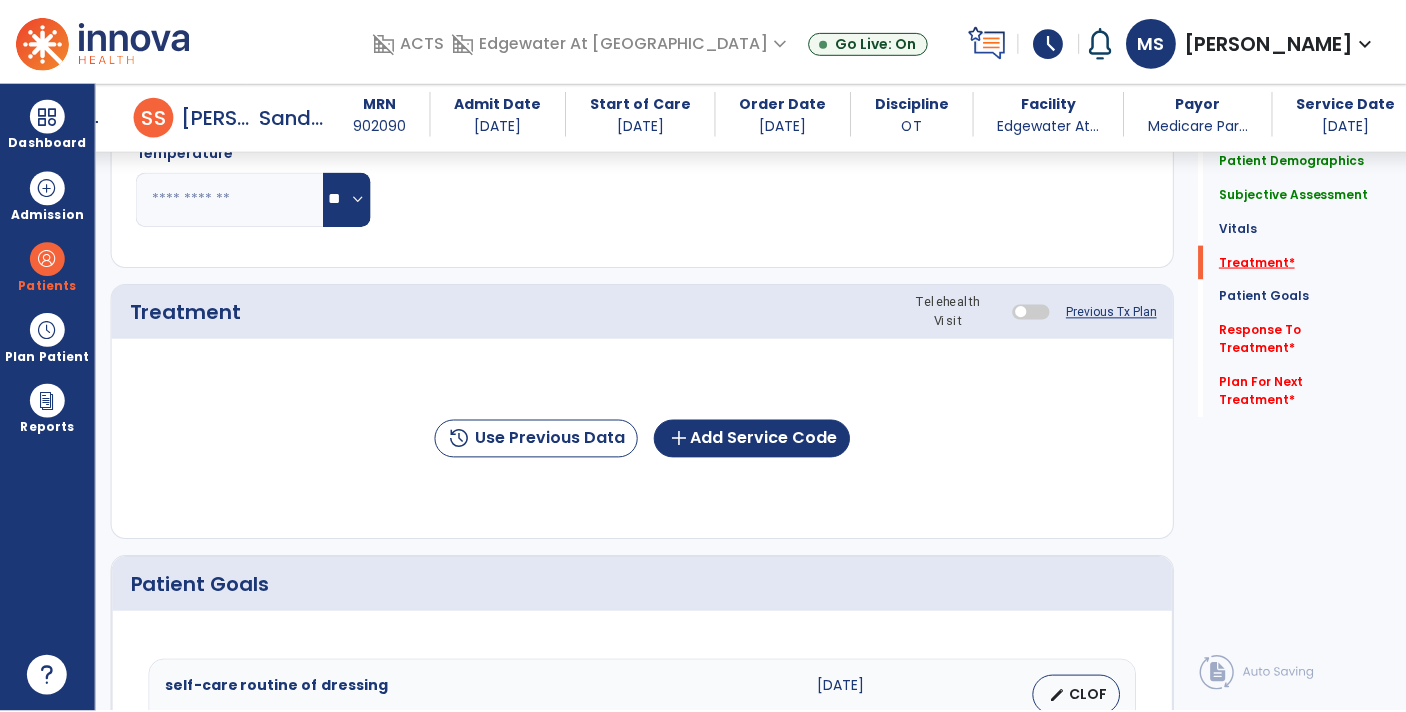 scroll, scrollTop: 1085, scrollLeft: 0, axis: vertical 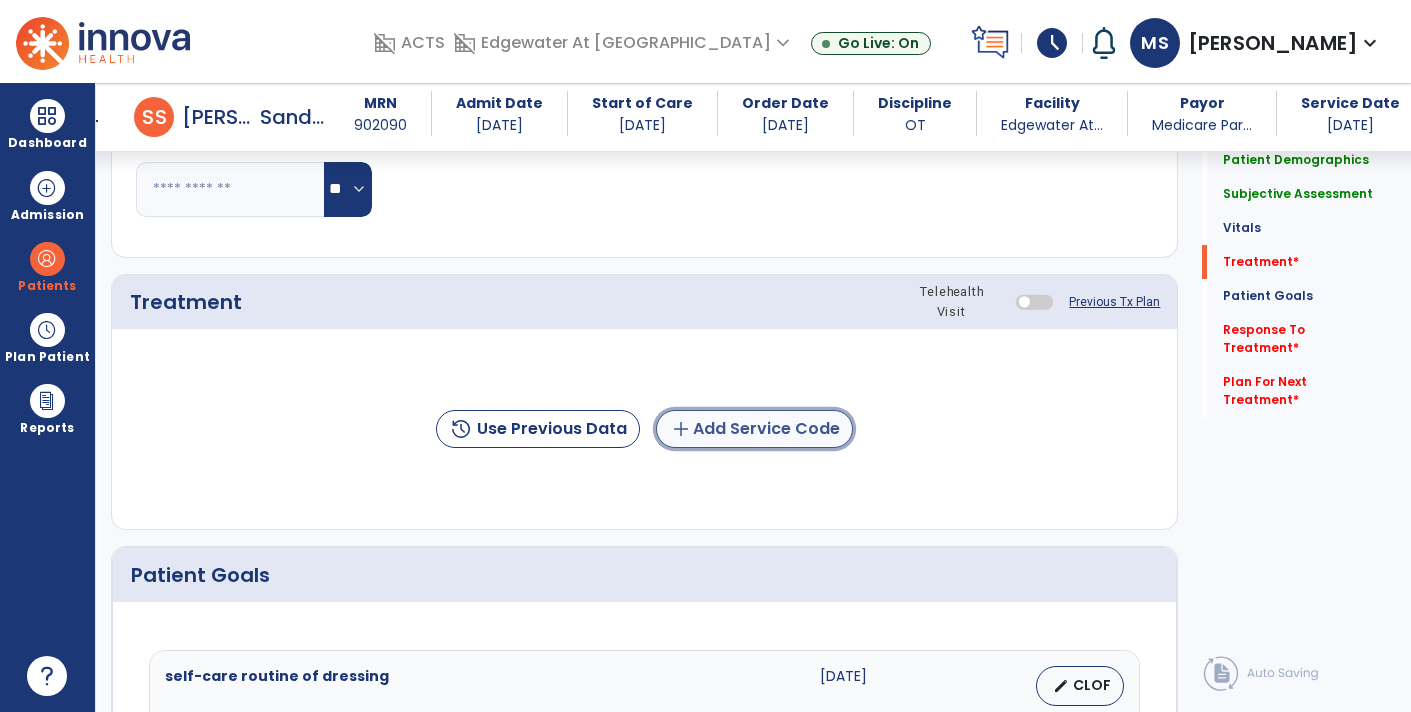 click on "add  Add Service Code" 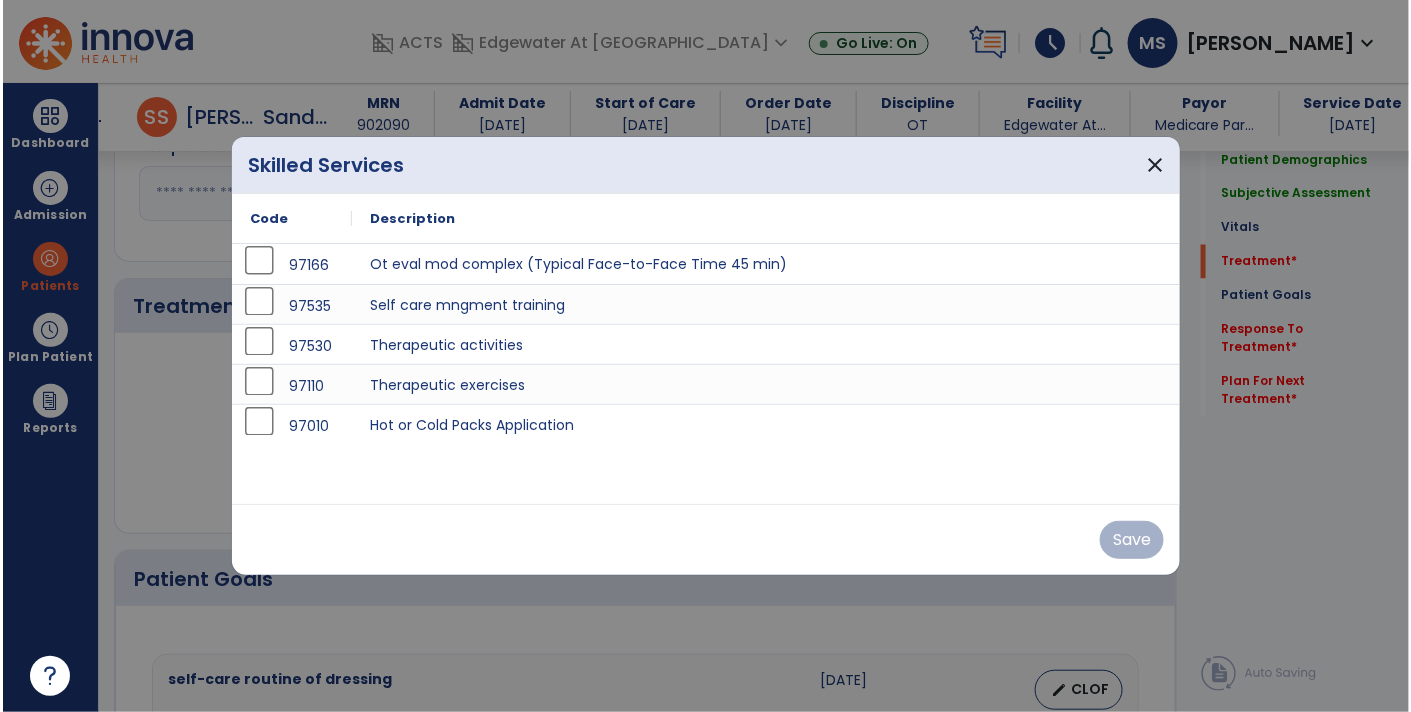 scroll, scrollTop: 1085, scrollLeft: 0, axis: vertical 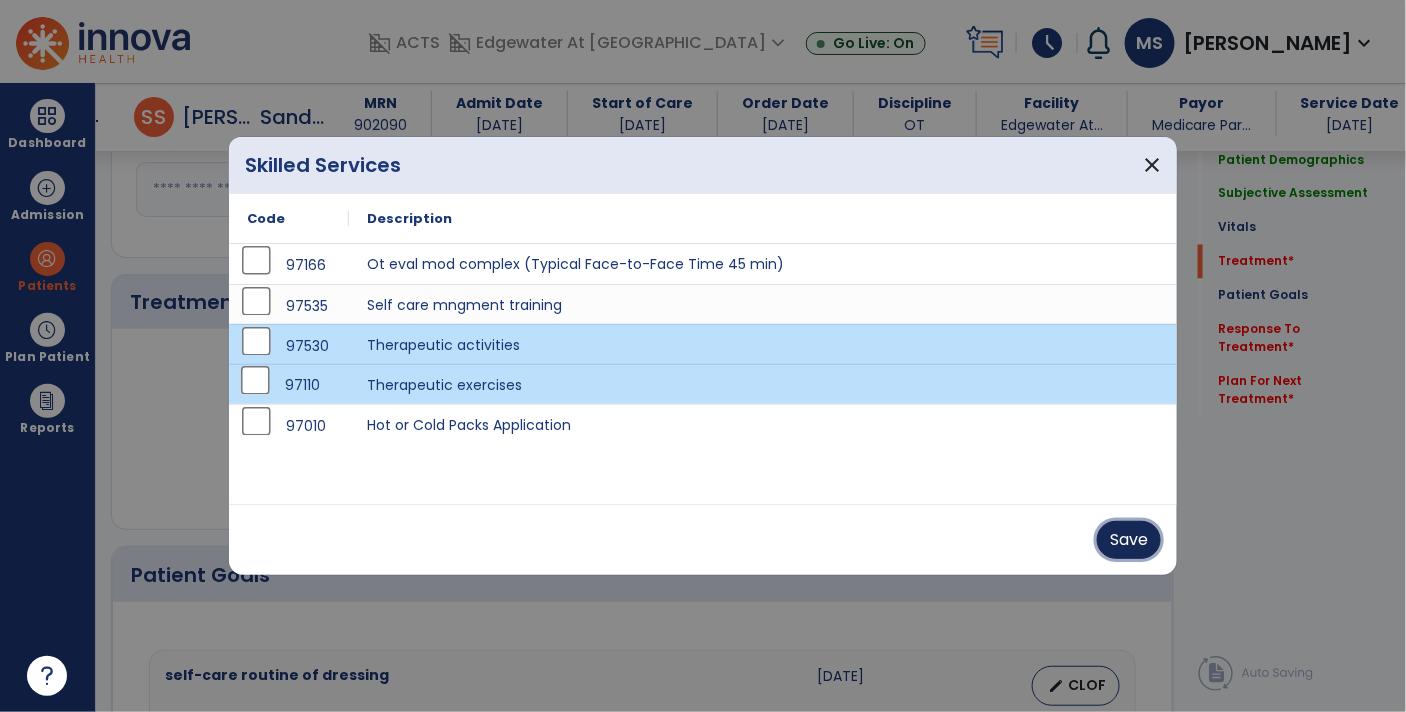 click on "Save" at bounding box center [1129, 540] 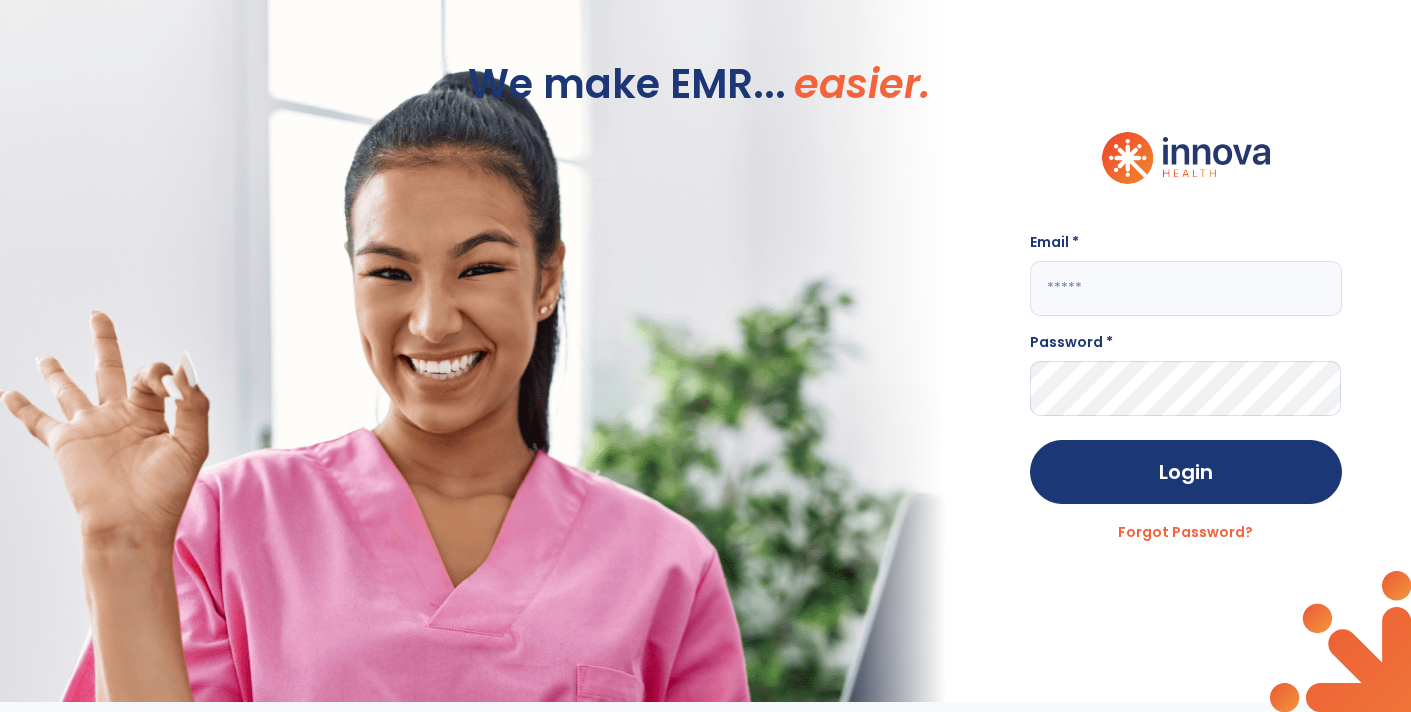 type on "**********" 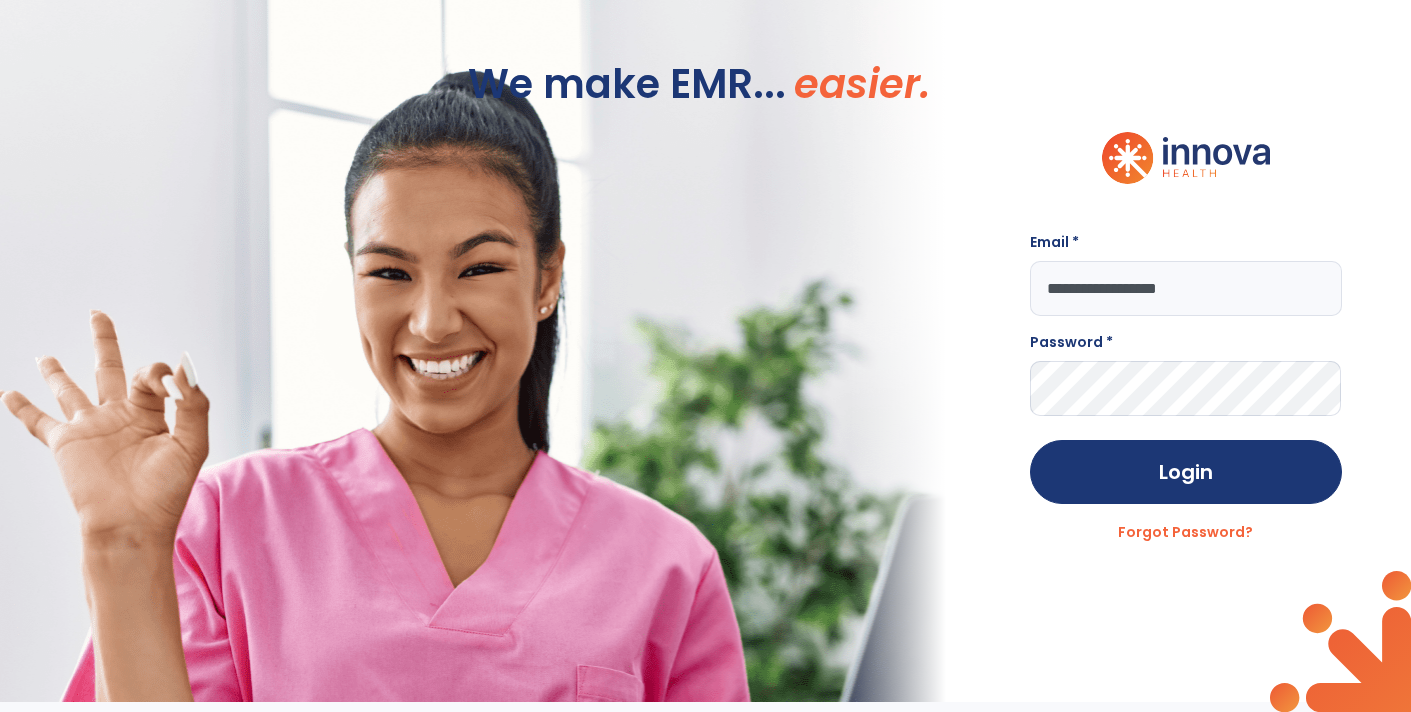 scroll, scrollTop: 0, scrollLeft: 0, axis: both 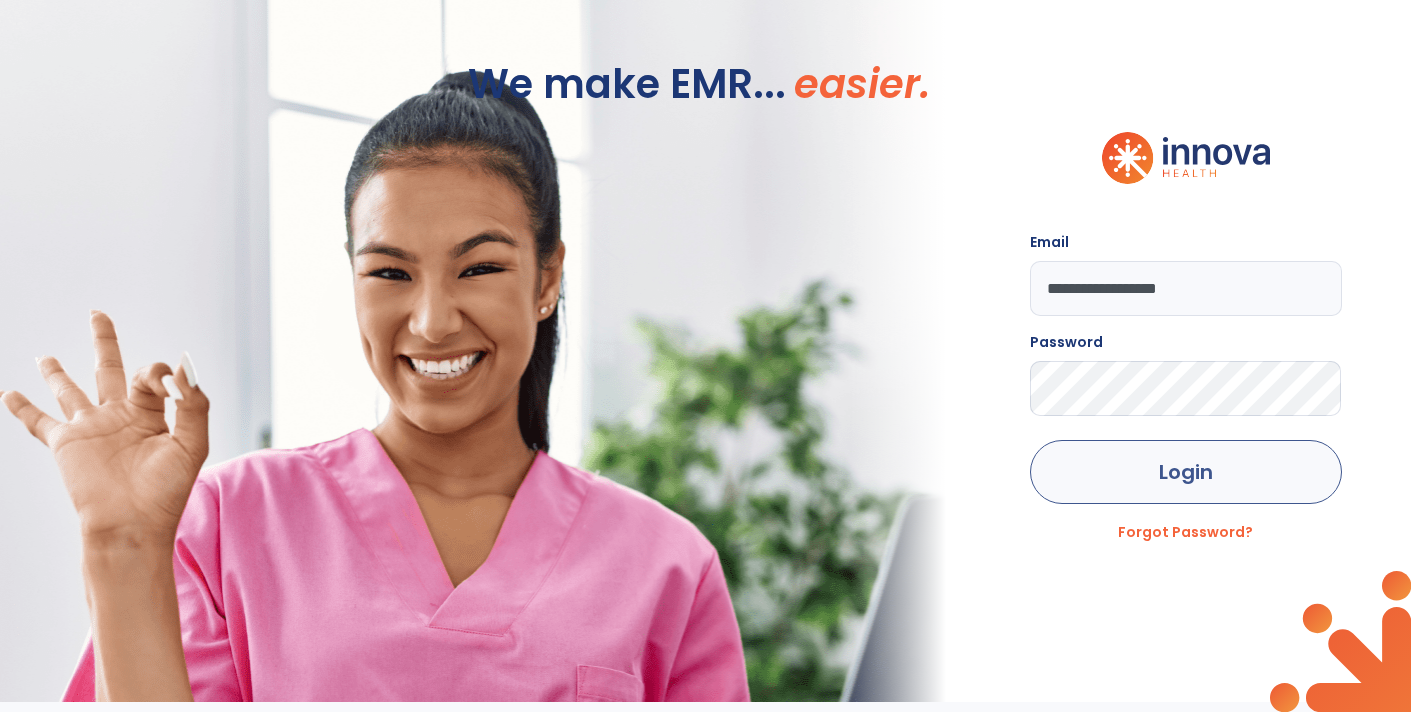 click on "Login" 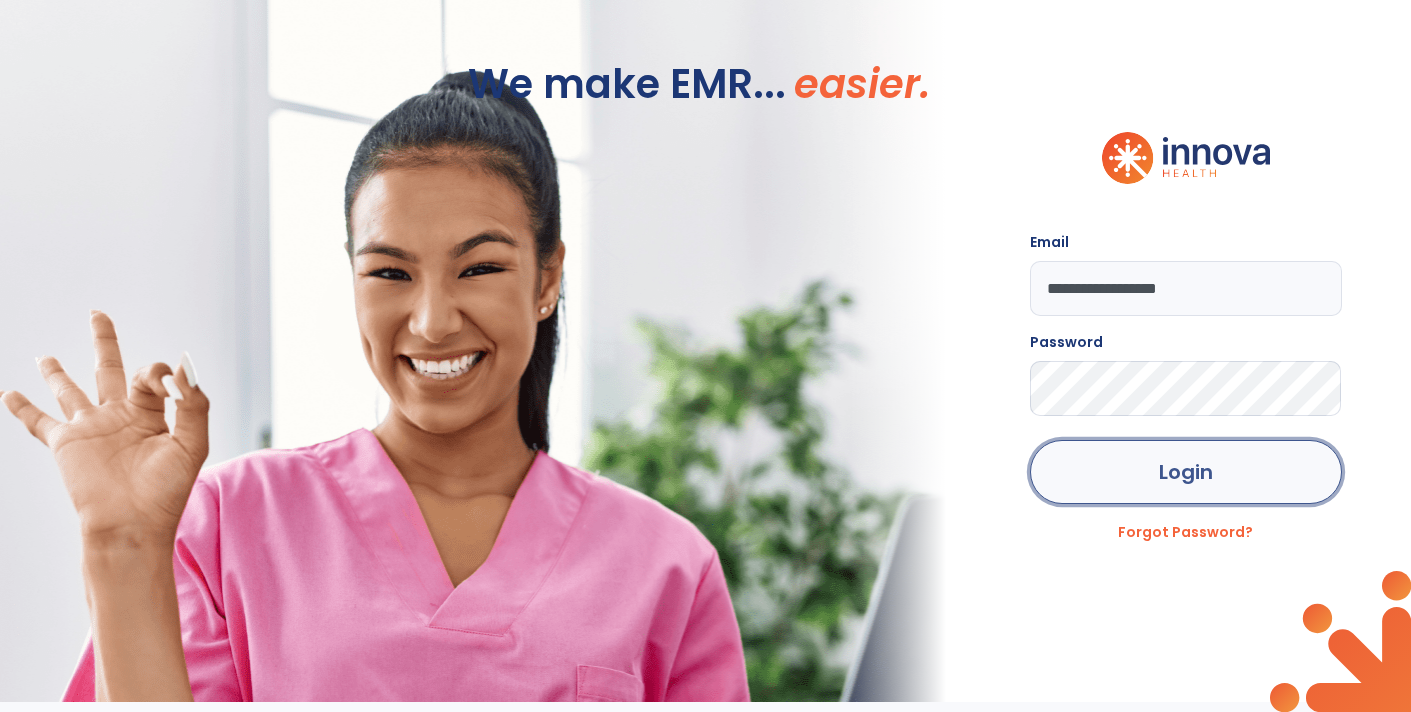 click on "Login" 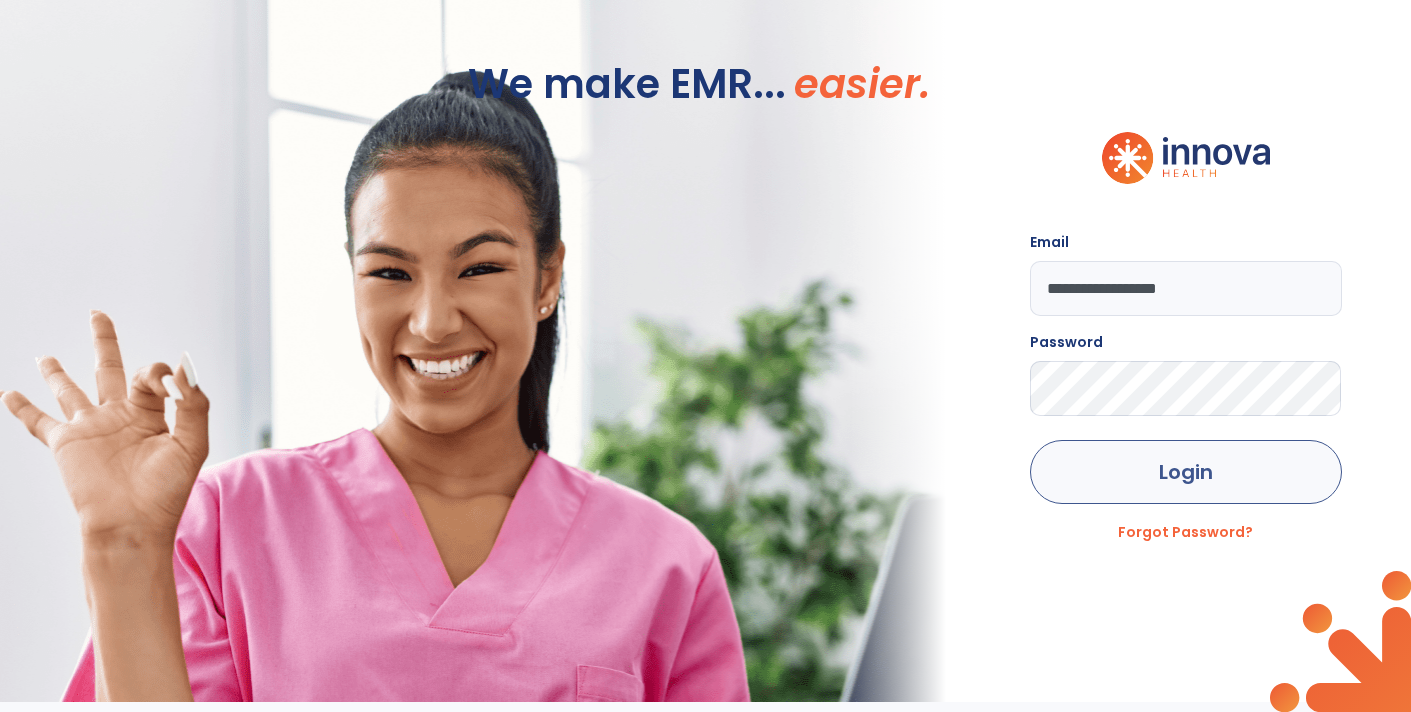 click on "Login" 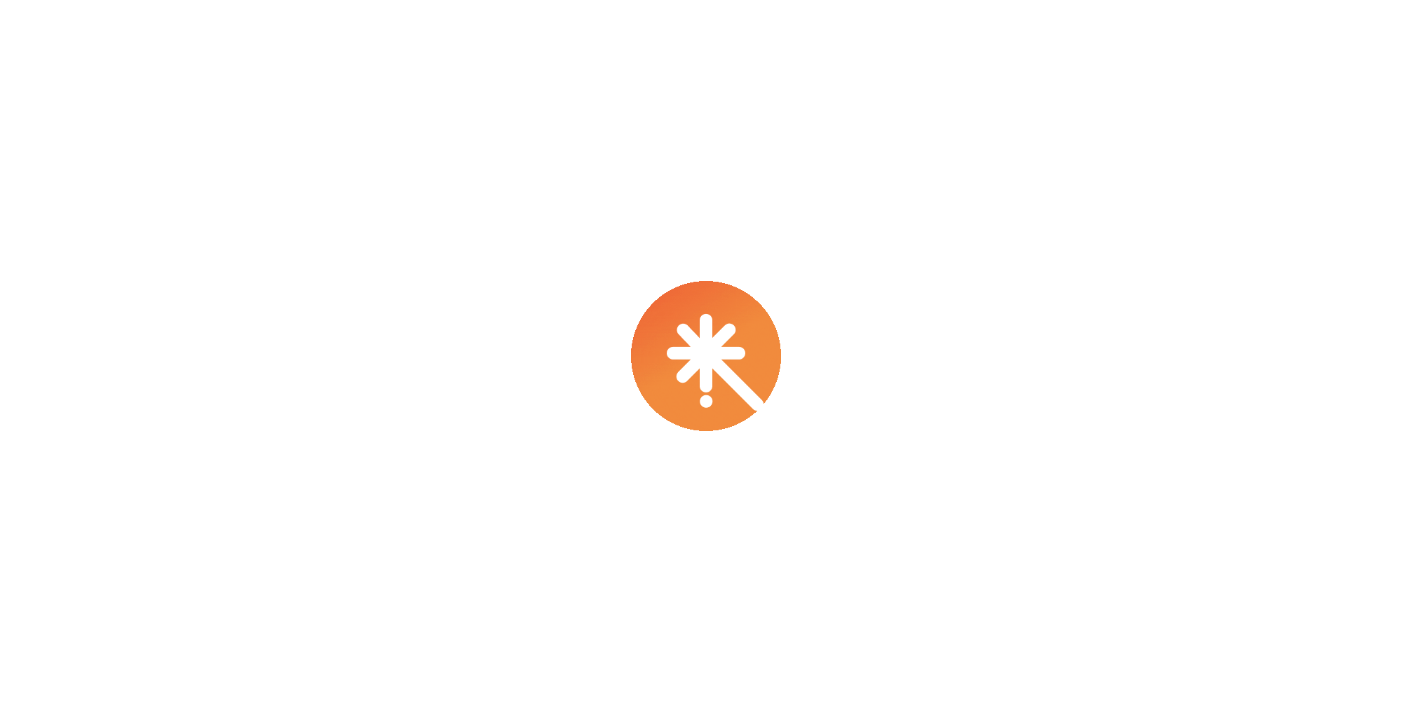 scroll, scrollTop: 0, scrollLeft: 0, axis: both 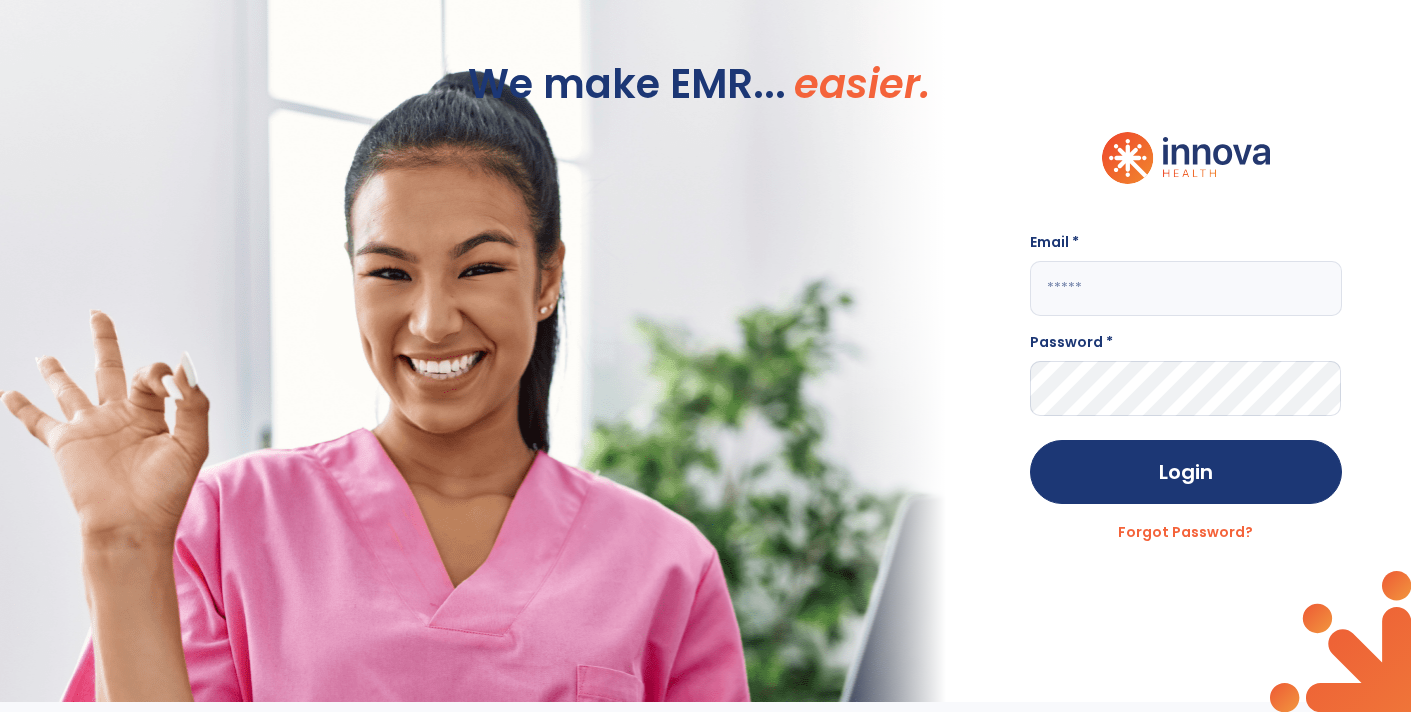 type on "**********" 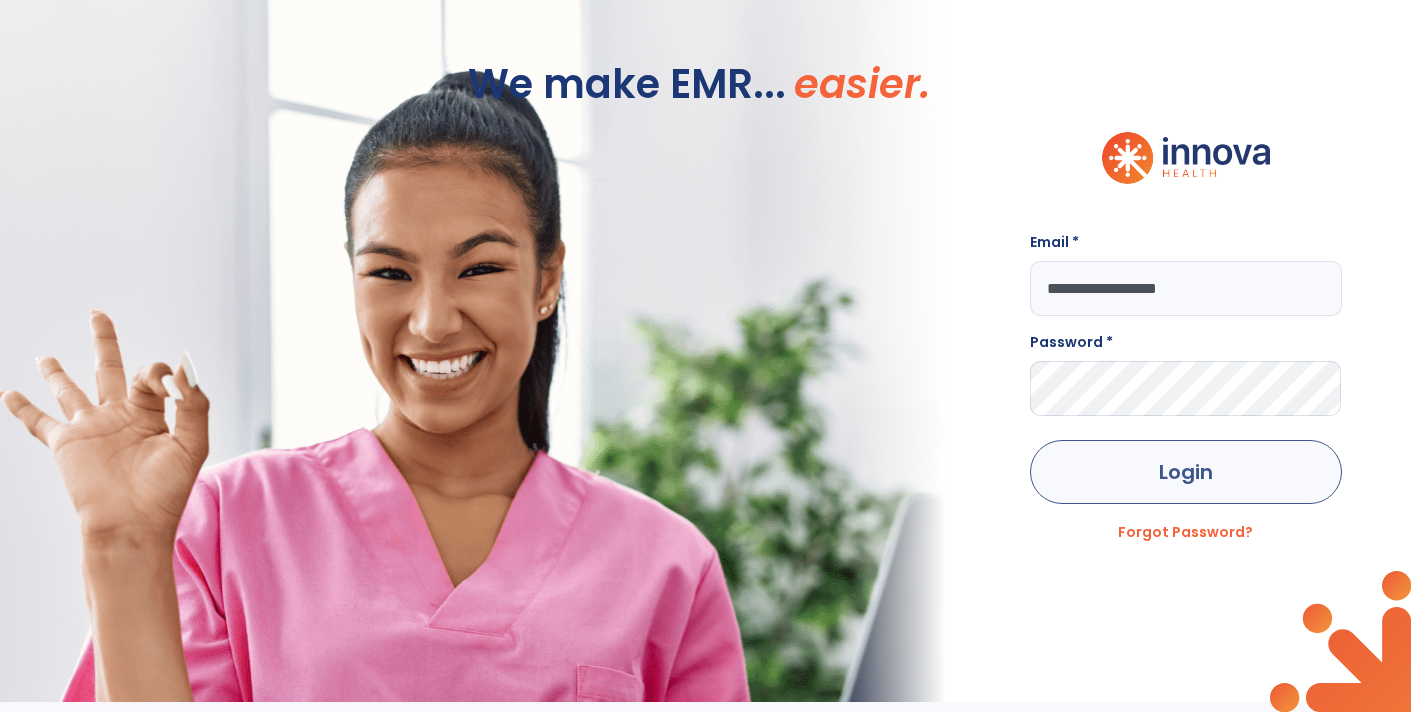 click on "Login" 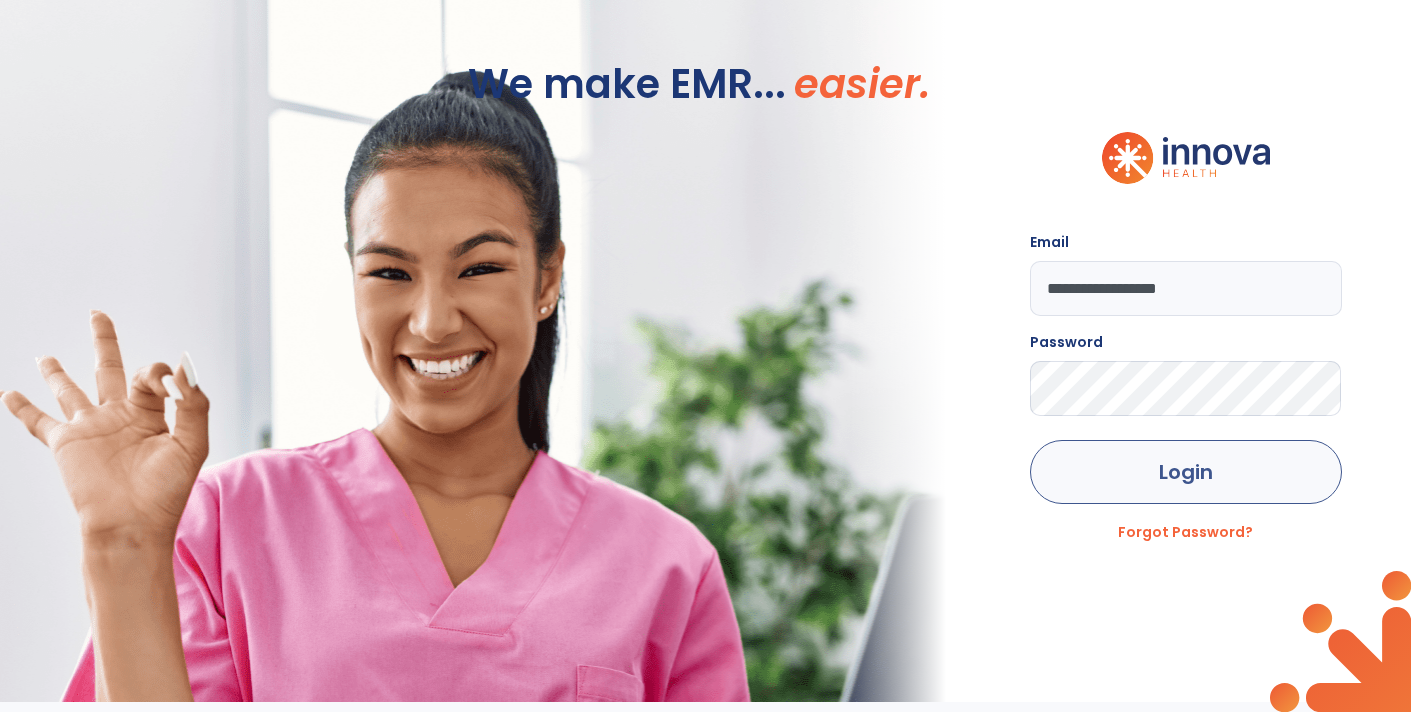 click on "Login" 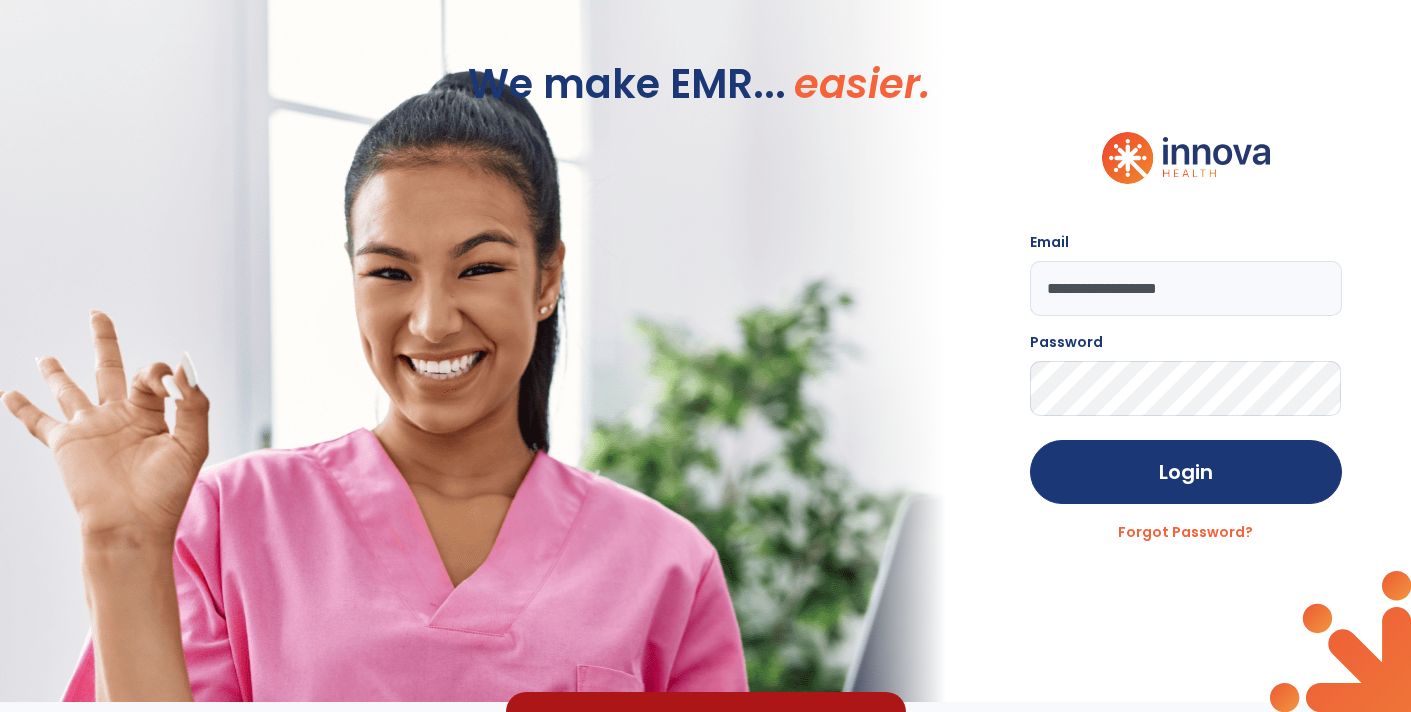 click on "Failure Unknown Error  close   Innova Health  Failure" at bounding box center [706, 626] 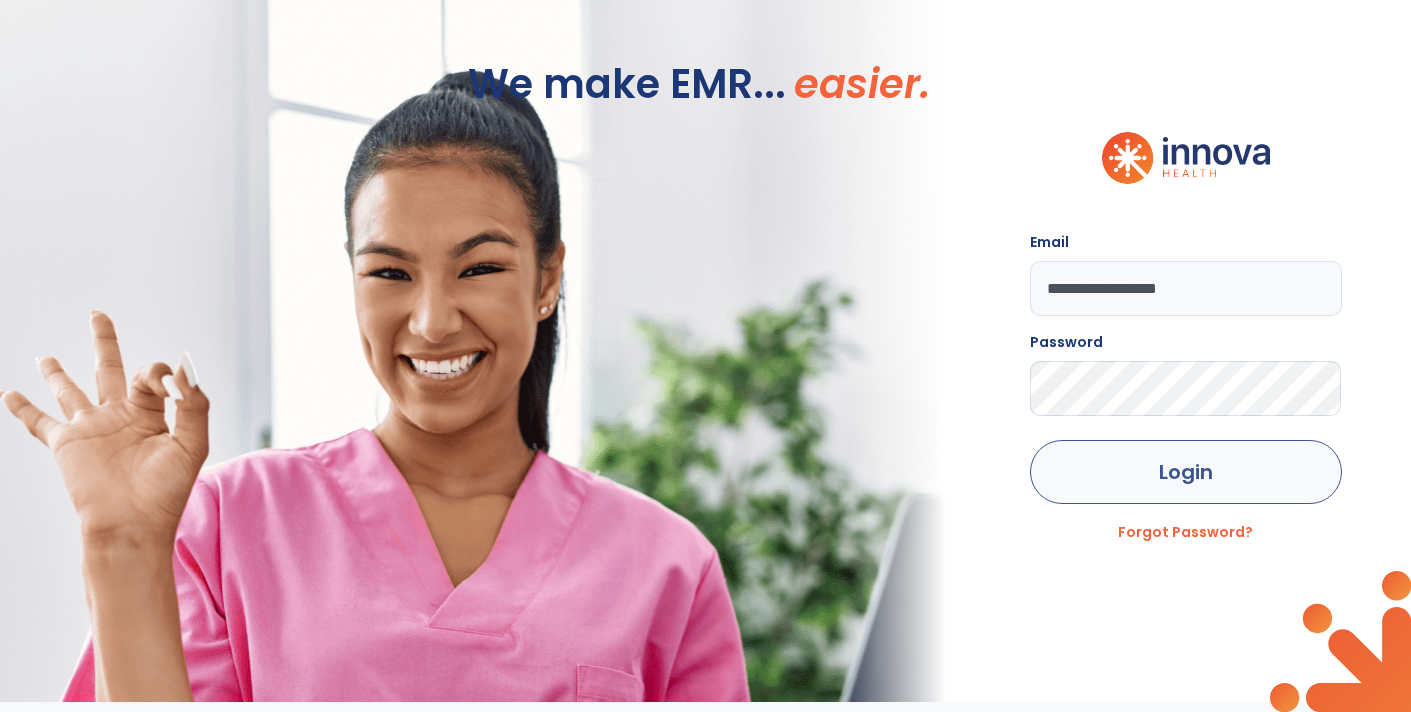click on "Login" 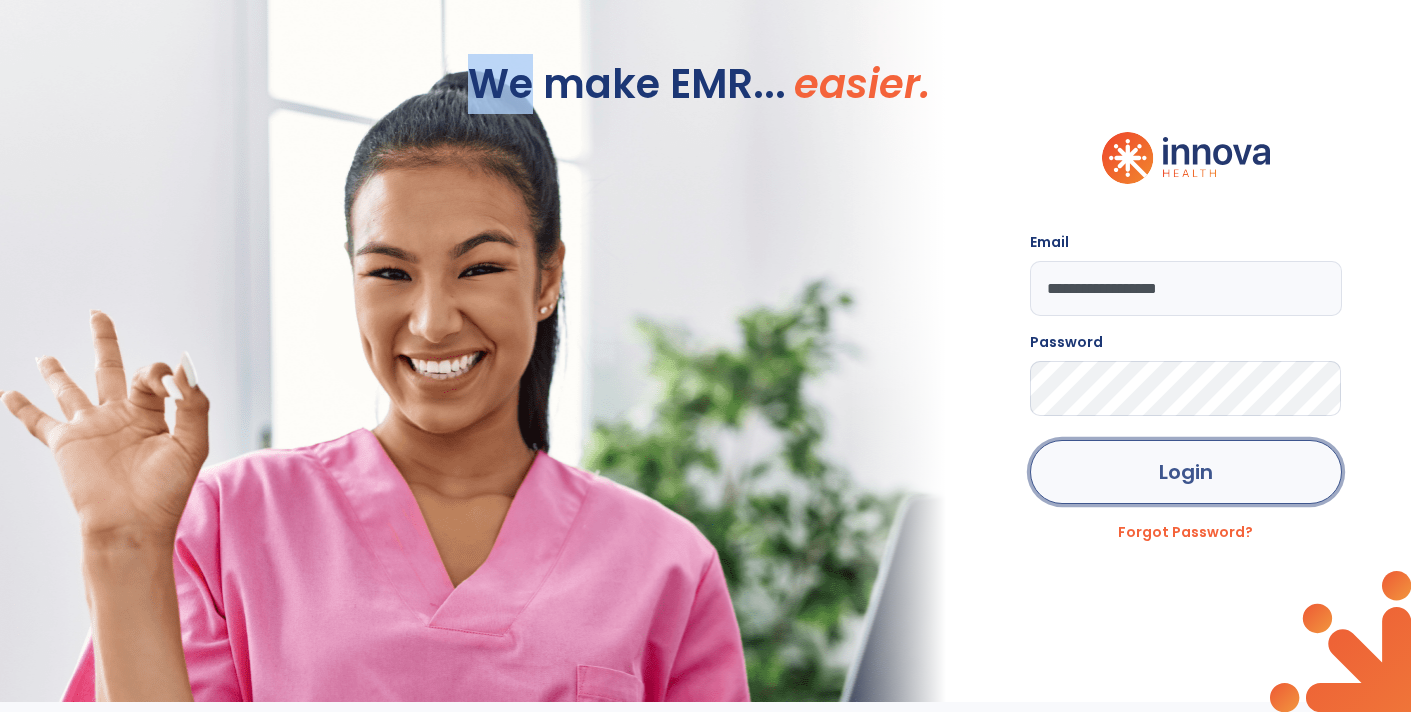 click on "Login" 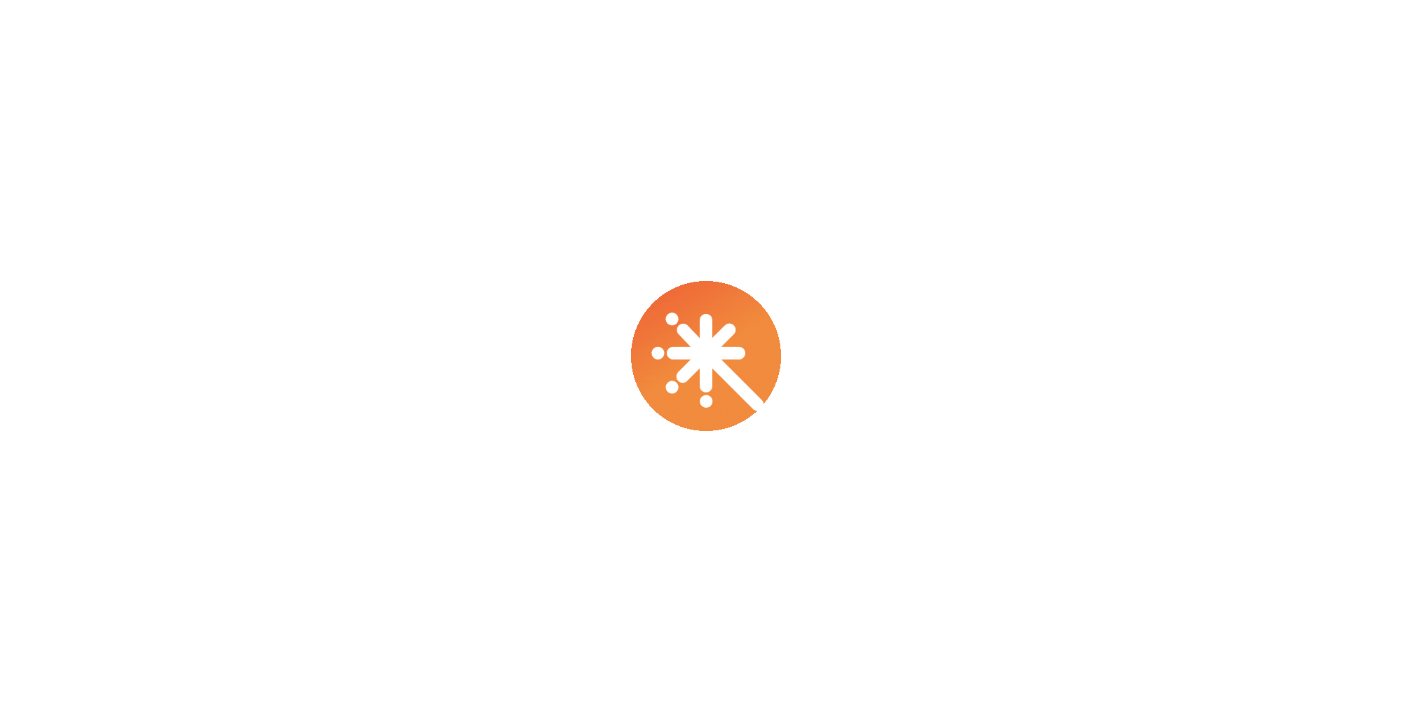 scroll, scrollTop: 0, scrollLeft: 0, axis: both 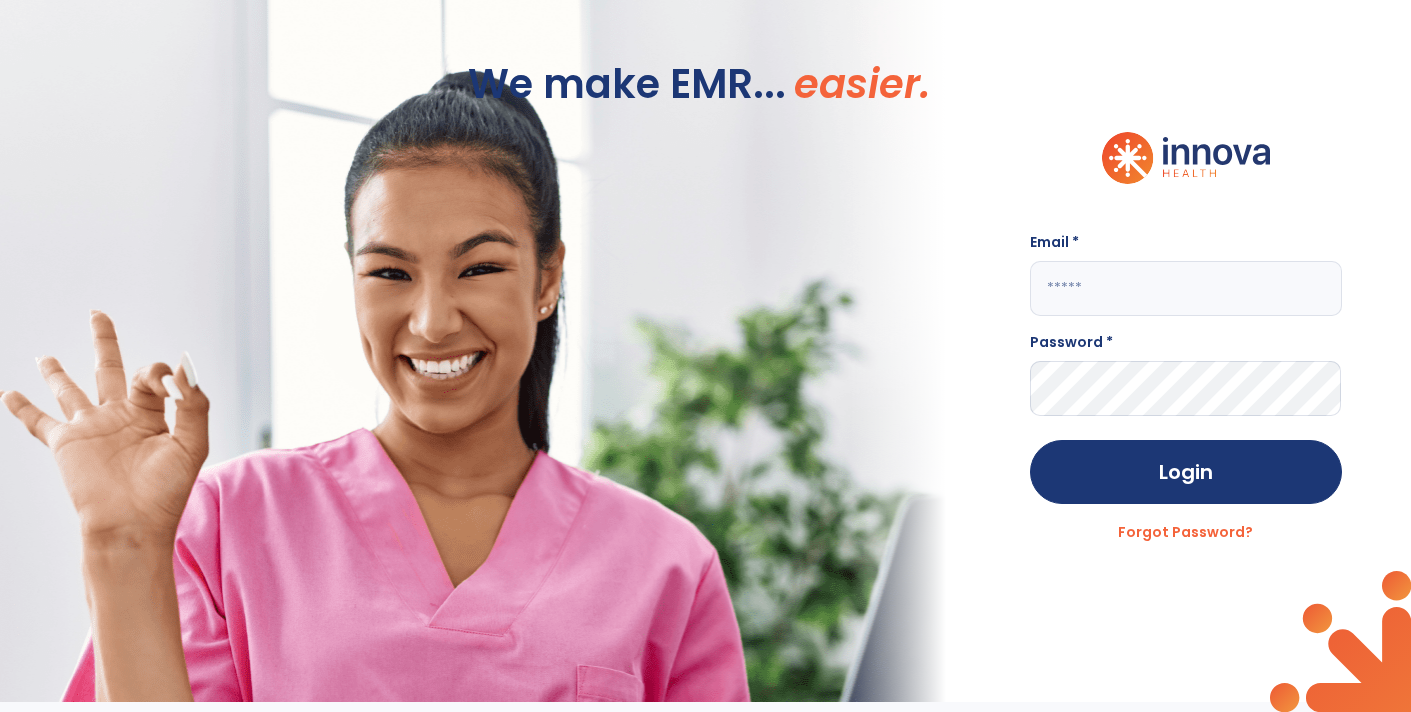 type on "**********" 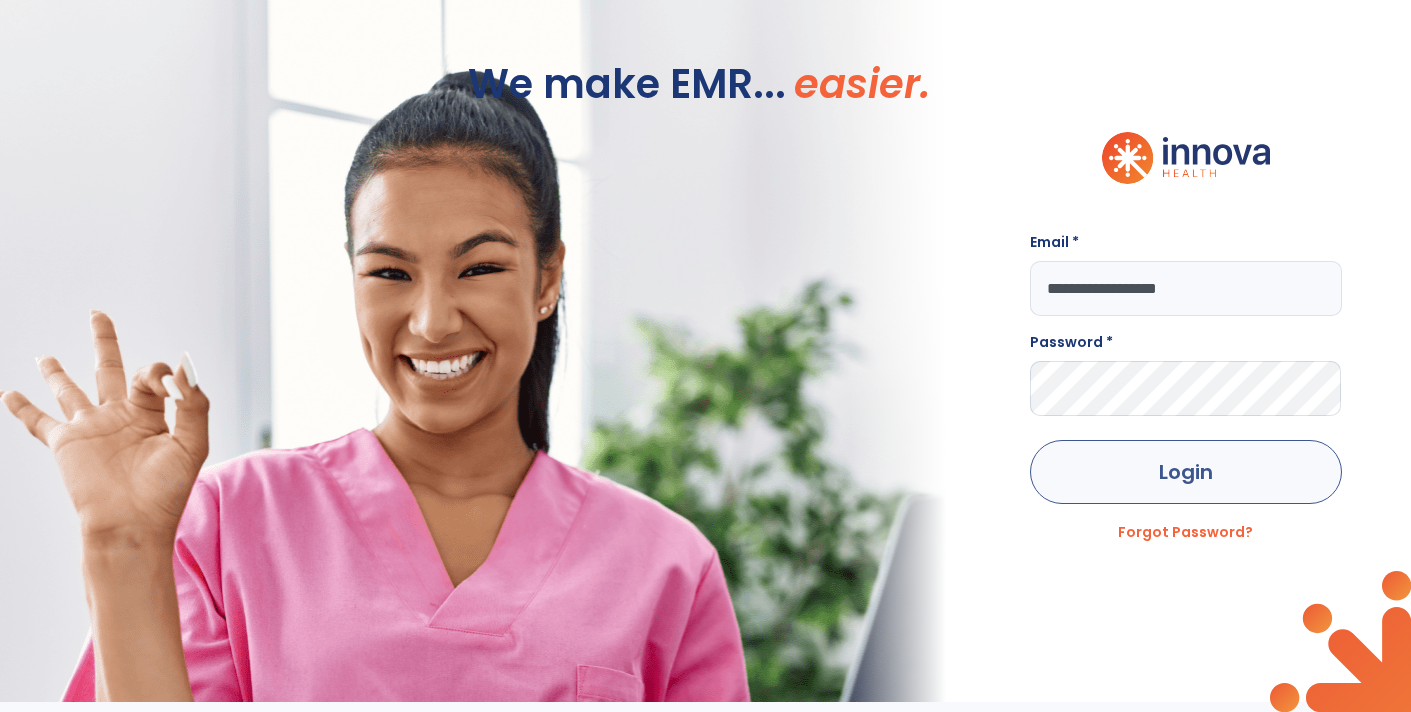 click on "Login" 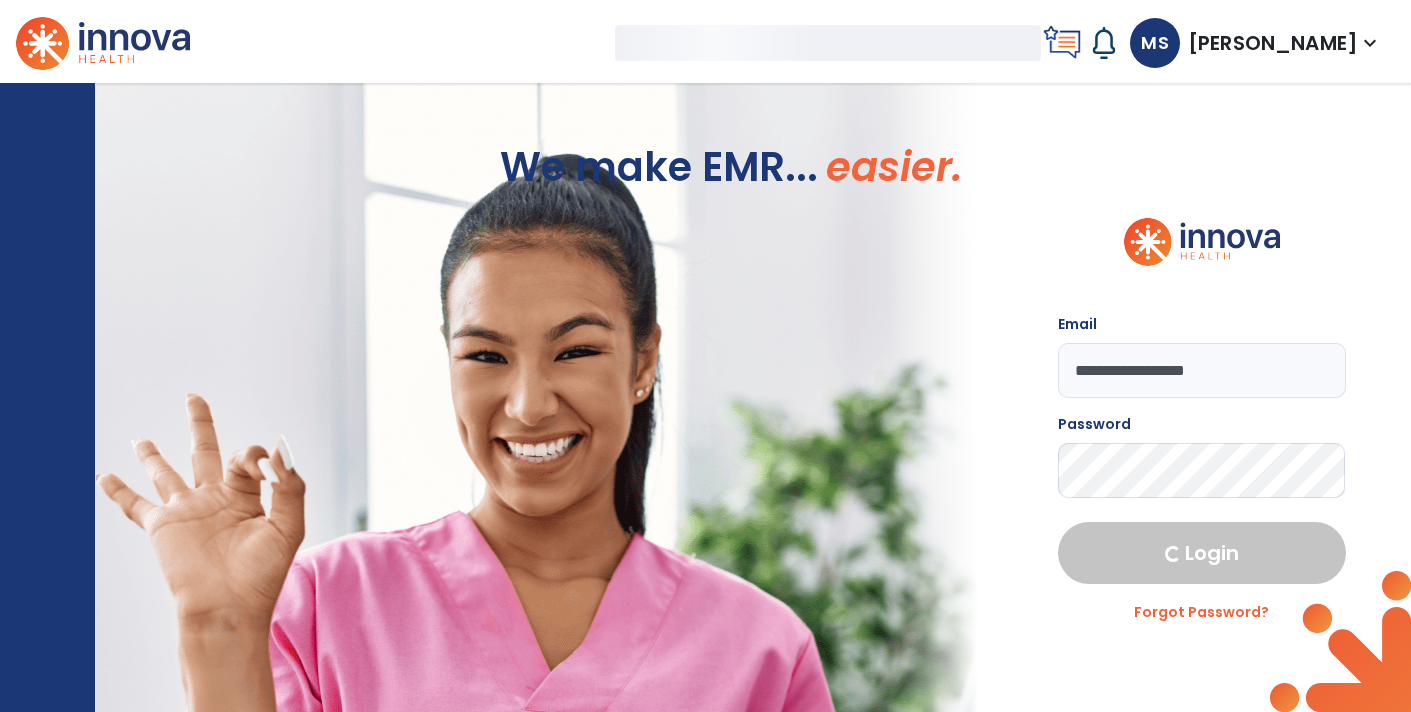 select on "****" 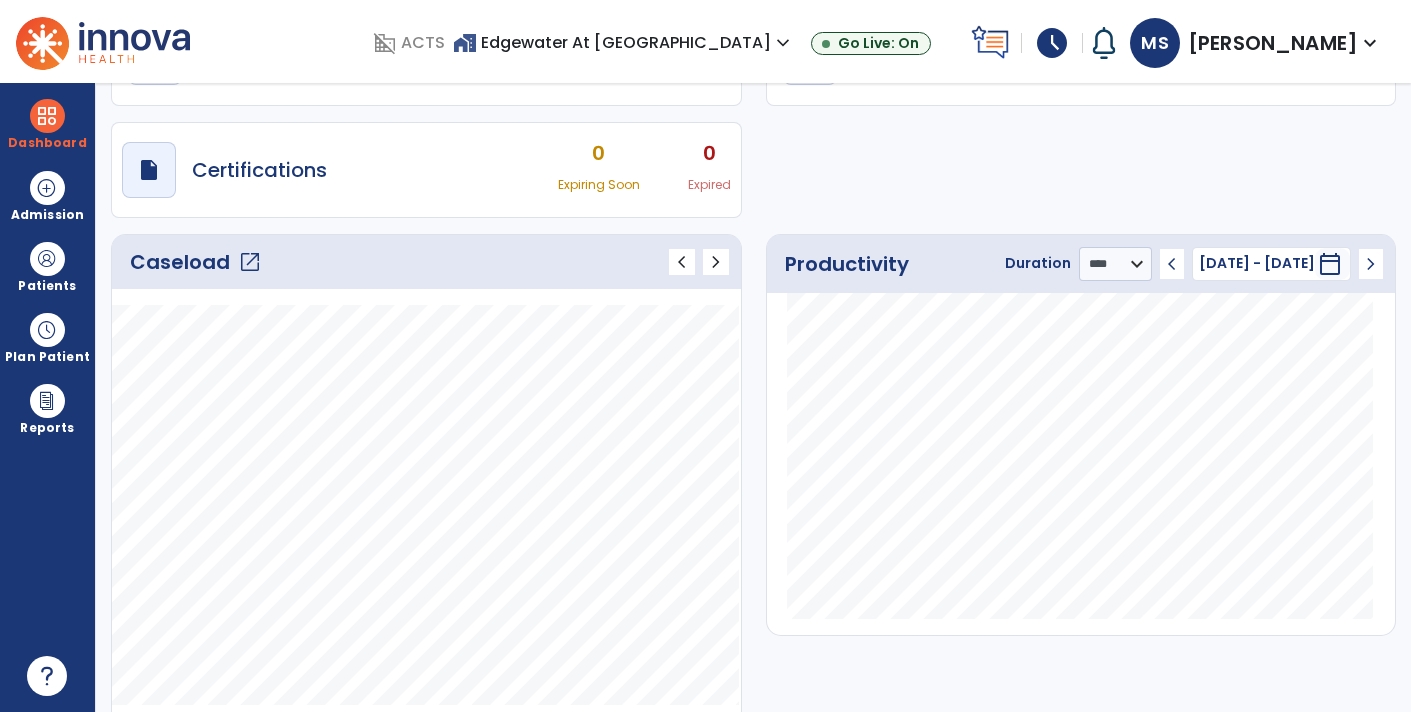 scroll, scrollTop: 0, scrollLeft: 0, axis: both 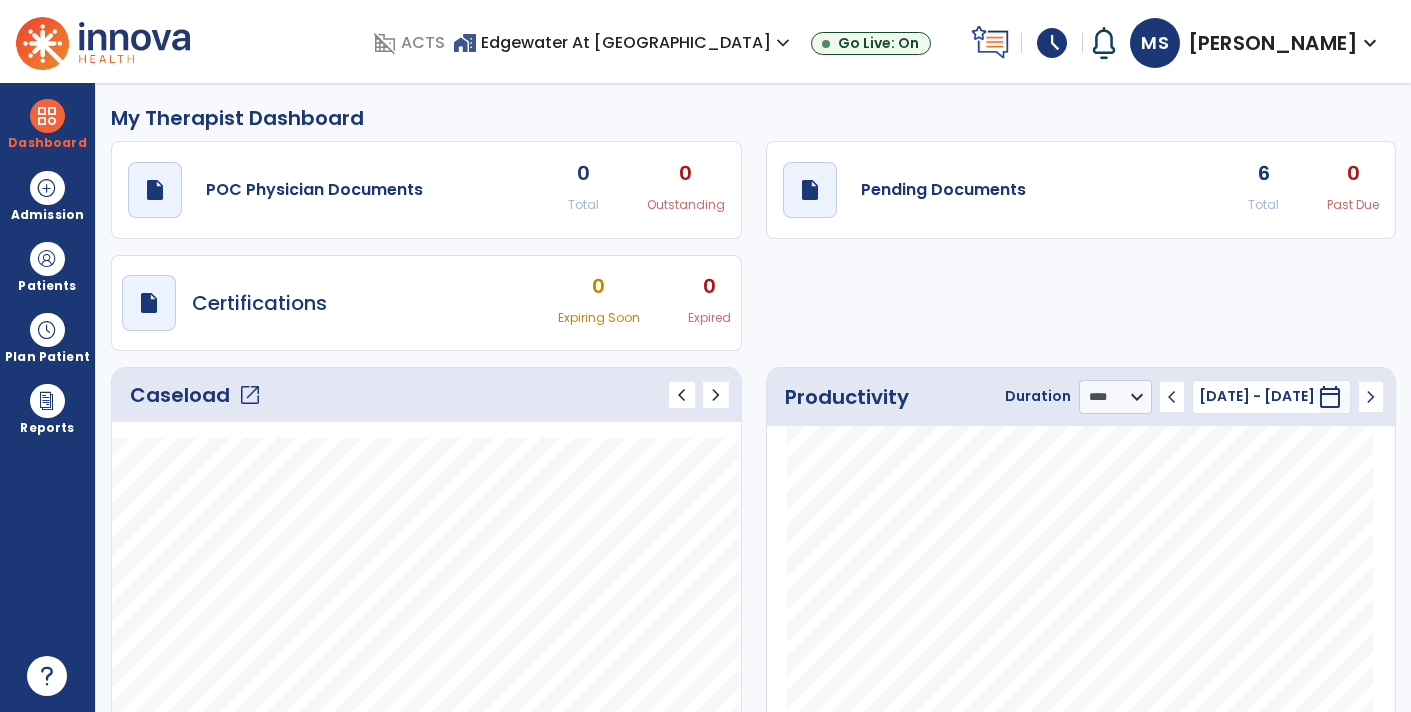 click on "Caseload   open_in_new" 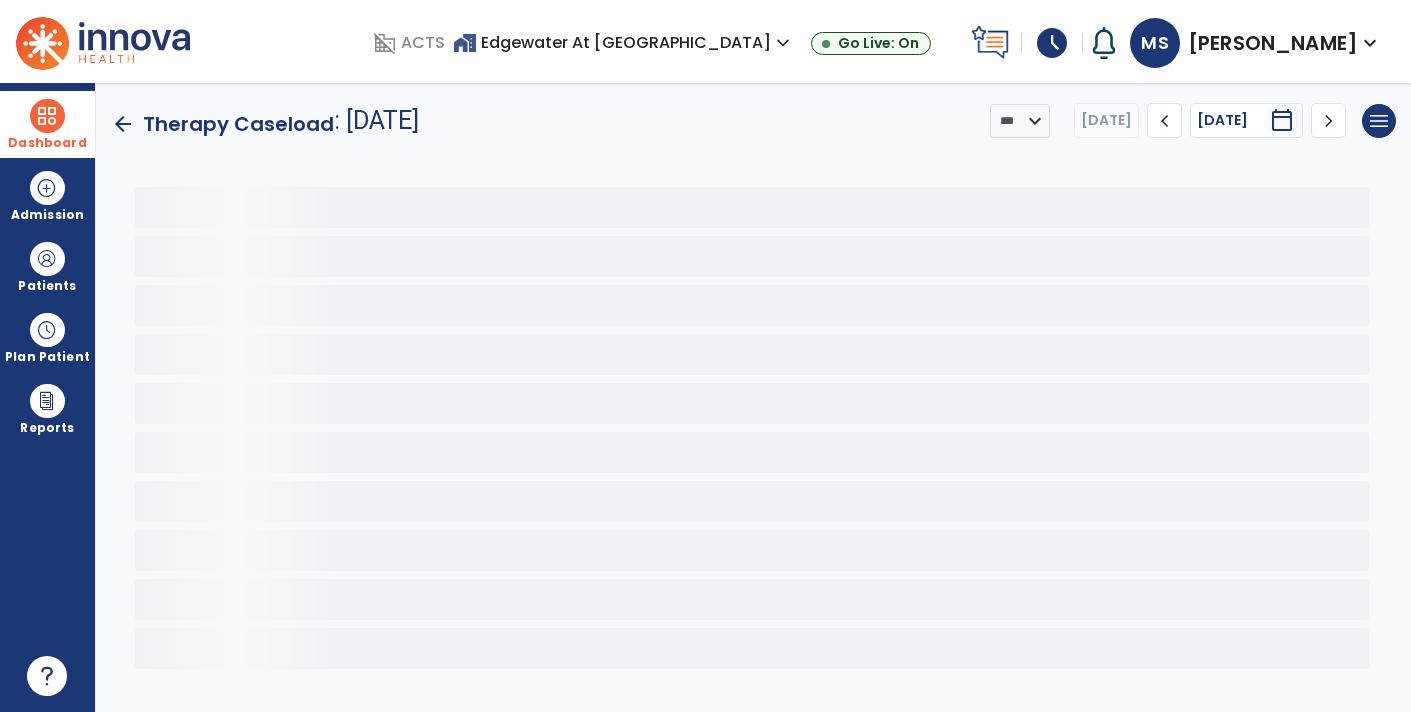 click at bounding box center (47, 116) 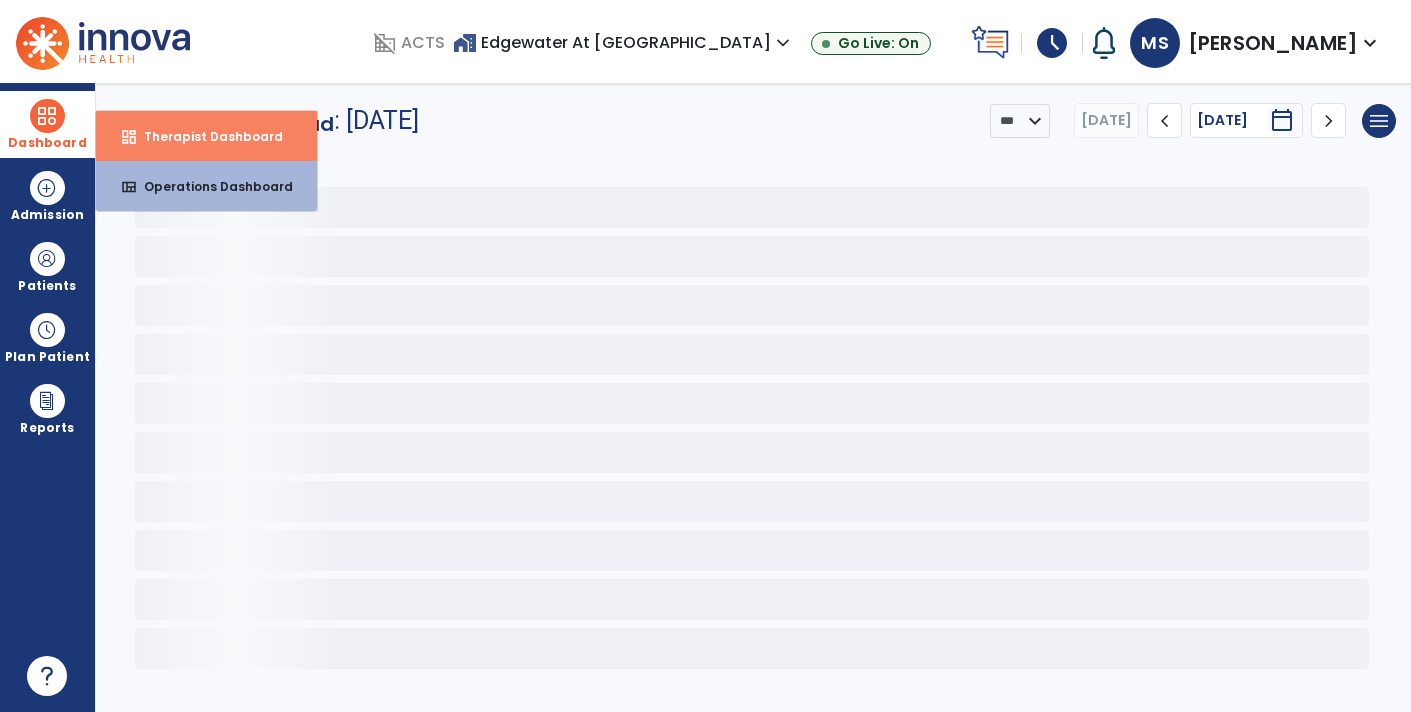click on "Therapist Dashboard" at bounding box center [205, 136] 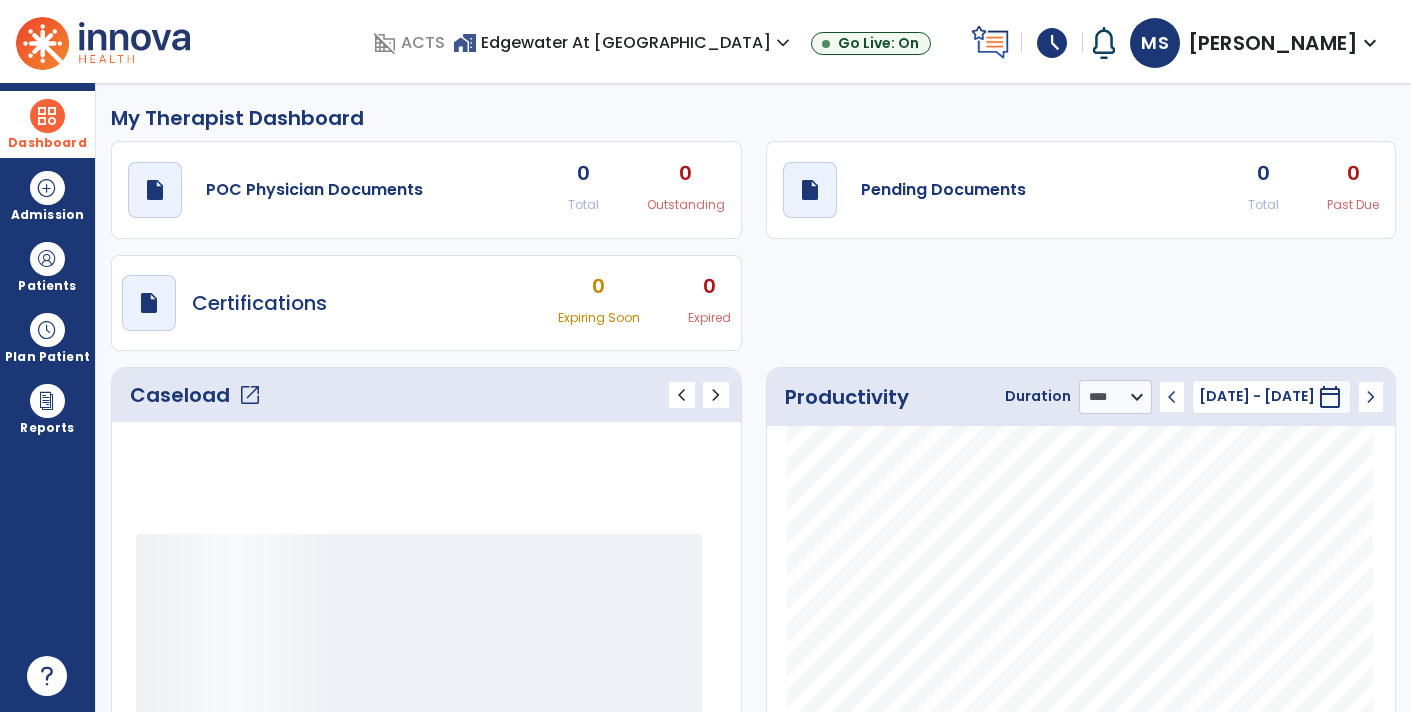 scroll, scrollTop: 94, scrollLeft: 0, axis: vertical 